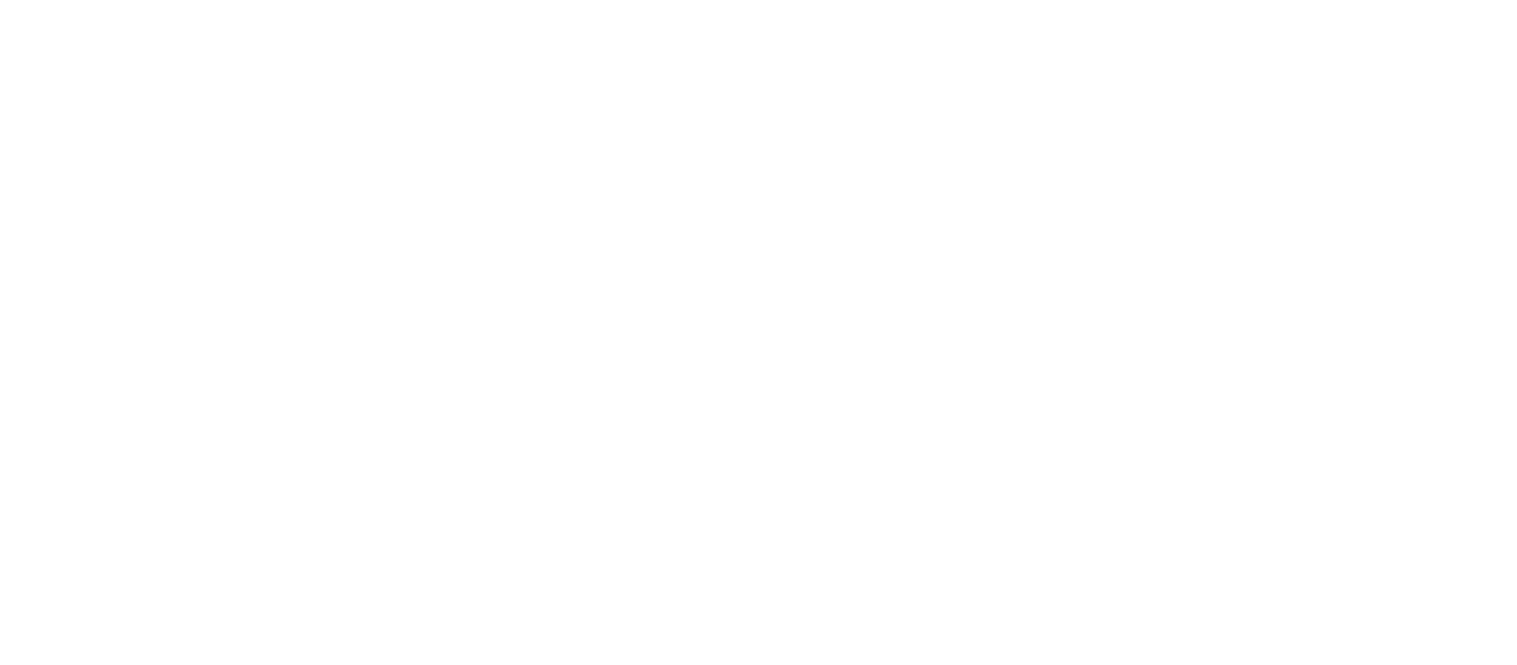 scroll, scrollTop: 0, scrollLeft: 0, axis: both 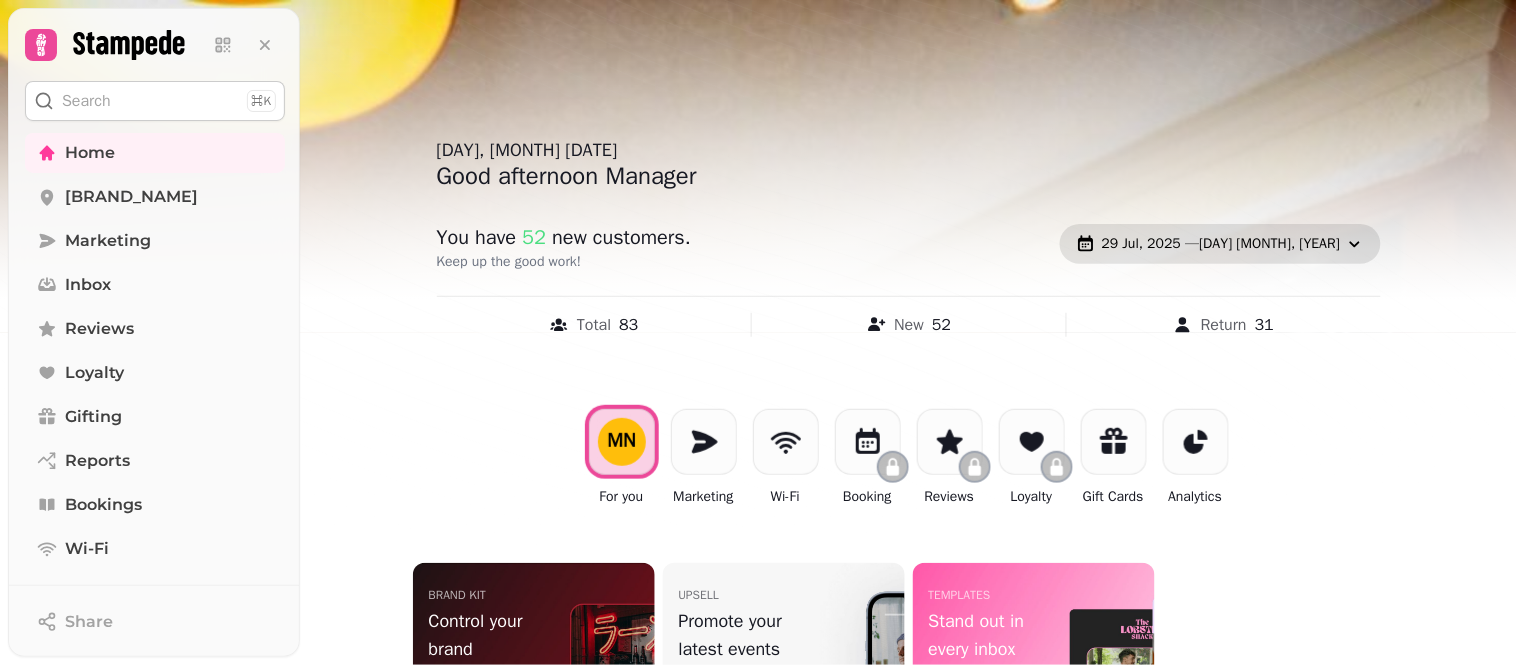 click on "[DATE], [YEAR]    —  [DATE], [YEAR]" at bounding box center [1221, 244] 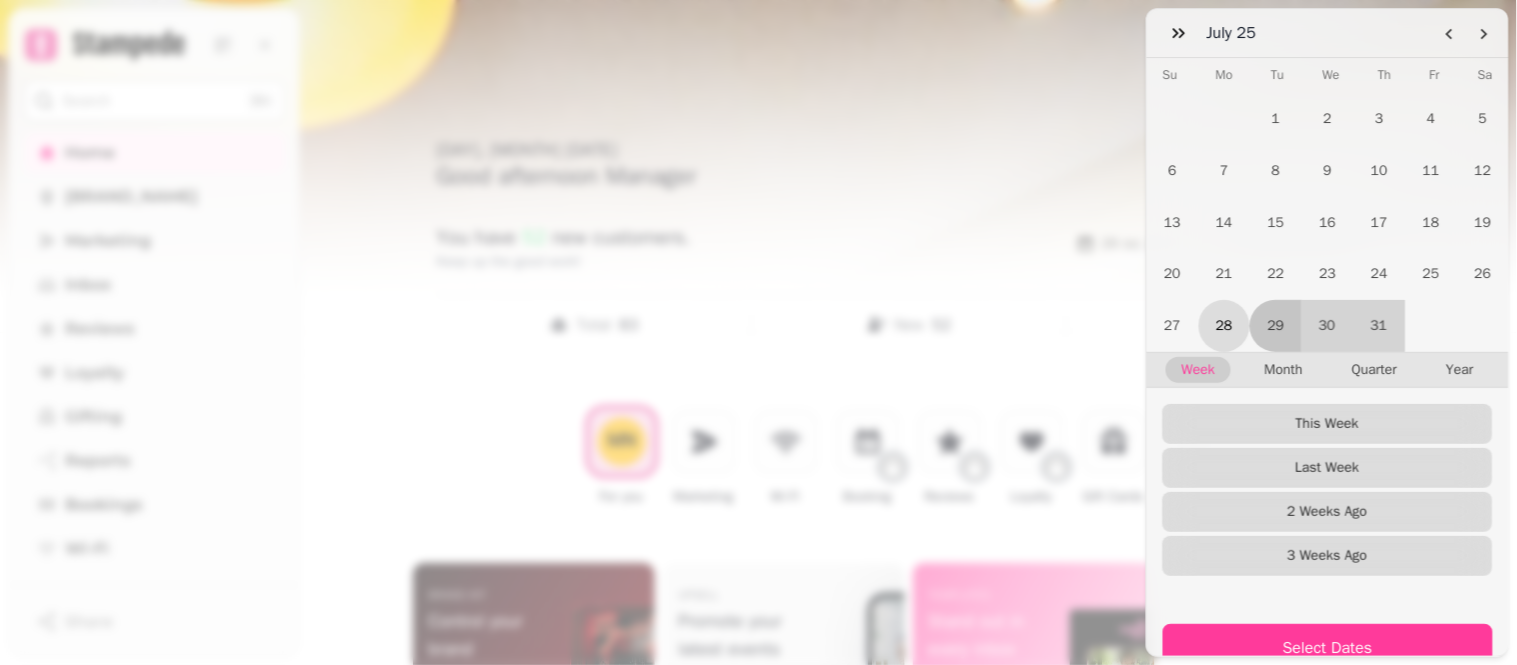 click on "28" at bounding box center [1225, 326] 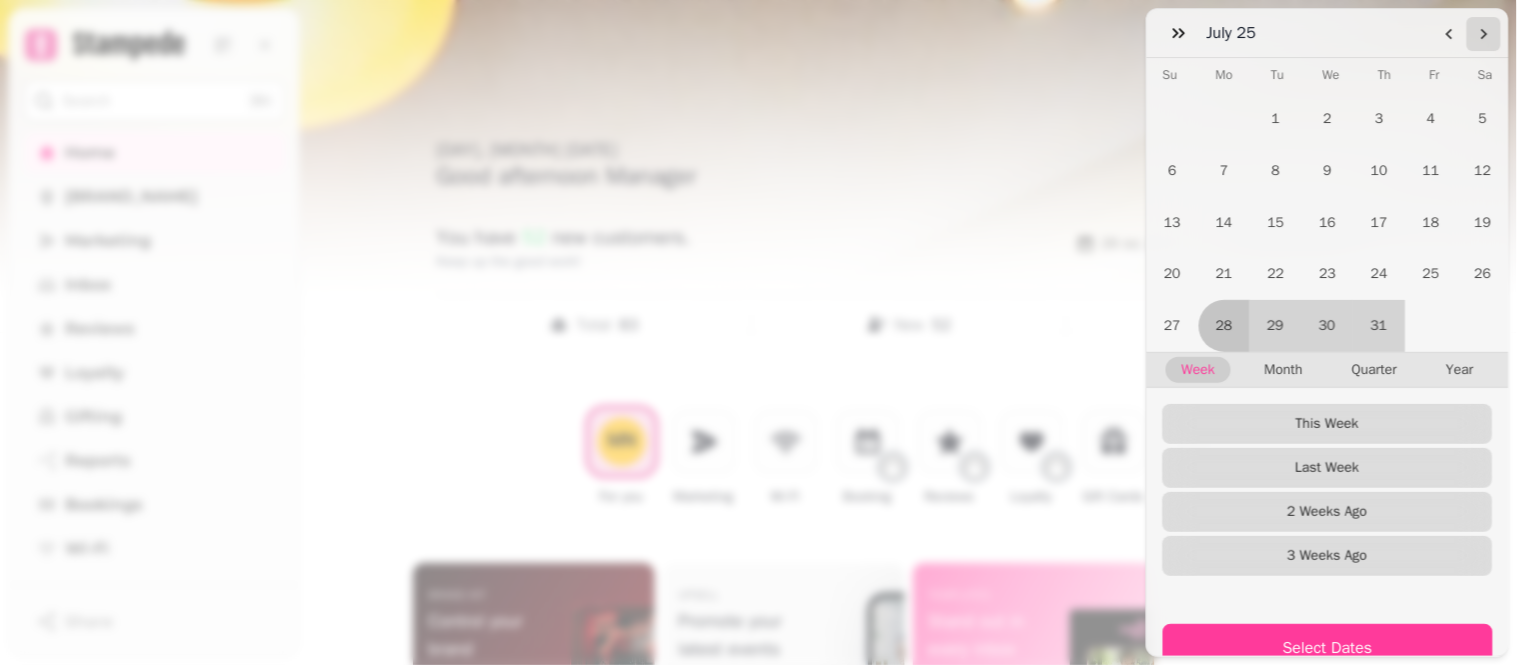 click at bounding box center (1484, 34) 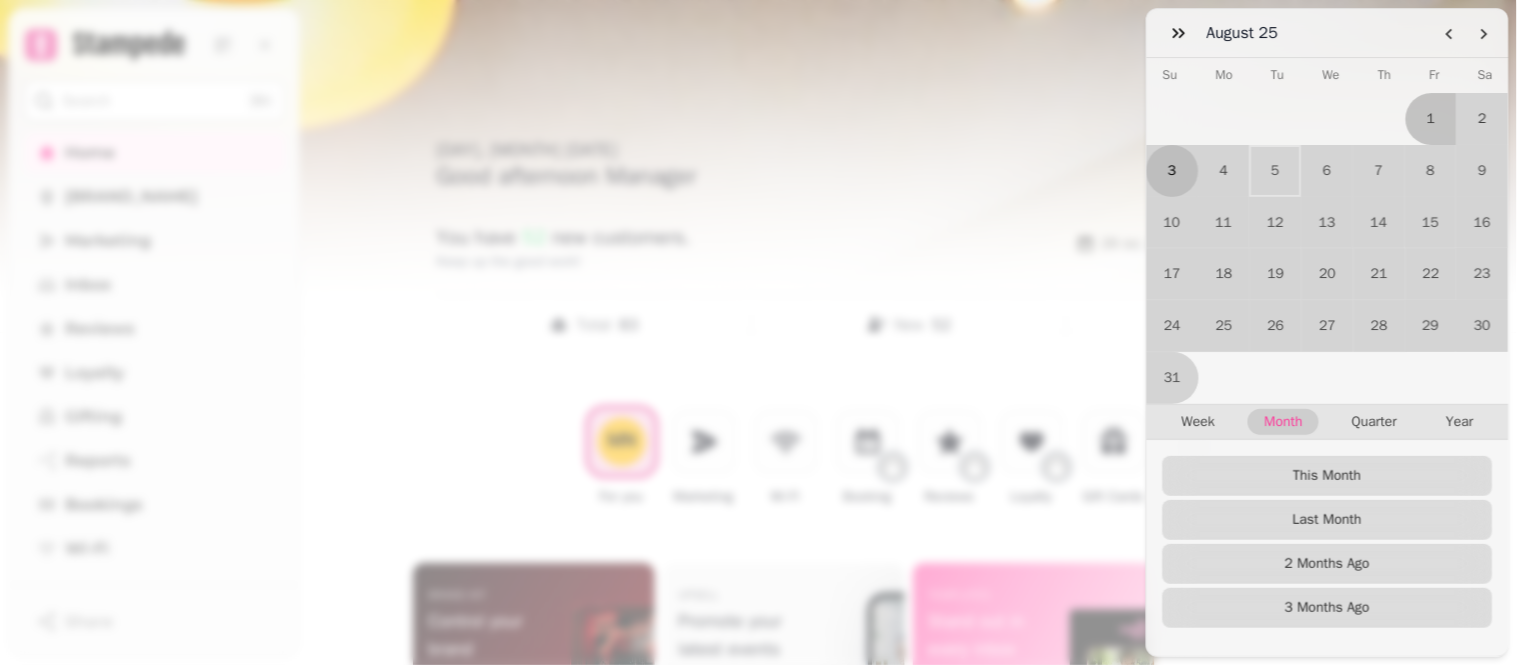 click on "3" at bounding box center [1173, 171] 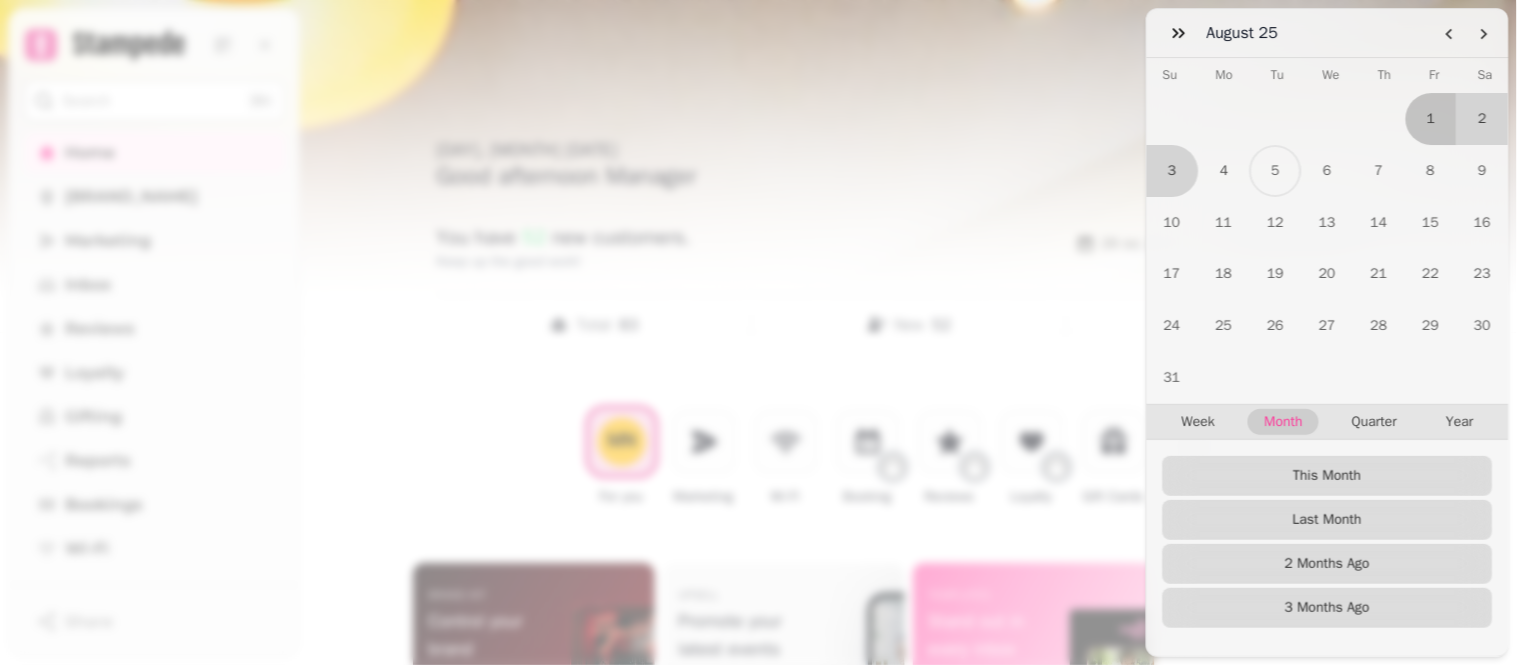 scroll, scrollTop: 105, scrollLeft: 0, axis: vertical 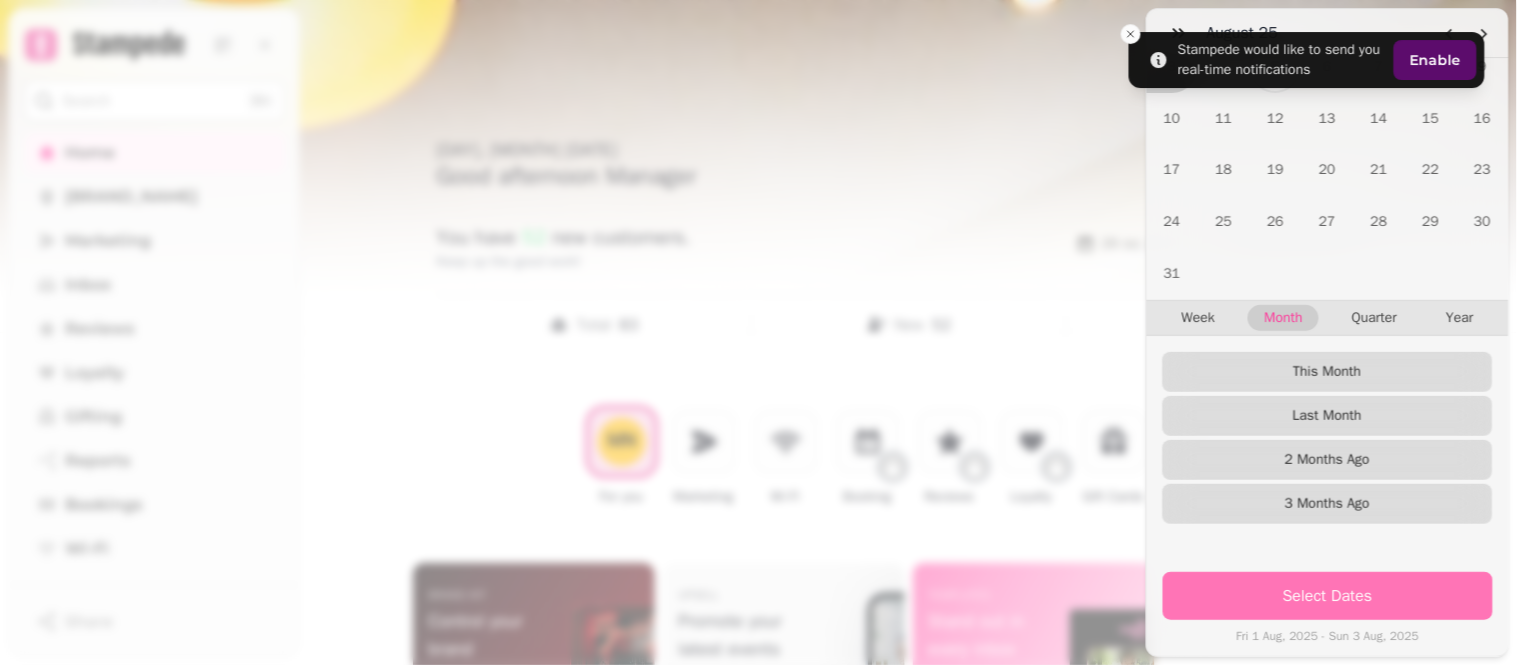 click on "Select Dates" at bounding box center [1328, 596] 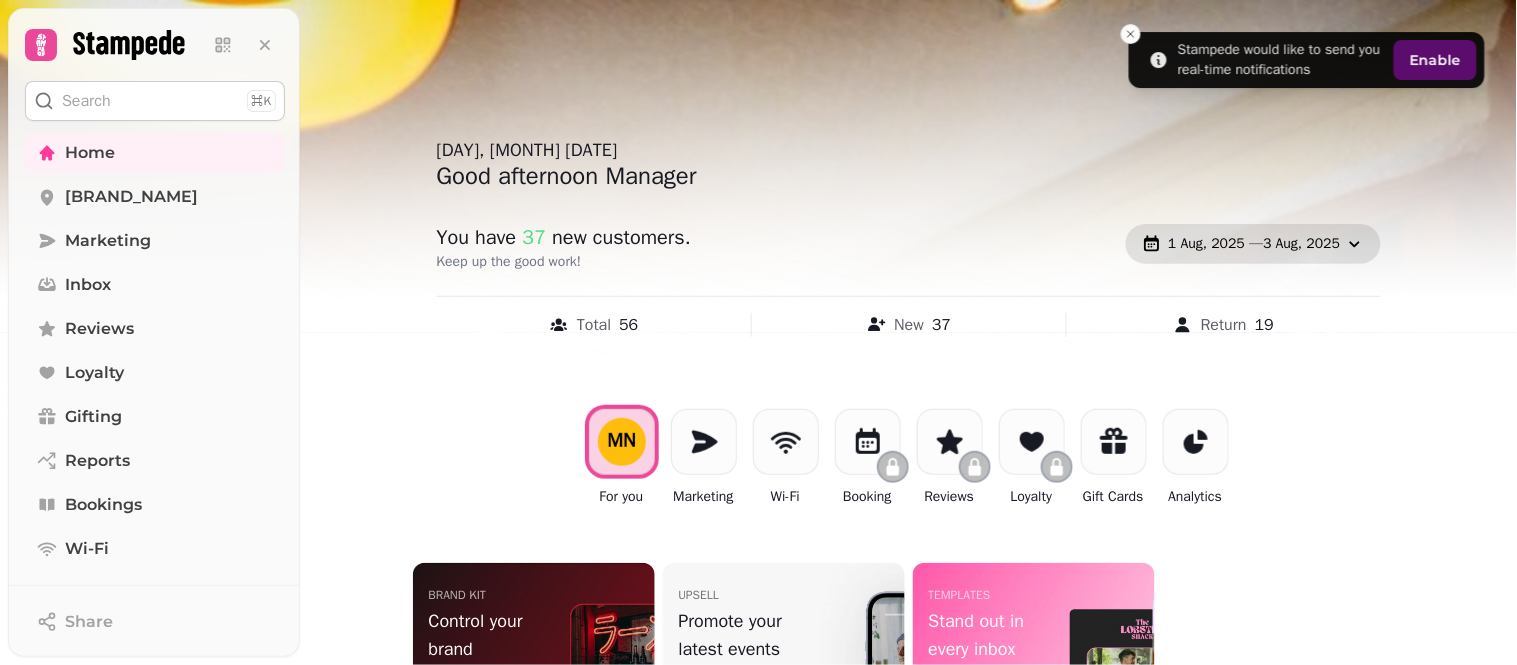 click on "[DAY] [MONTH], [YEAR]    -  [DAY] [MONTH], [YEAR]" at bounding box center [1253, 244] 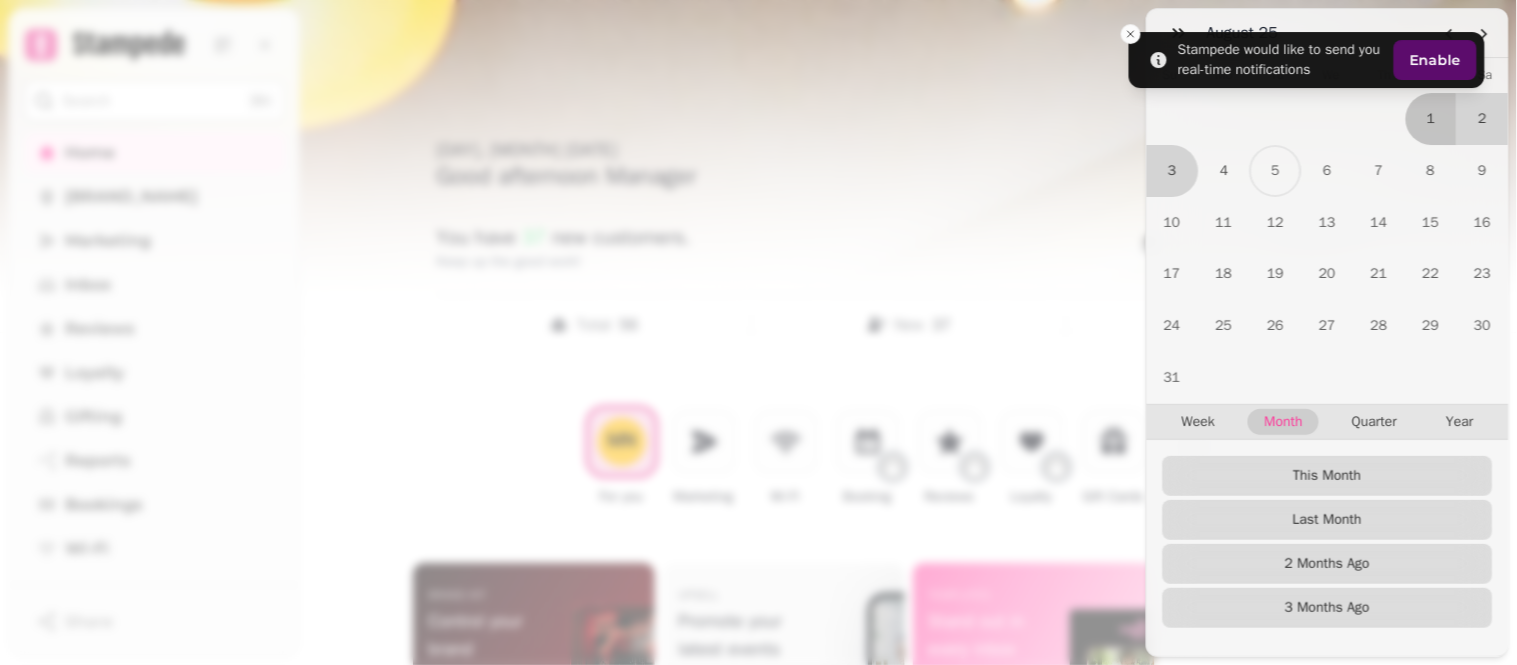 click on "August 25 August 2025 Su Mo Tu We Th Fr Sa 1 2 3 4 5 6 7 8 9 10 11 12 13 14 15 16 17 18 19 20 21 22 23 24 25 26 27 28 29 30 31 Week Month Quarter Year This Month Last Month 2 Months Ago 3 Months Ago Select Dates Fri 1 Aug, 2025   -   Sun 3 Aug, 2025" at bounding box center [758, 348] 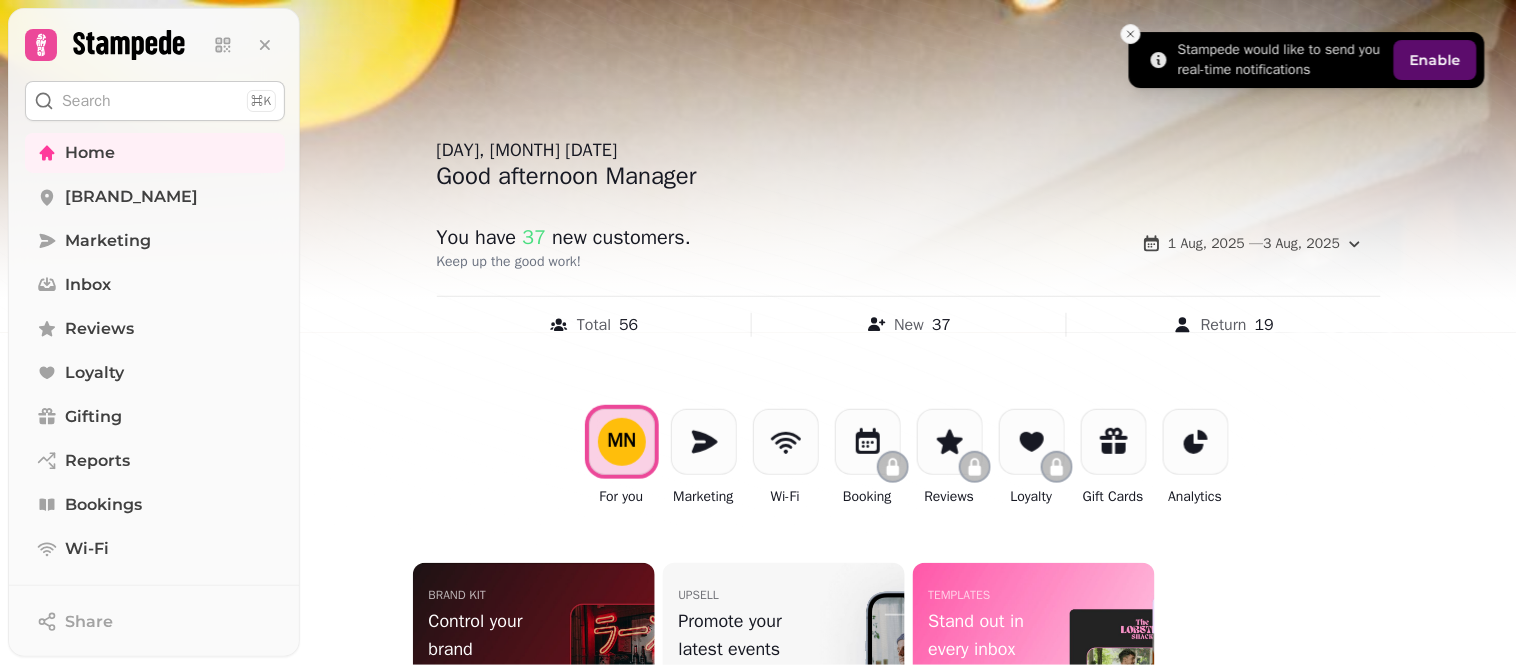 click 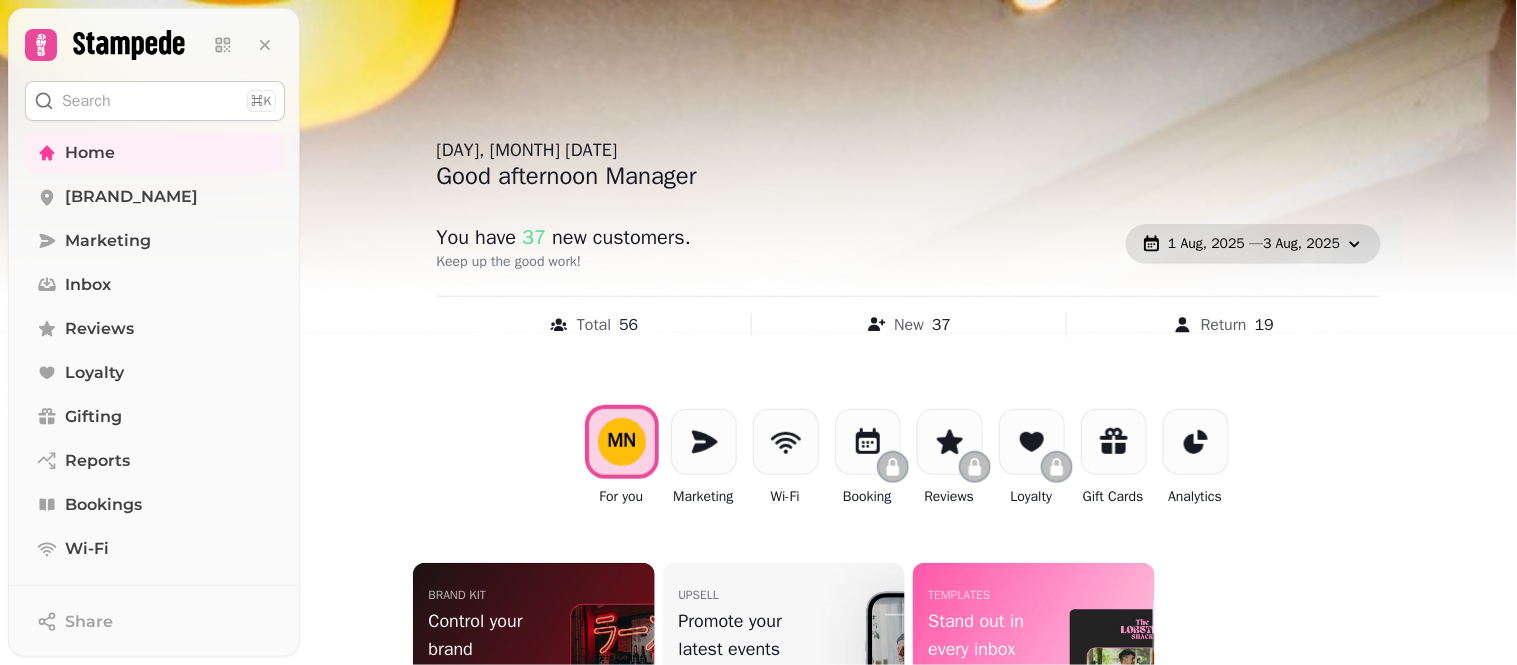click on "[DAY] [MONTH], [YEAR]    -  [DAY] [MONTH], [YEAR]" at bounding box center [1253, 244] 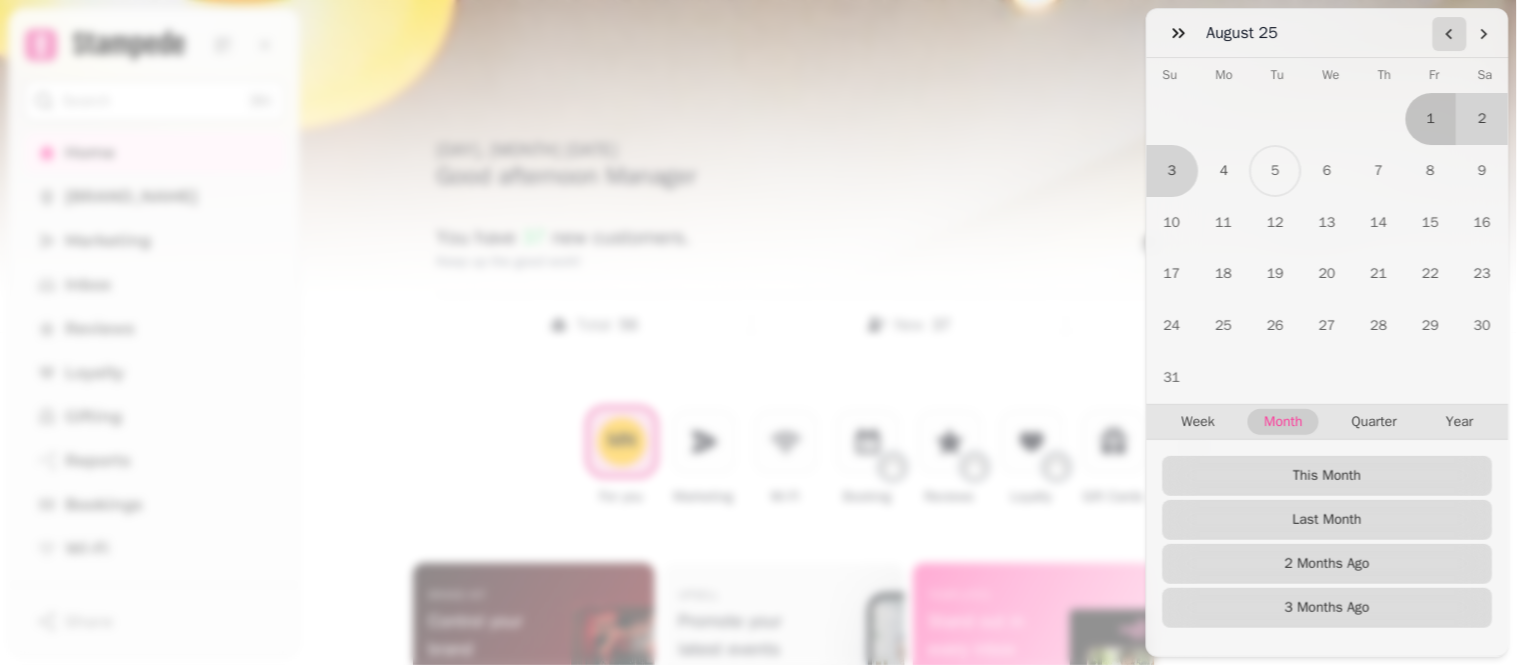 click 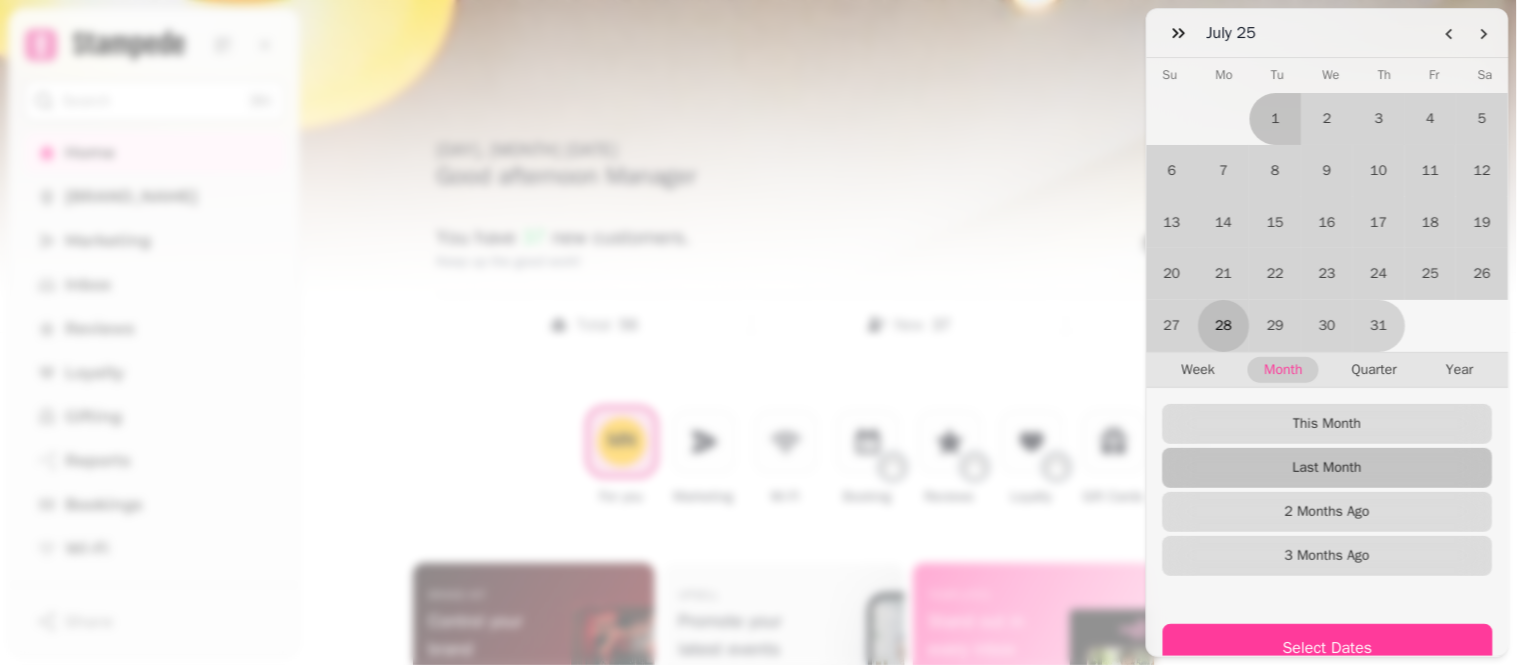 click on "28" at bounding box center [1225, 326] 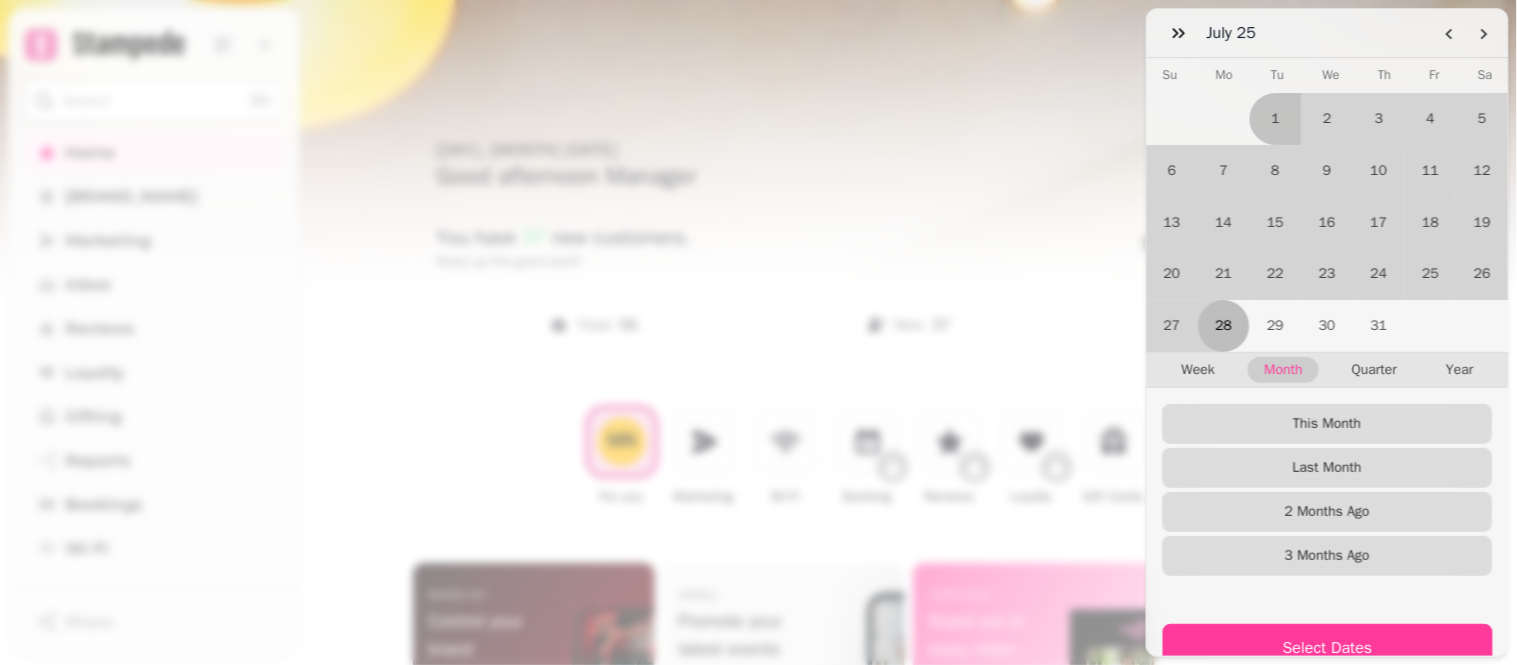 click on "28" at bounding box center (1225, 326) 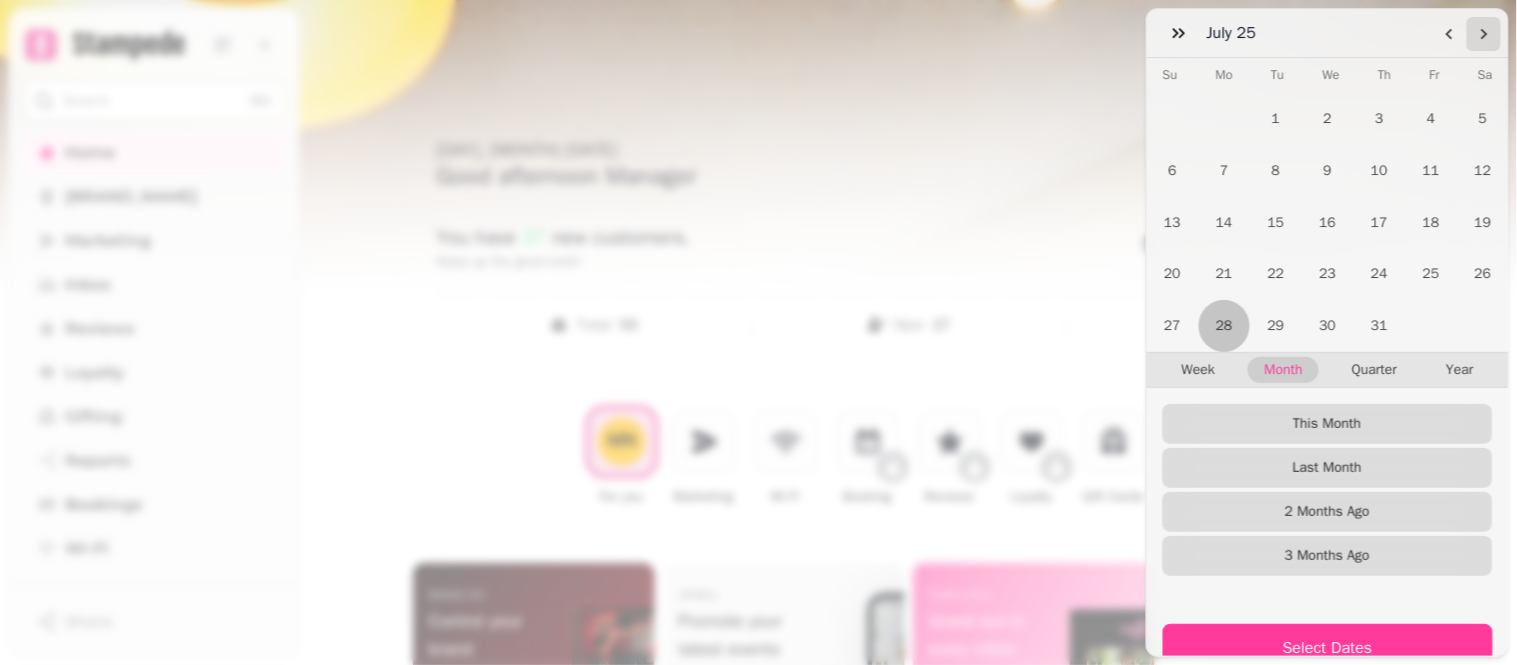 click 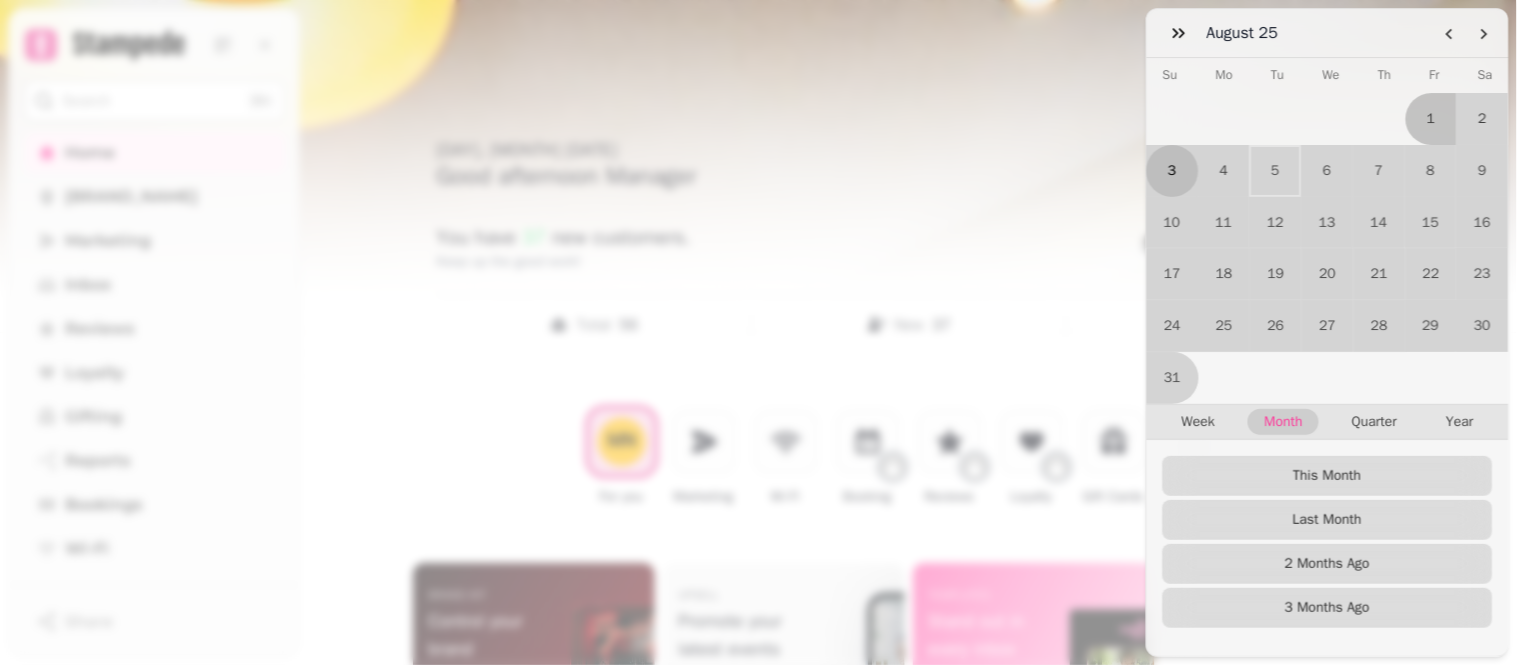 click on "3" at bounding box center [1173, 171] 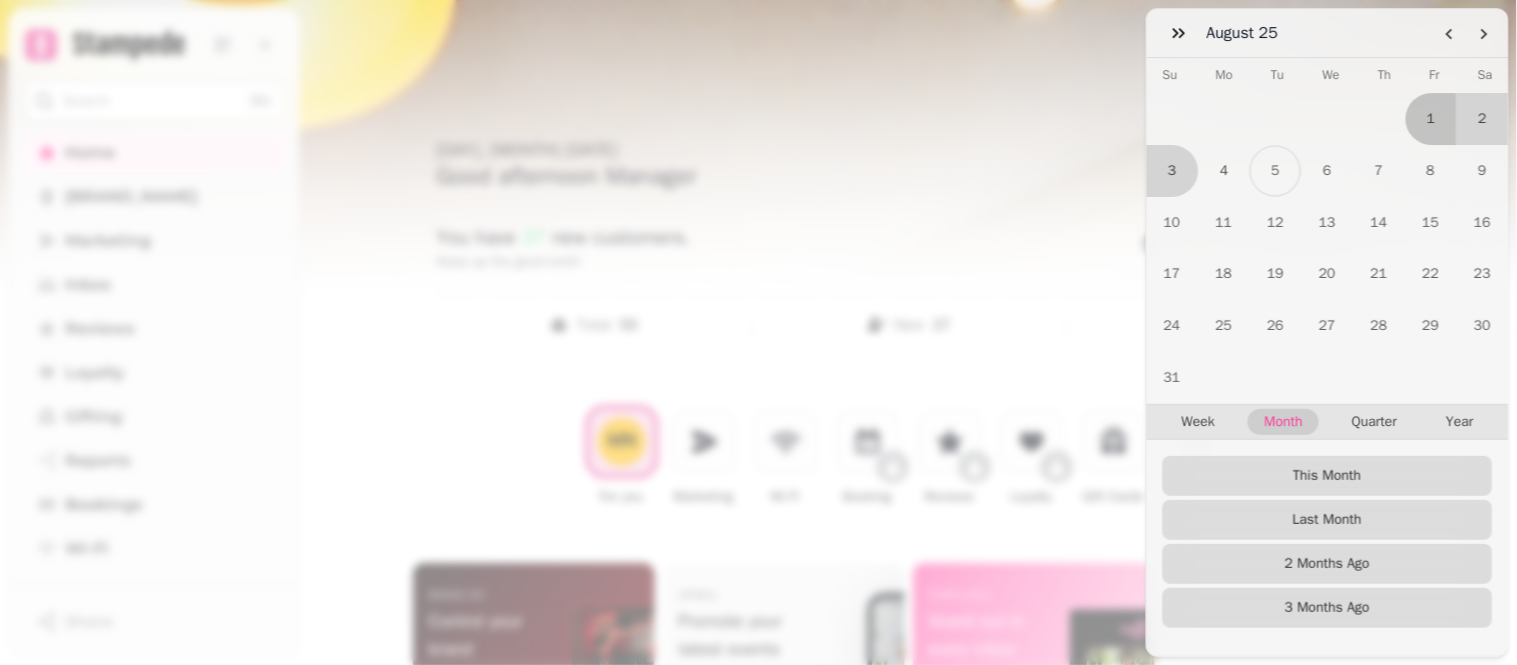 scroll, scrollTop: 105, scrollLeft: 0, axis: vertical 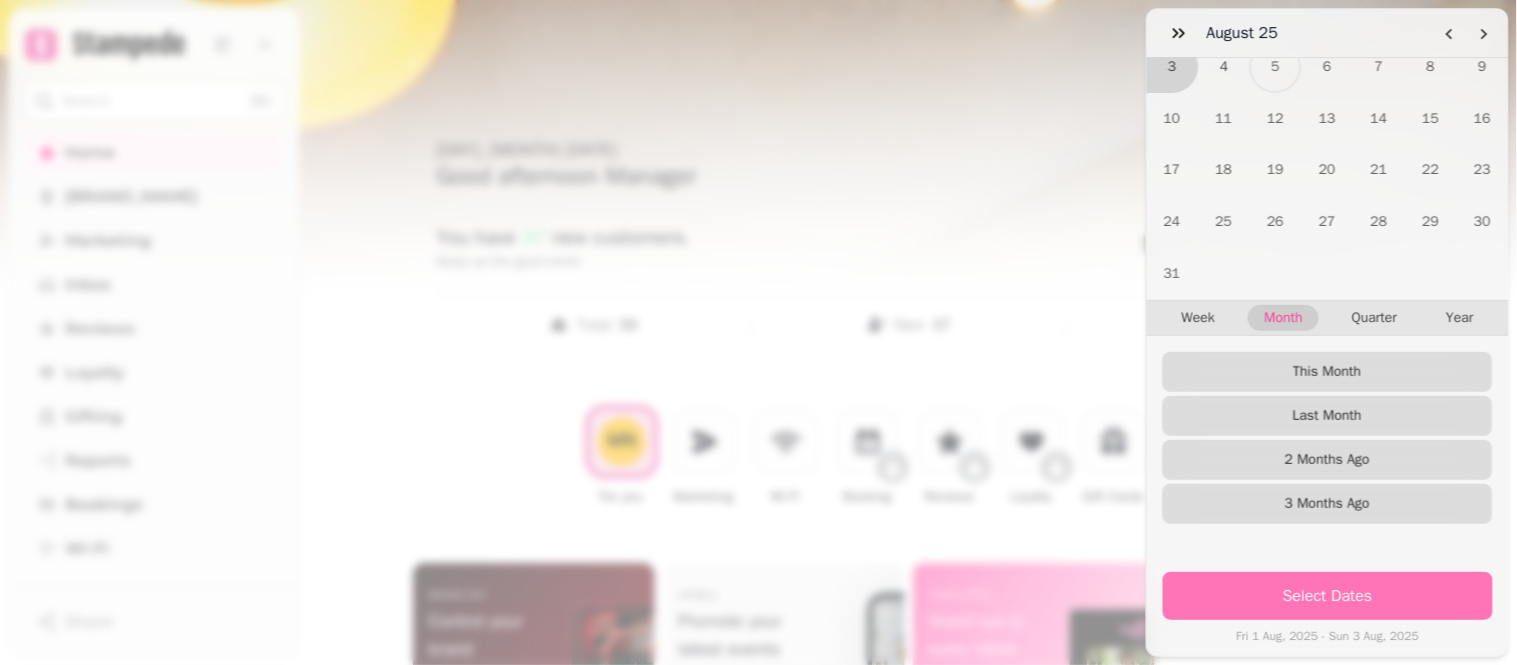 click on "Select Dates" at bounding box center [1328, 596] 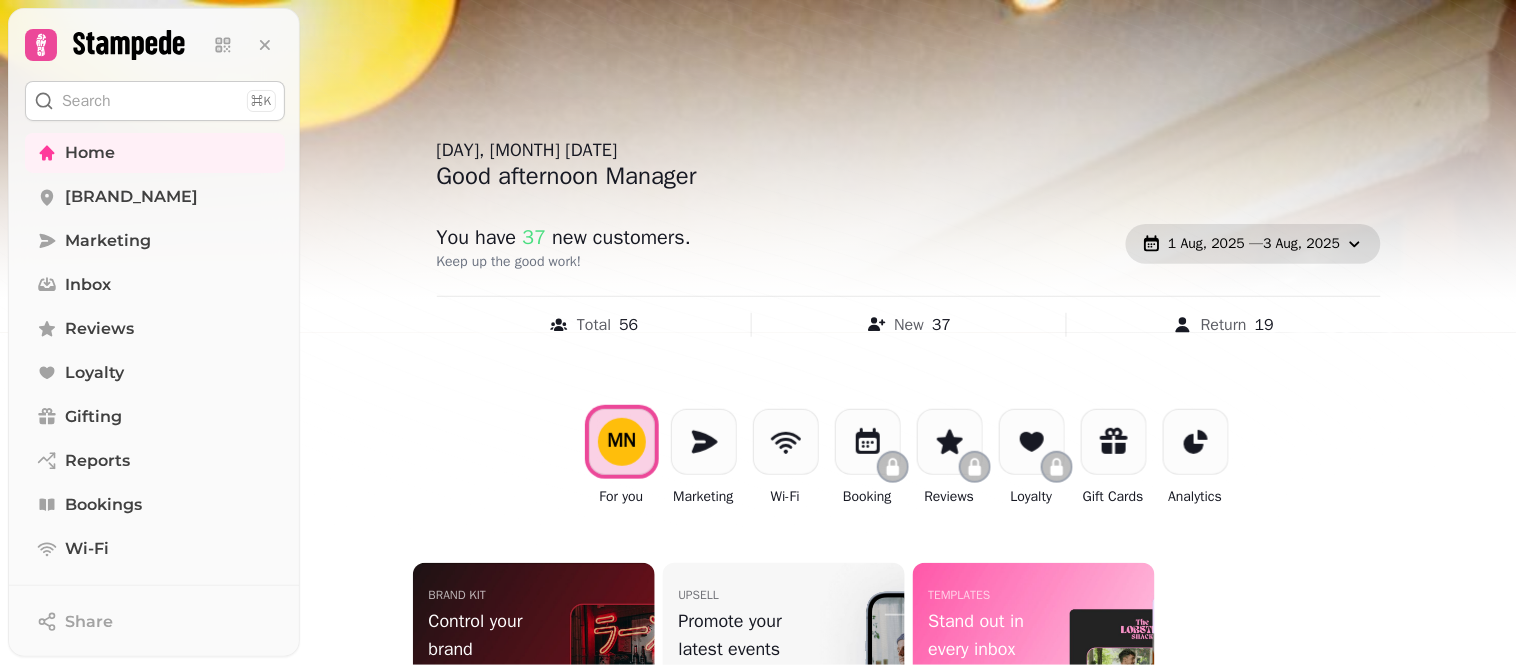 click on "[DAY] [MONTH], [YEAR]    -  [DAY] [MONTH], [YEAR]" at bounding box center (1254, 244) 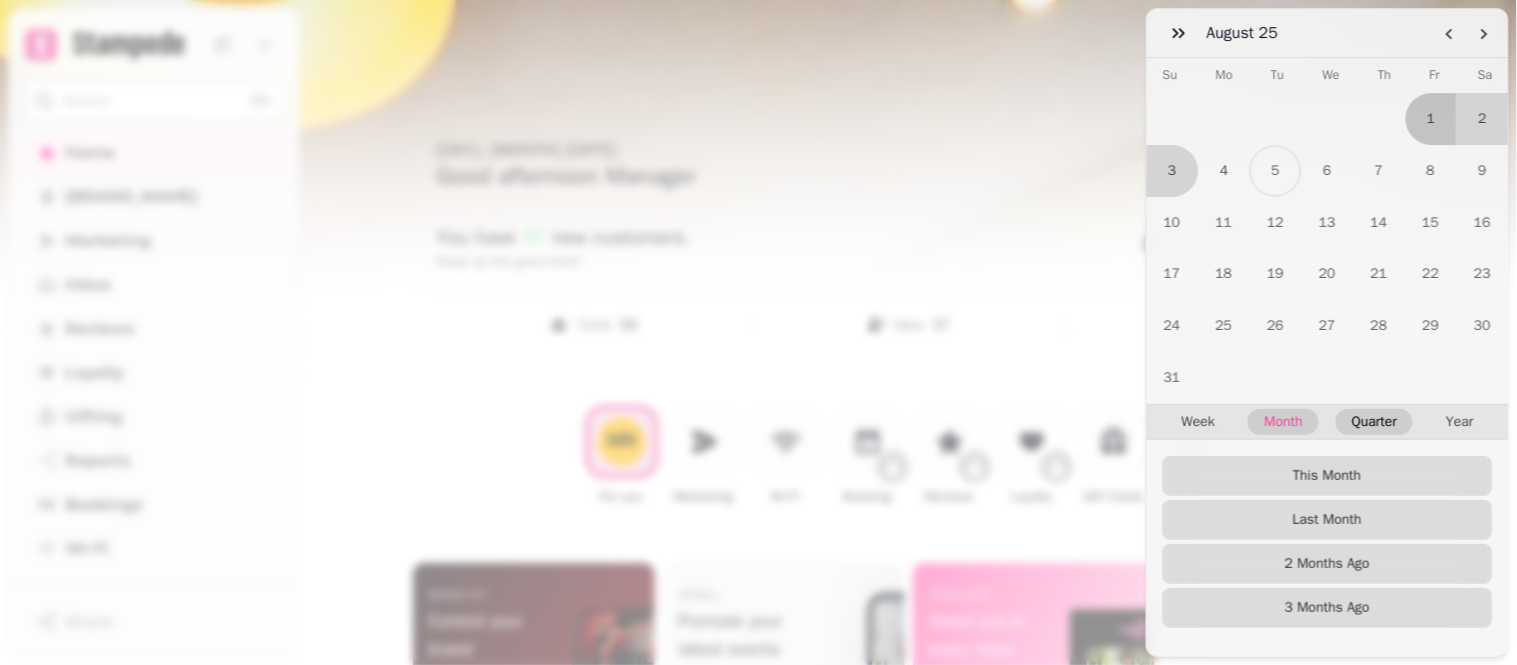 click on "Quarter" at bounding box center [1374, 422] 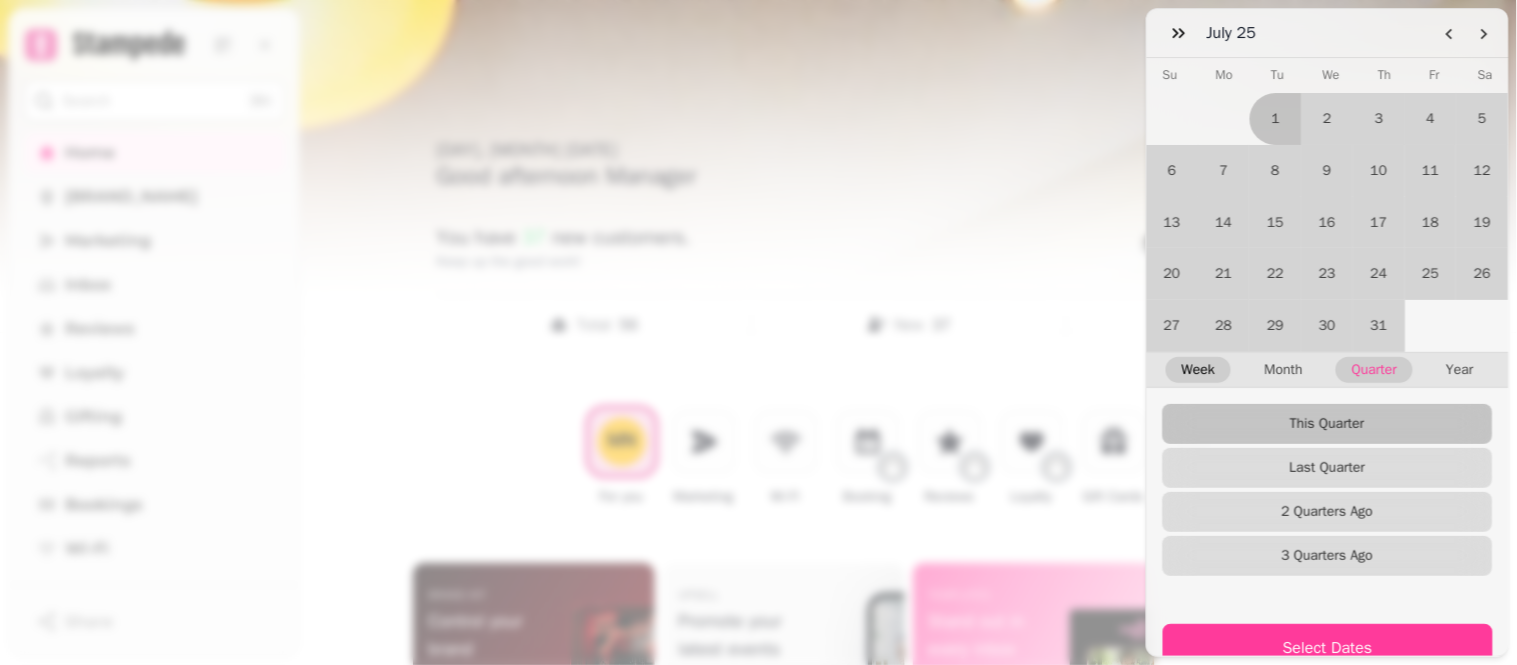 click on "Week" at bounding box center (1199, 370) 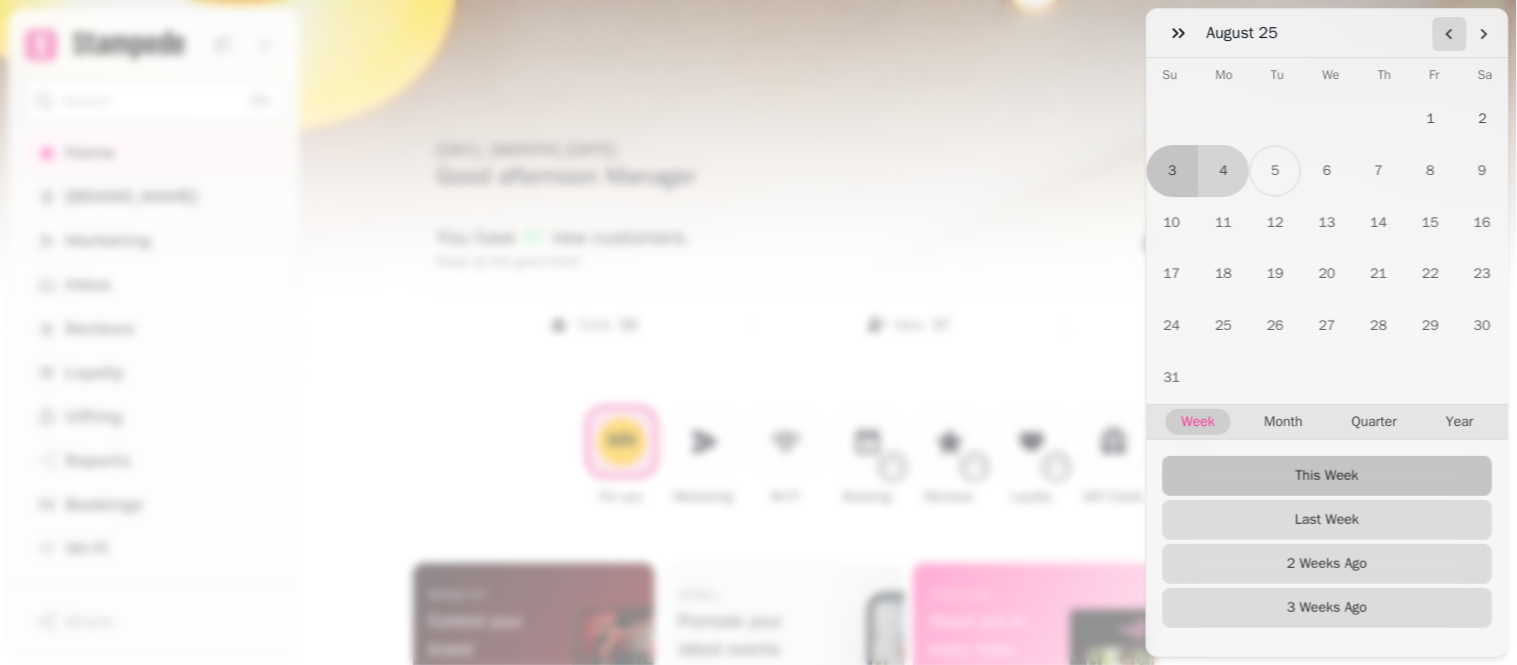 click at bounding box center (1450, 34) 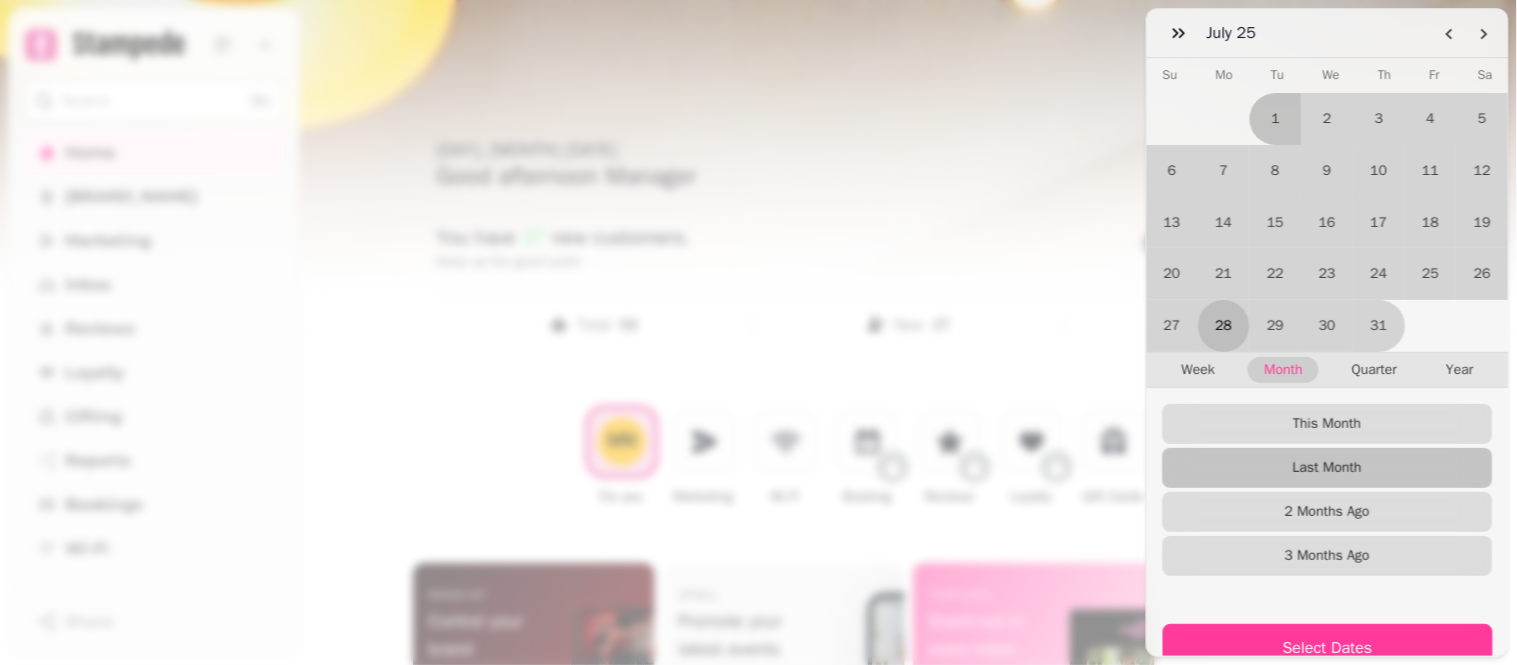 click on "28" at bounding box center (1225, 326) 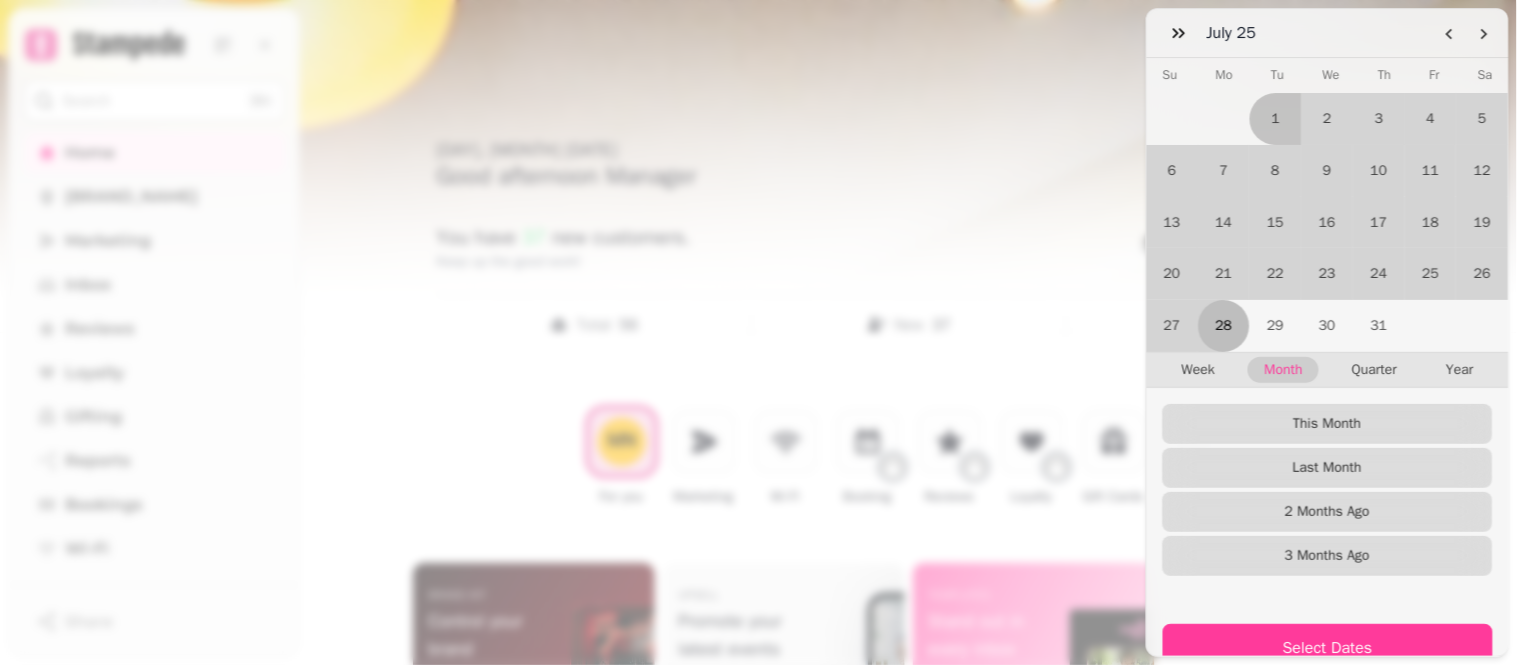 click on "28" at bounding box center (1225, 326) 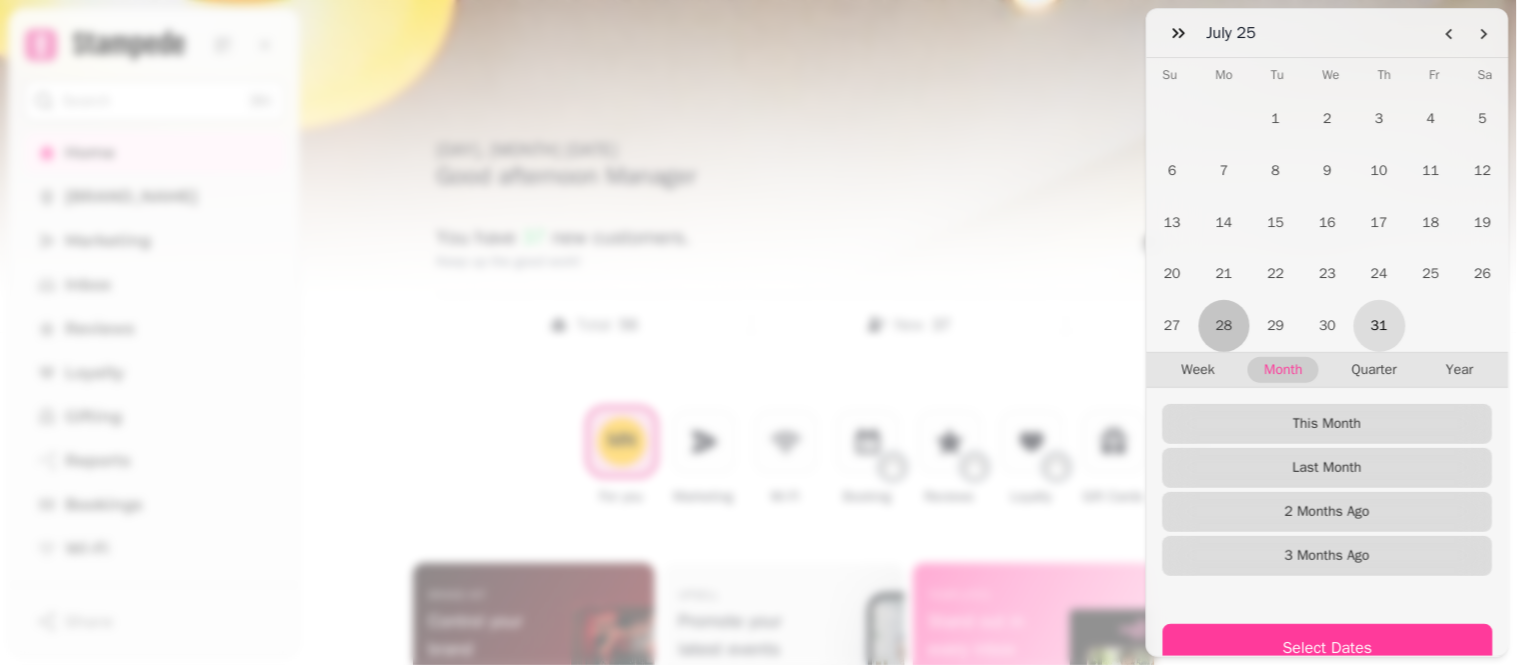 click on "31" at bounding box center (1380, 326) 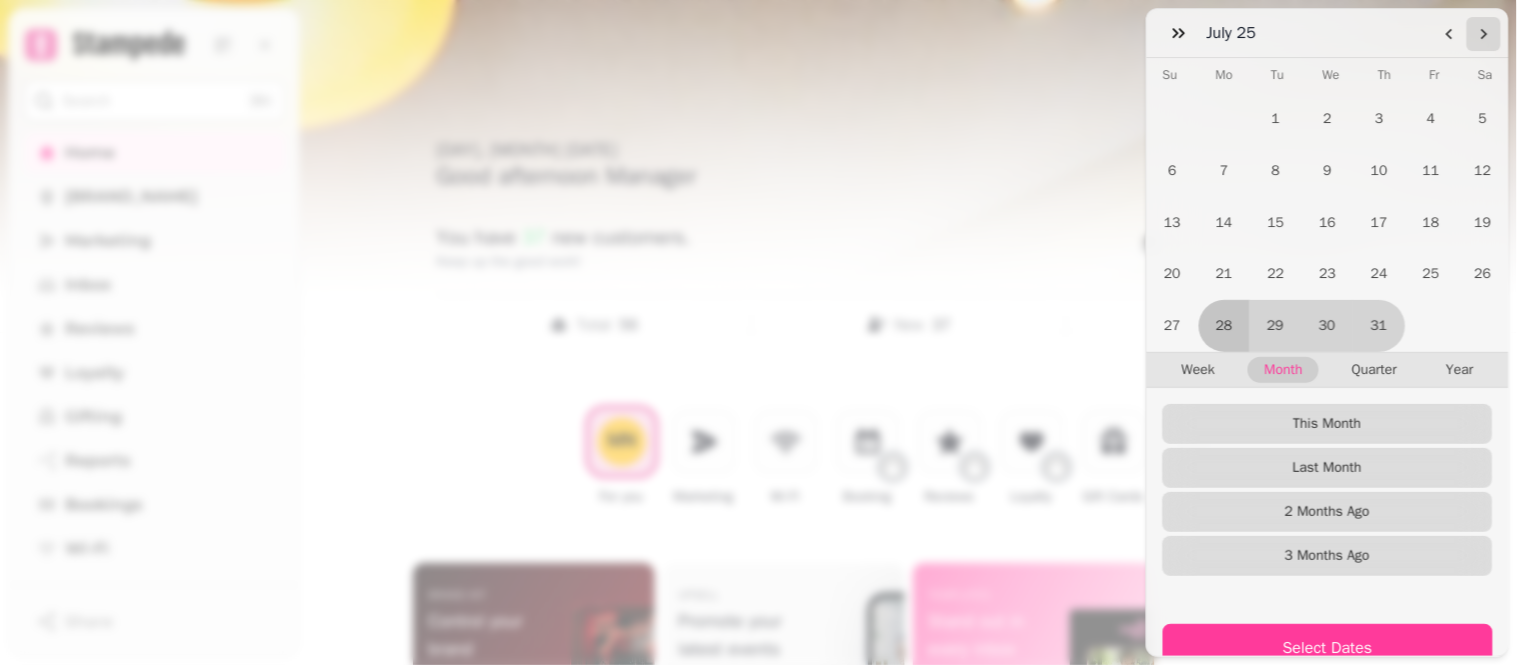 click 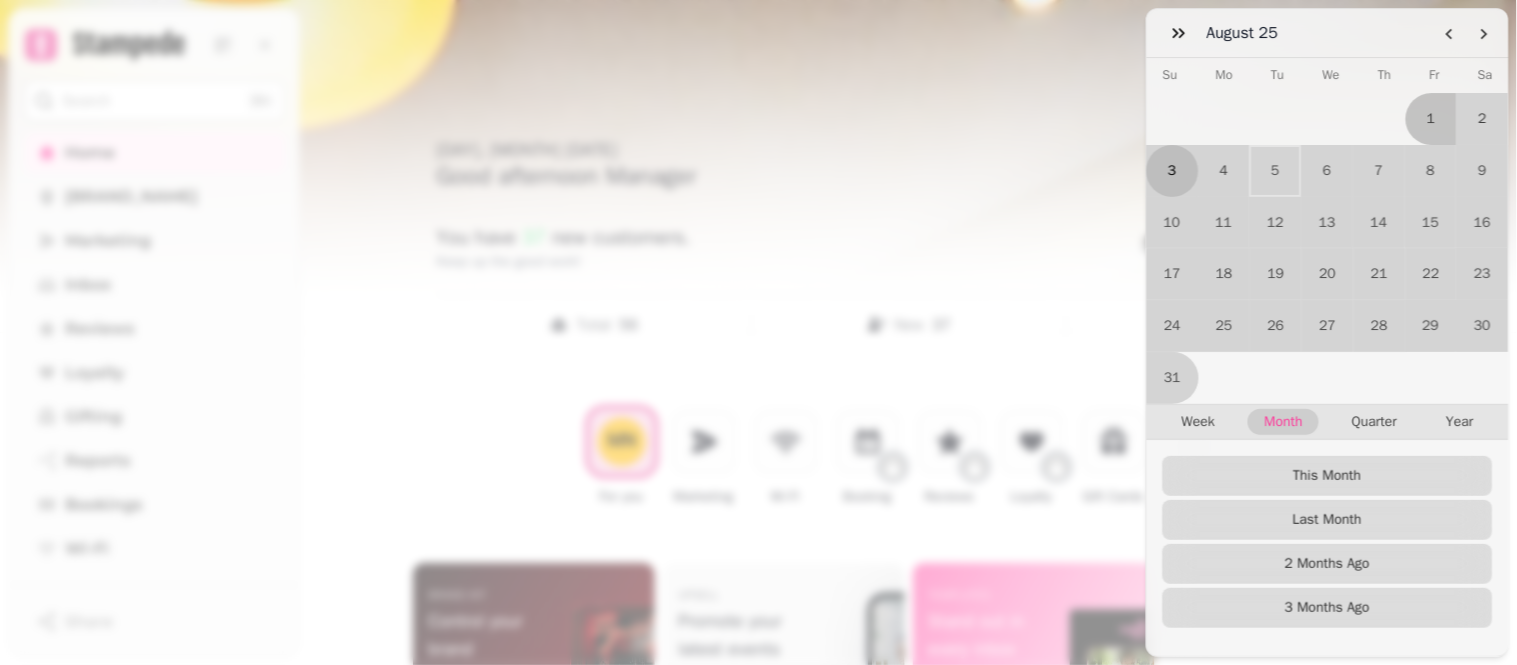 click on "3" at bounding box center [1173, 171] 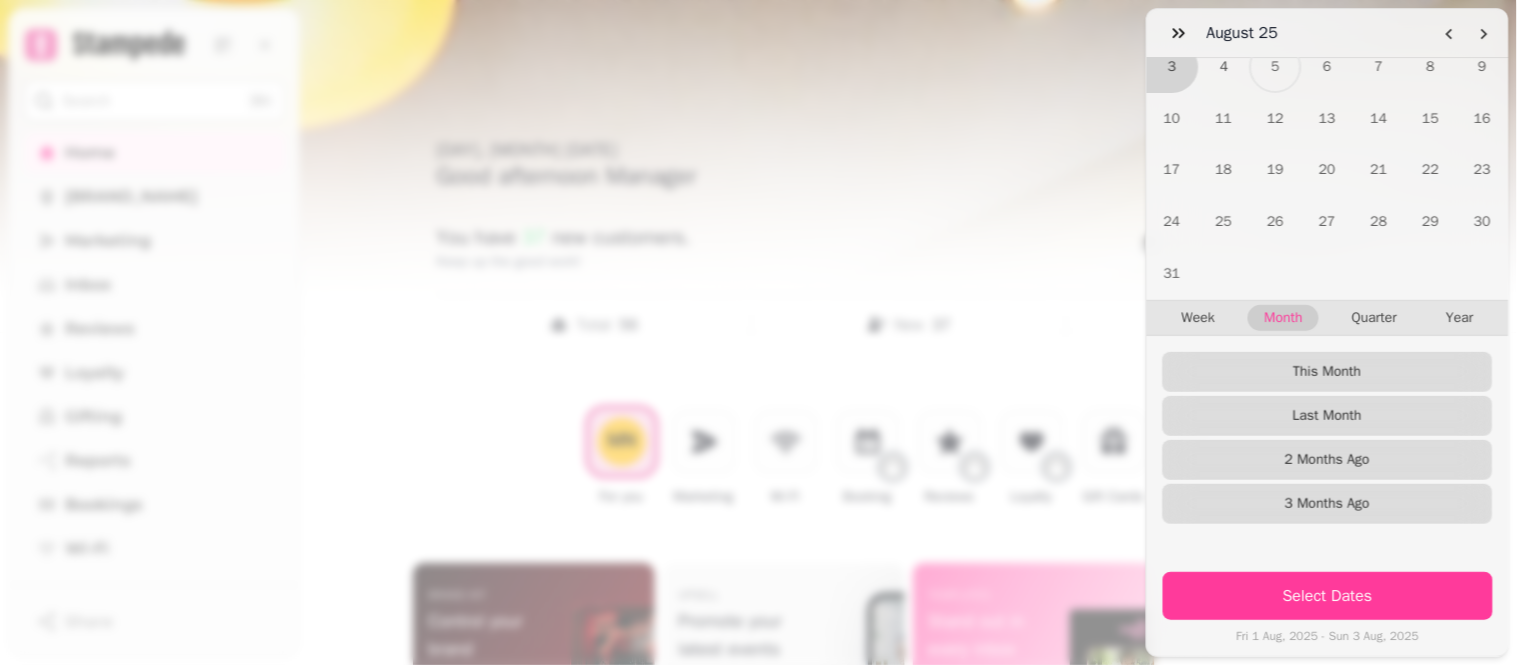 scroll, scrollTop: 22, scrollLeft: 0, axis: vertical 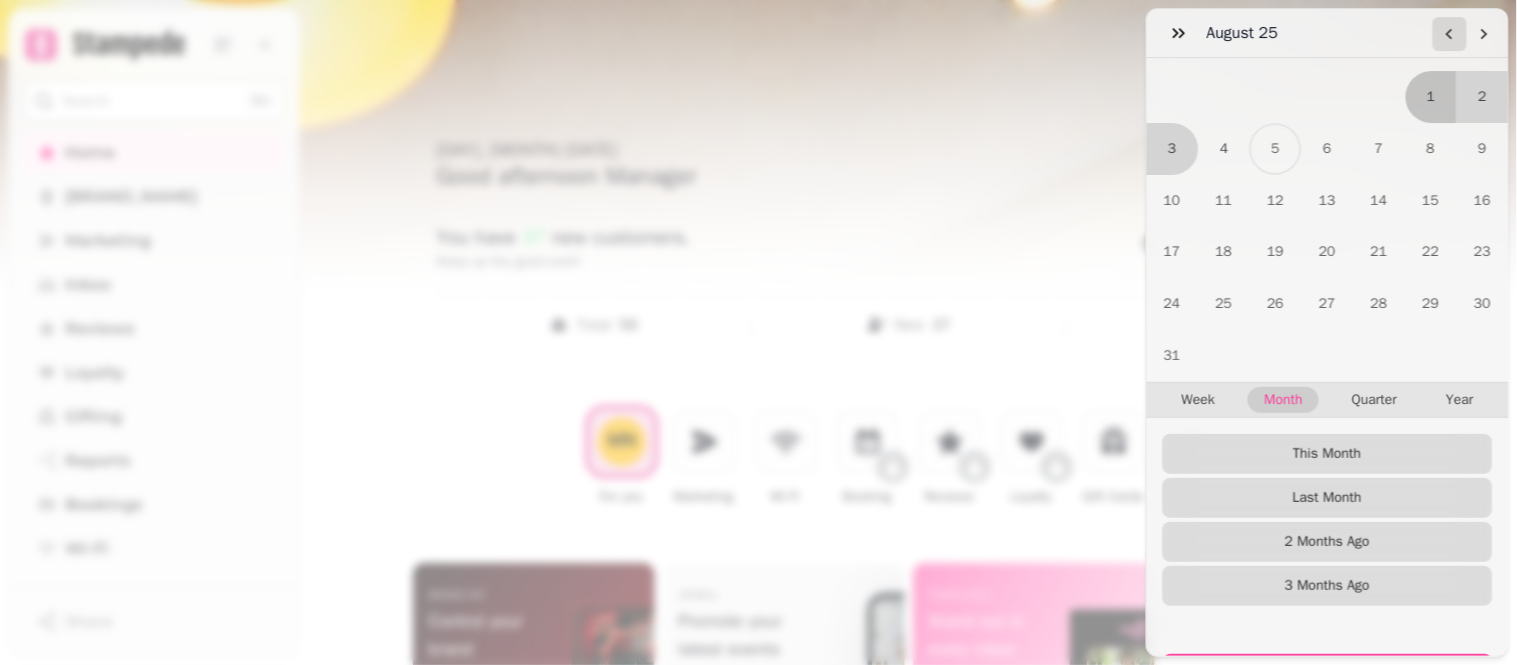click 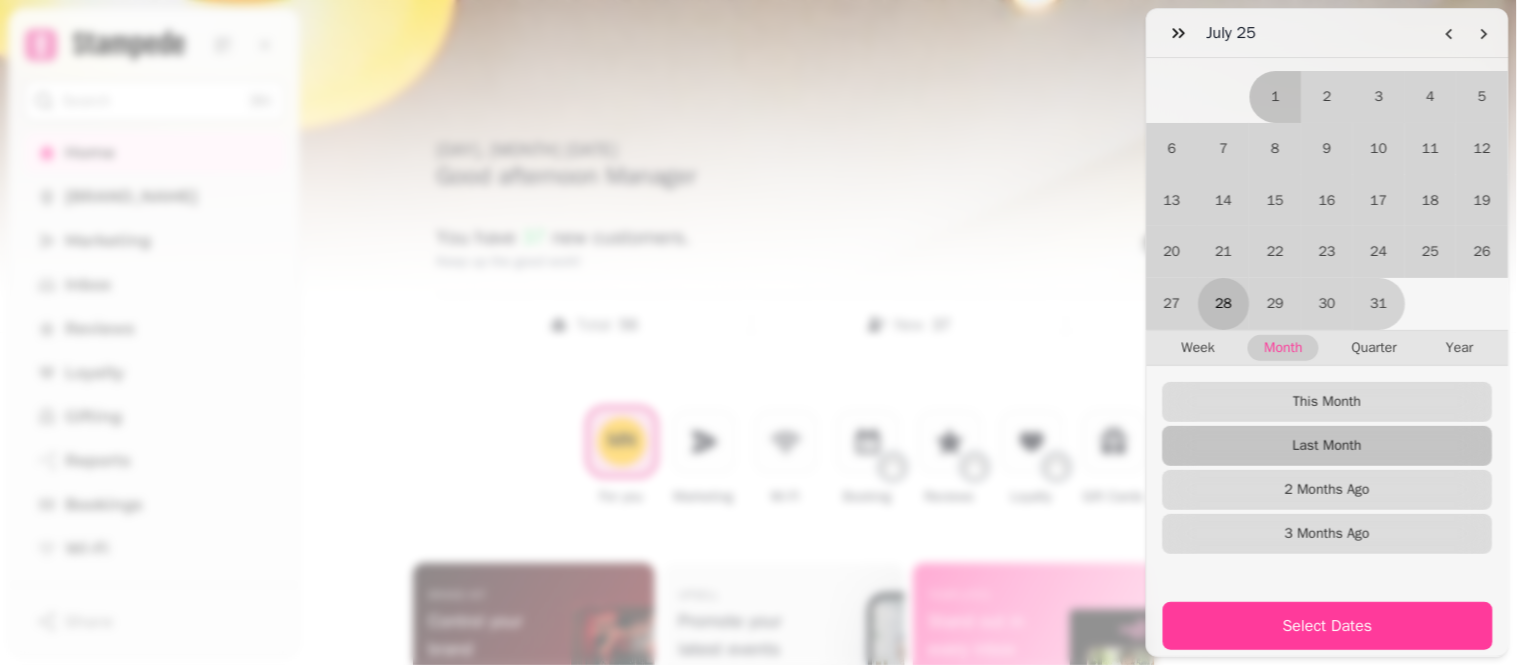 click on "28" at bounding box center (1225, 304) 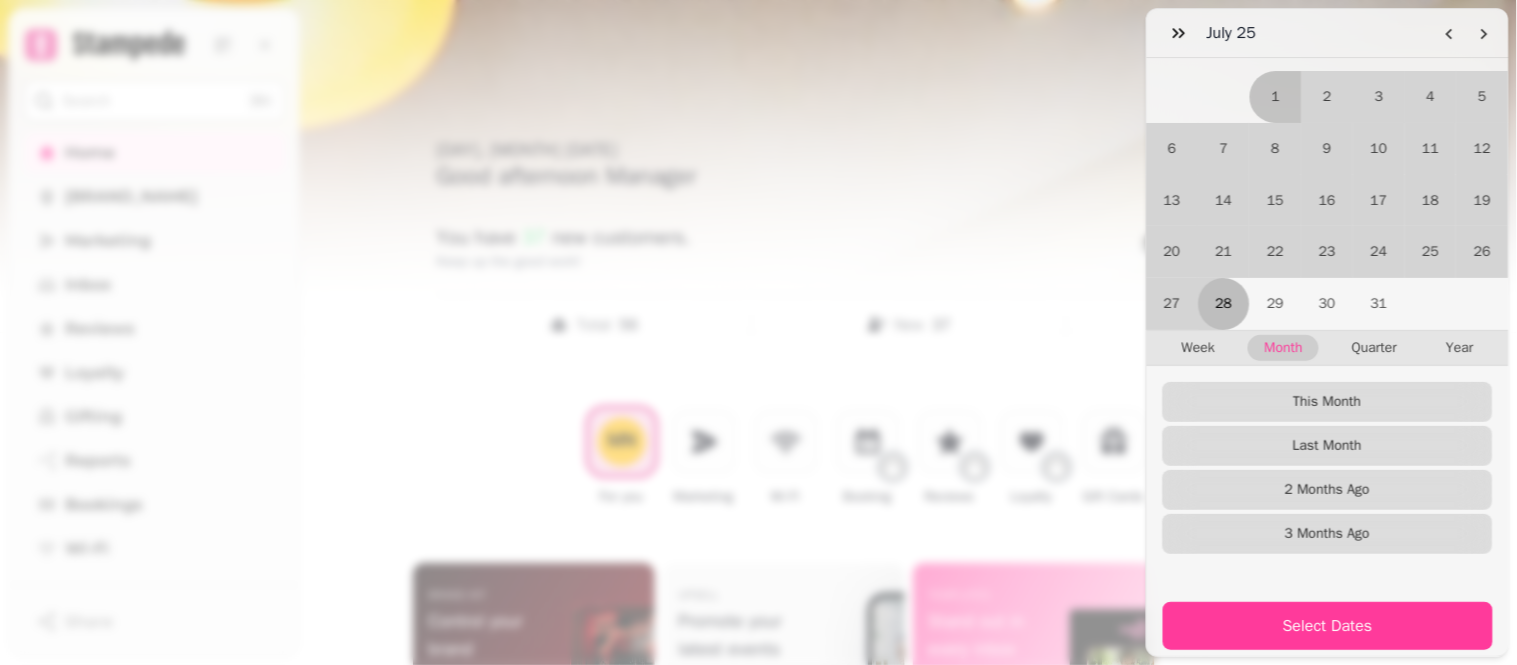 click on "28" at bounding box center (1225, 304) 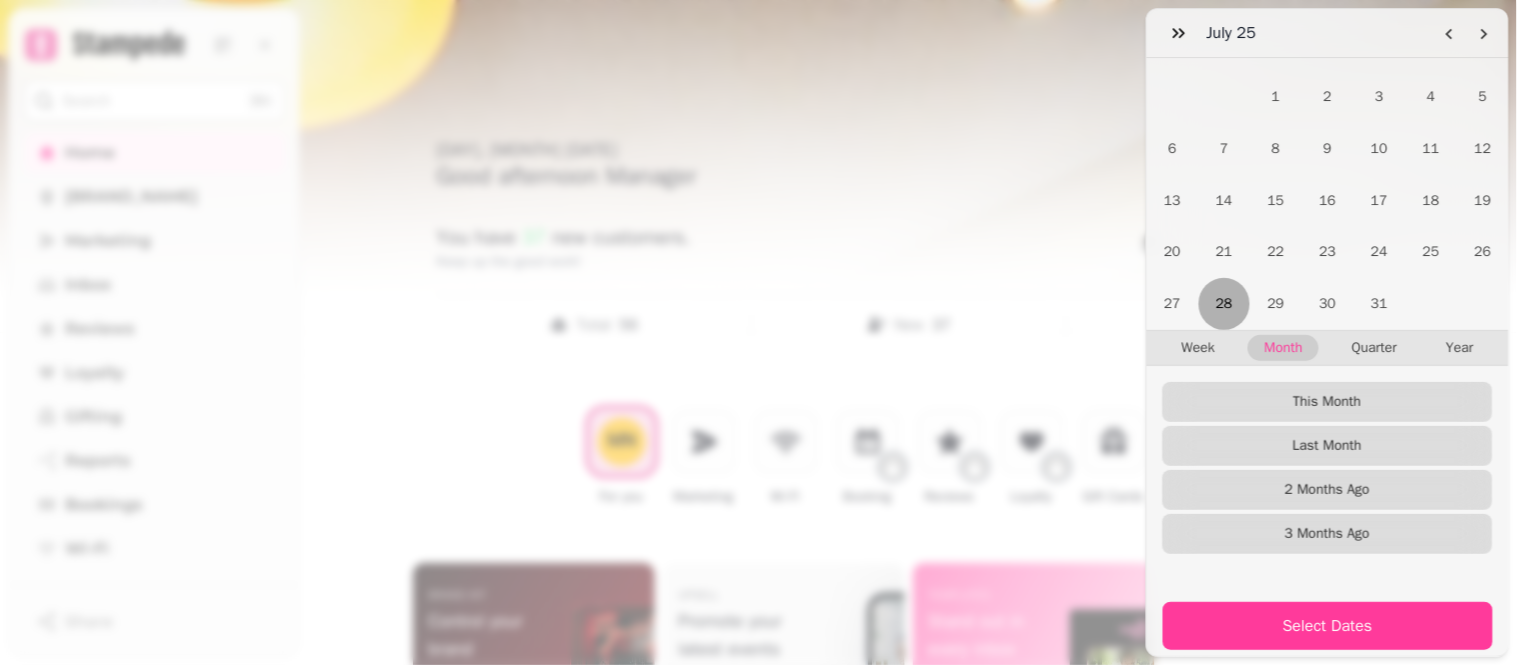 click on "28" at bounding box center [1225, 304] 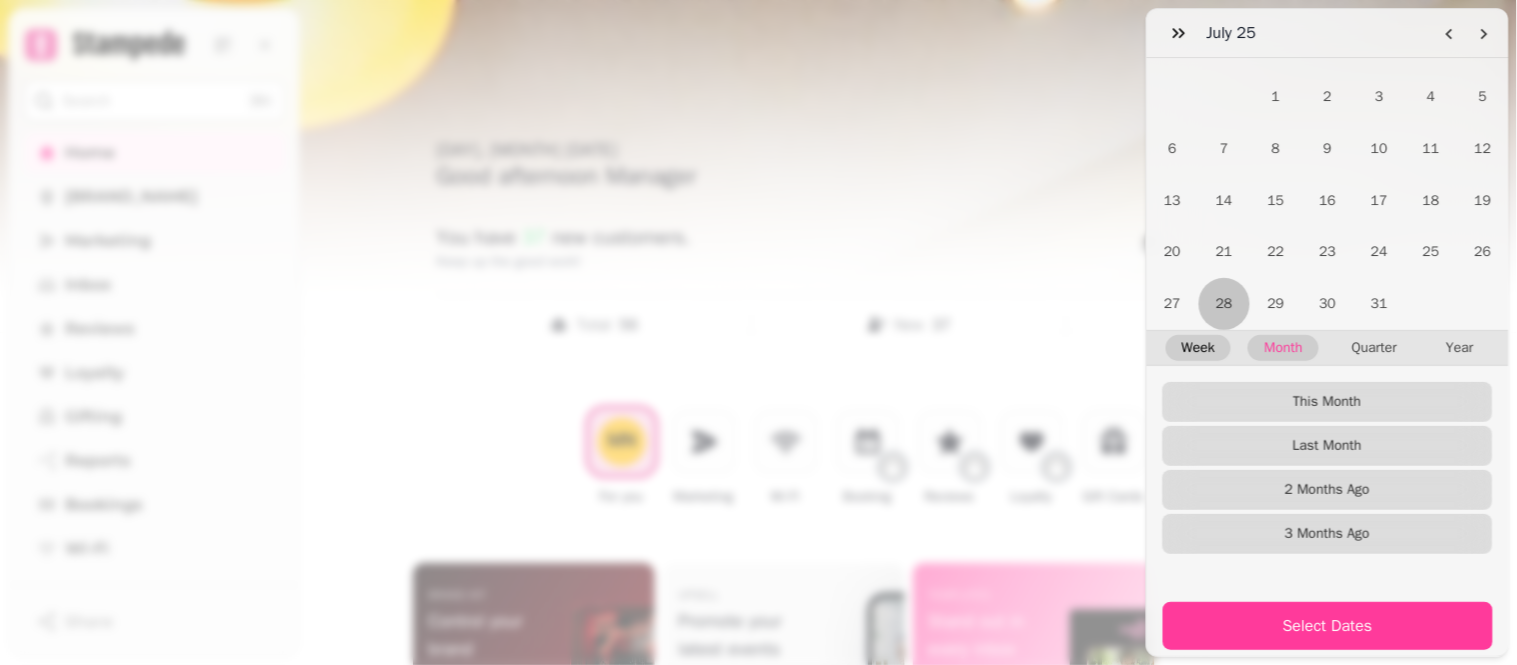 click on "Week" at bounding box center [1199, 348] 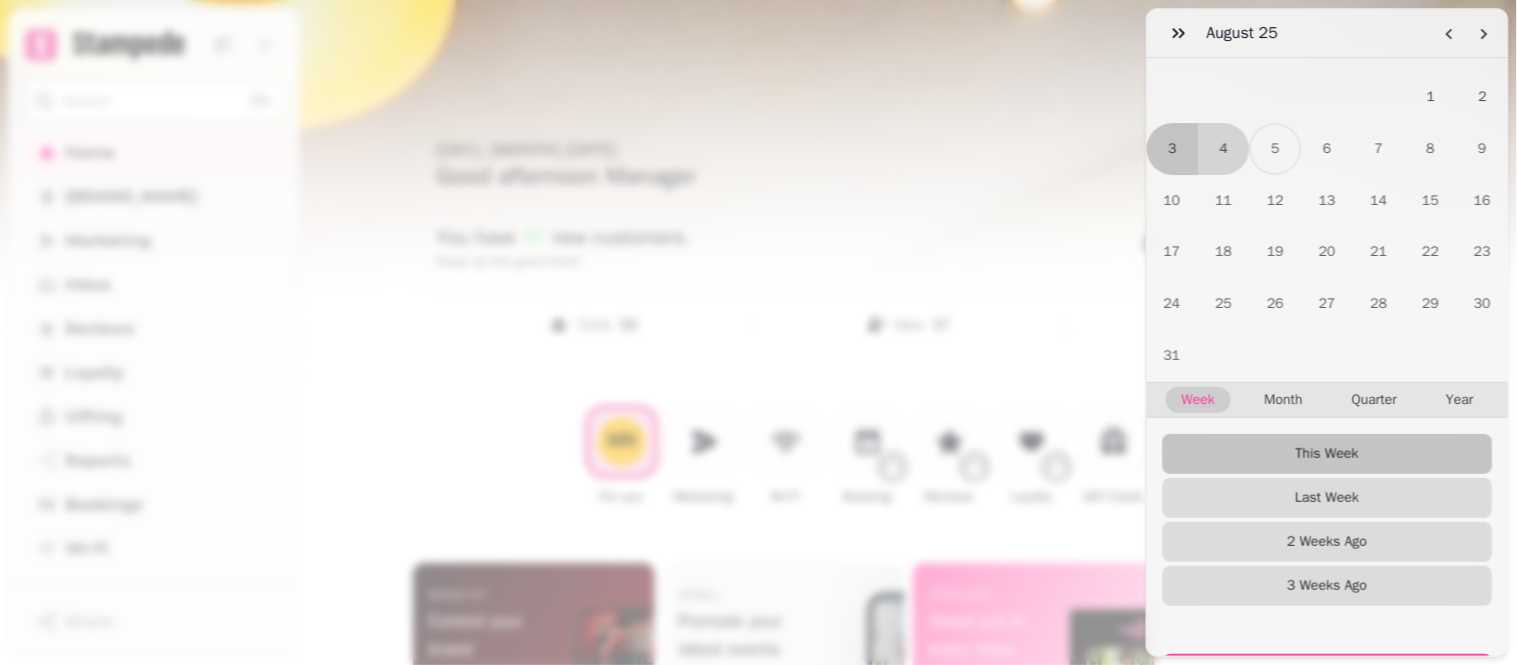 scroll, scrollTop: 0, scrollLeft: 0, axis: both 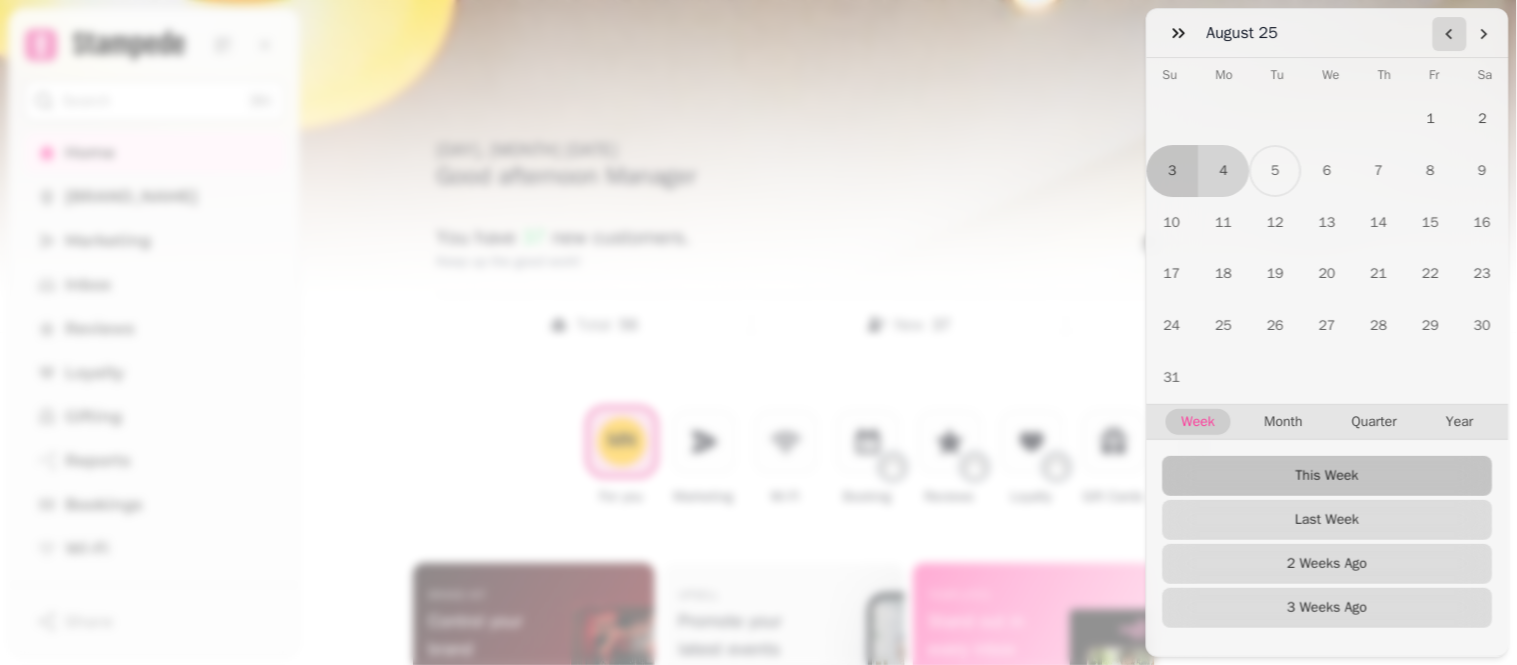 click at bounding box center (1450, 34) 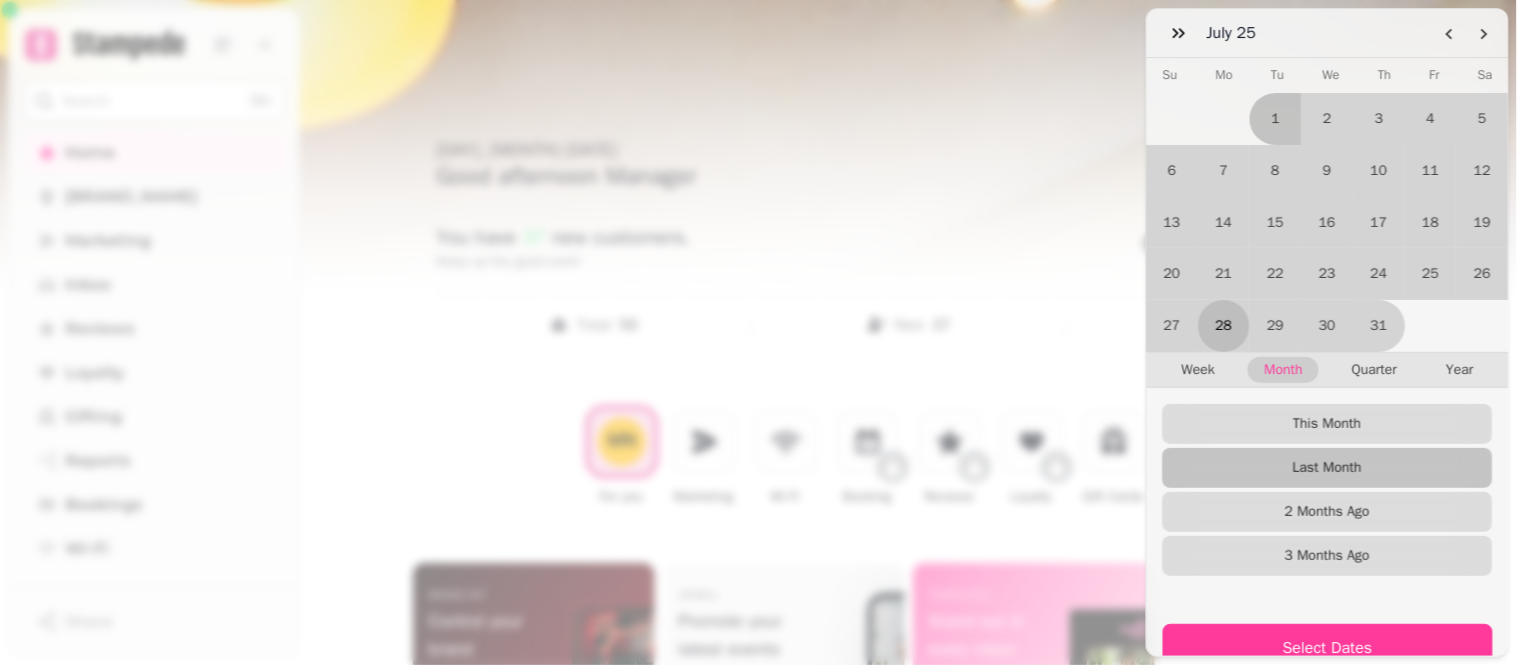 click on "28" at bounding box center [1225, 326] 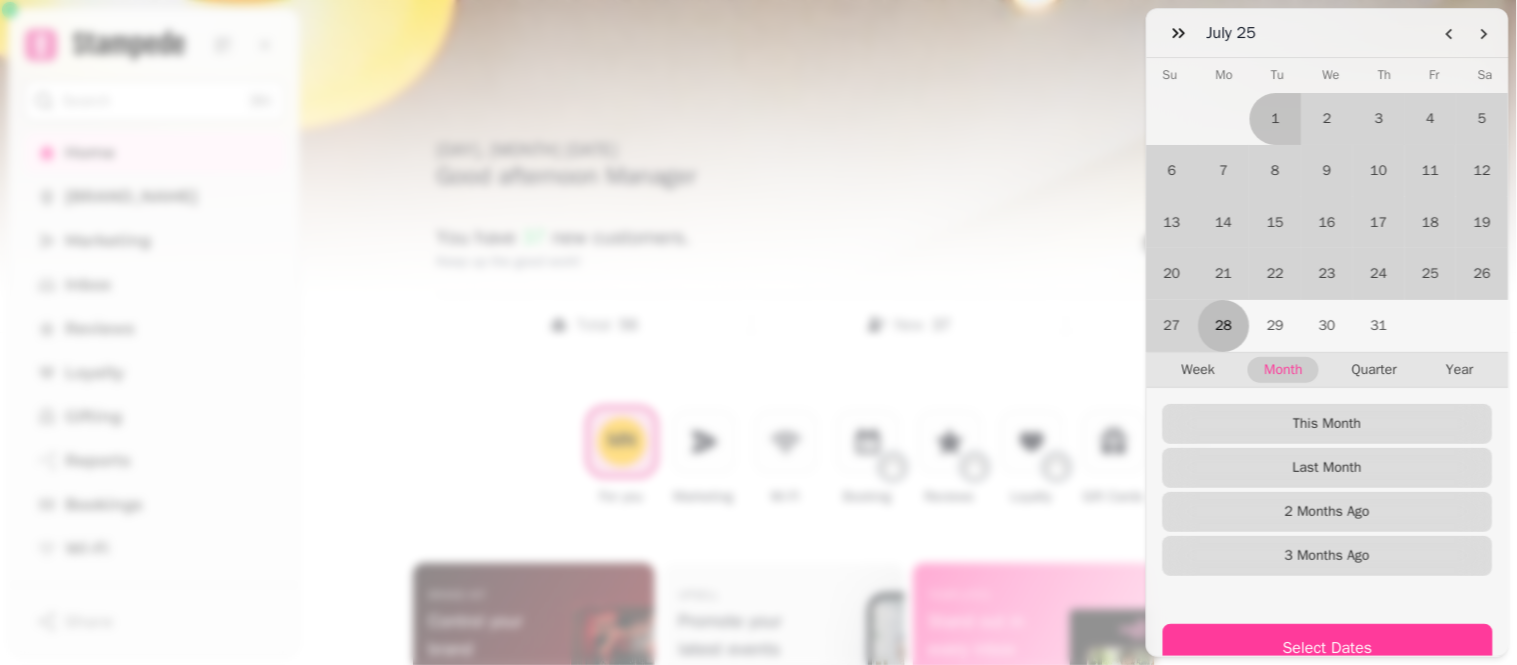 click on "28" at bounding box center (1225, 326) 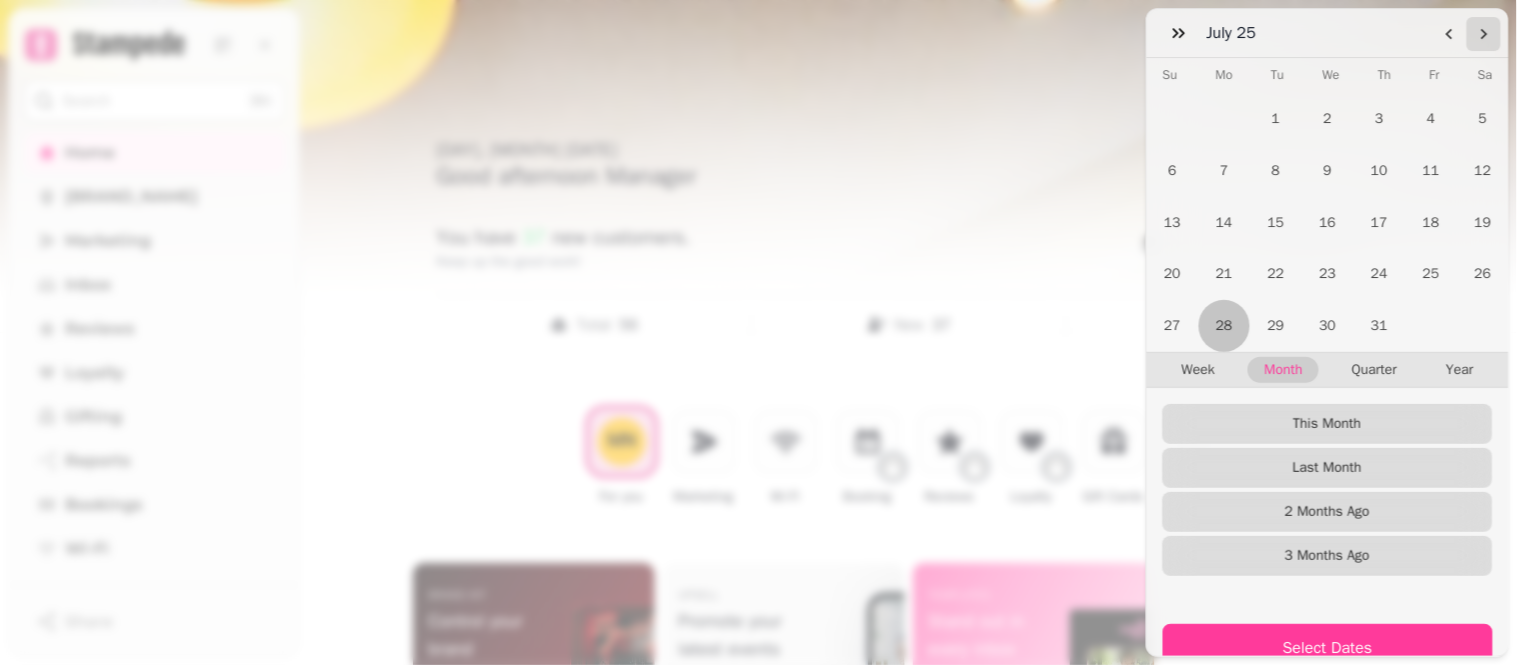 click at bounding box center (1484, 34) 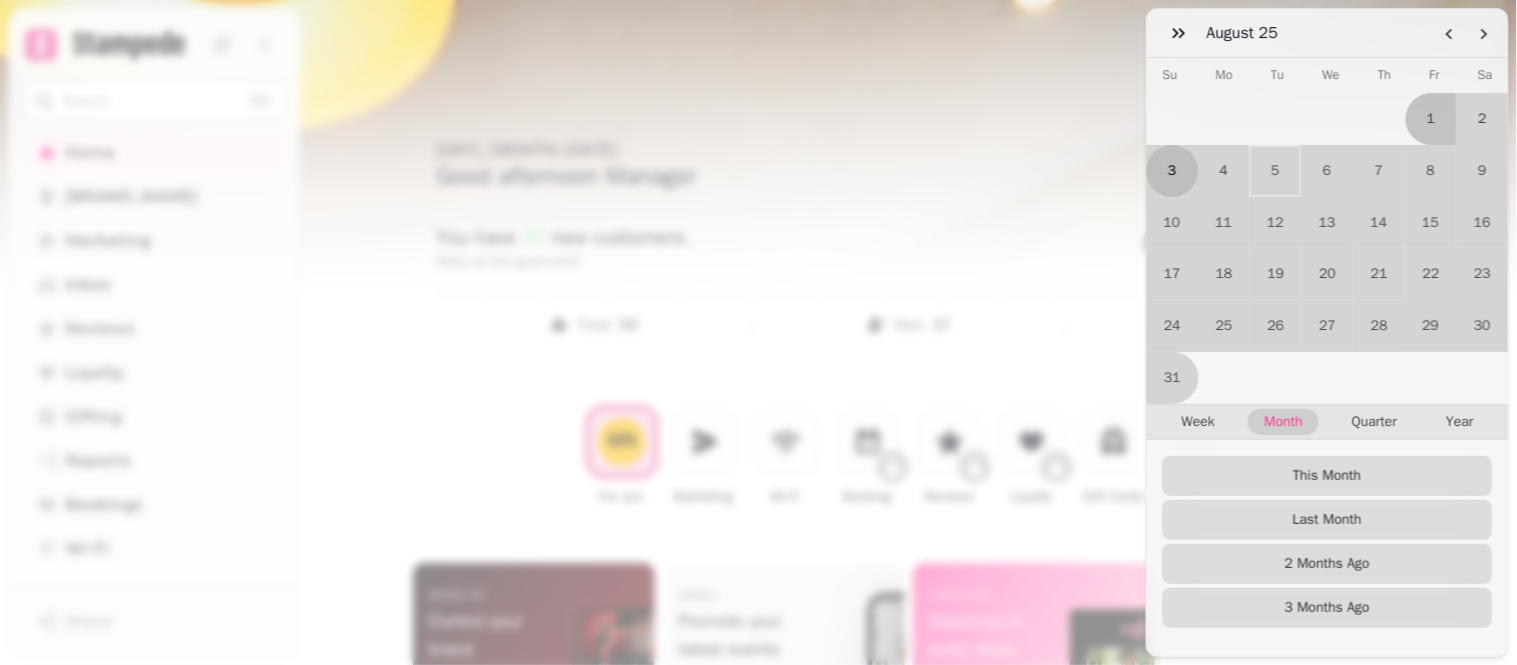 click on "3" at bounding box center (1173, 171) 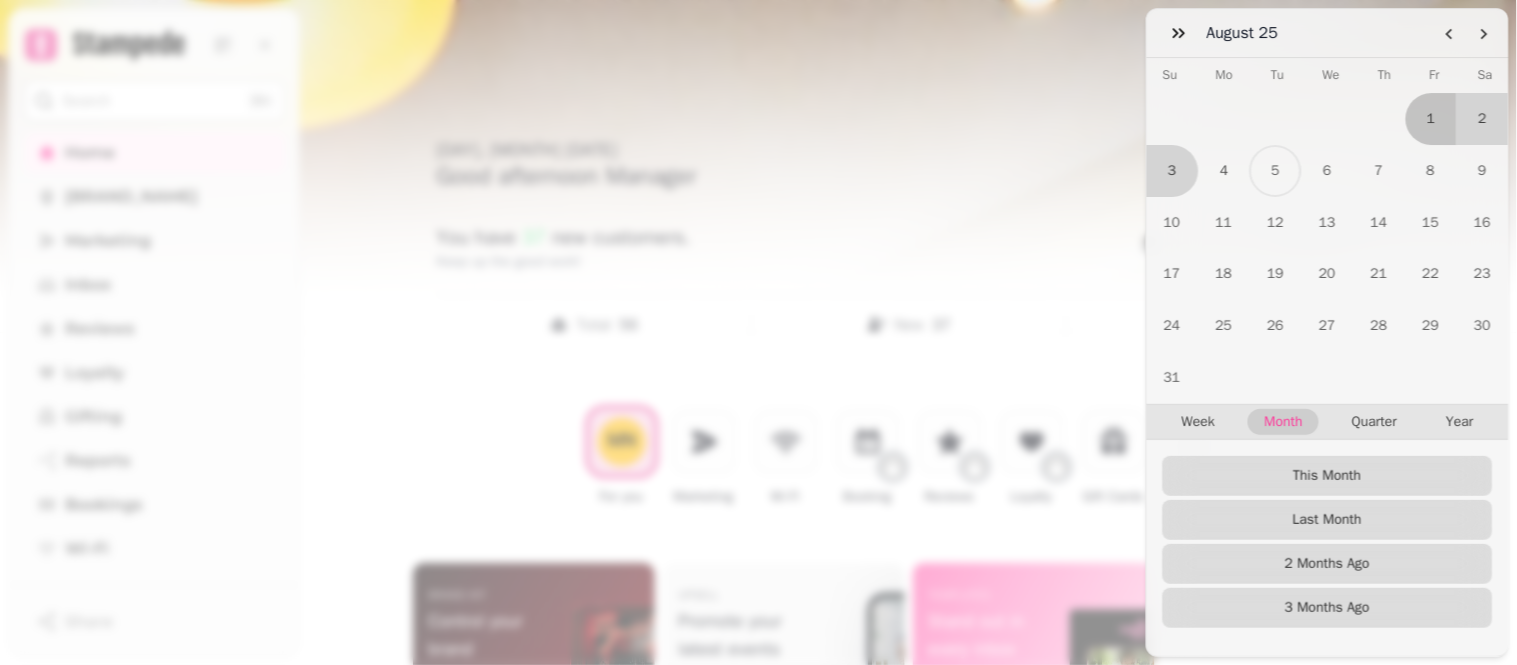 scroll, scrollTop: 105, scrollLeft: 0, axis: vertical 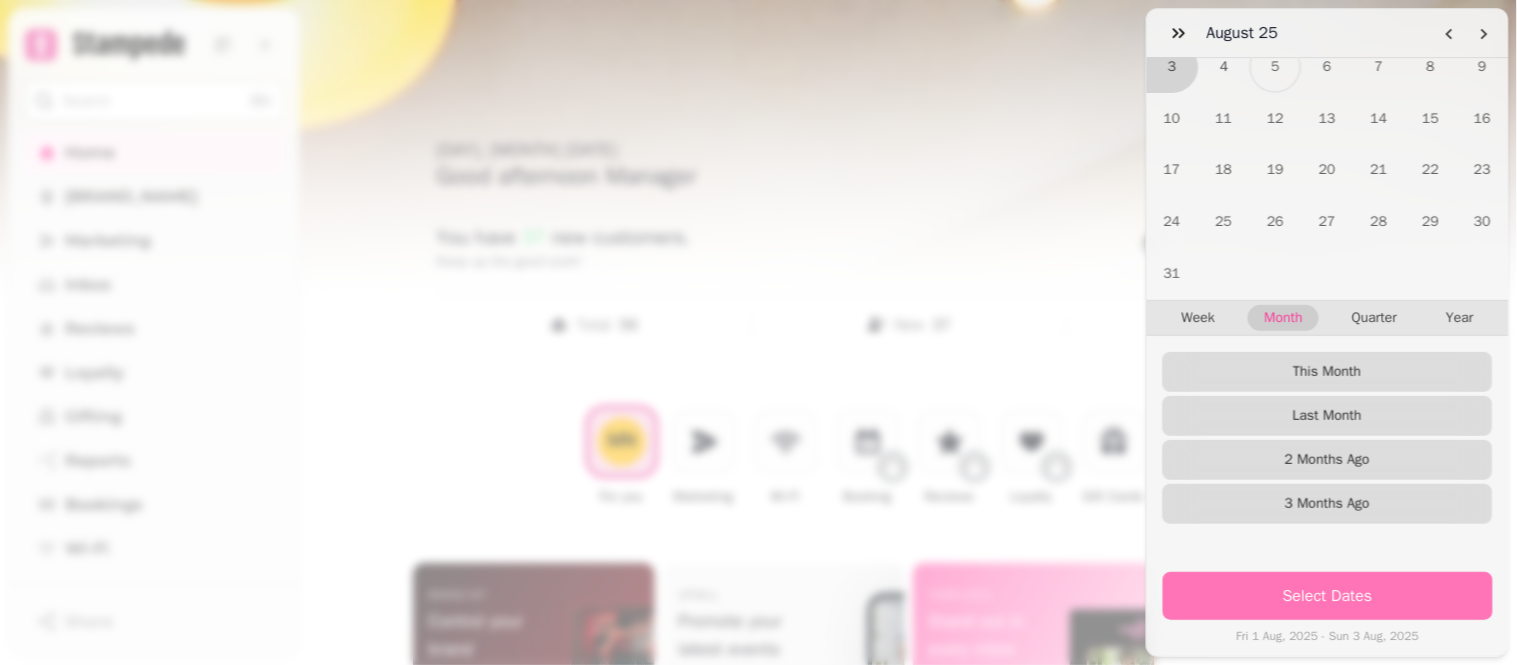 click on "Select Dates" at bounding box center [1328, 596] 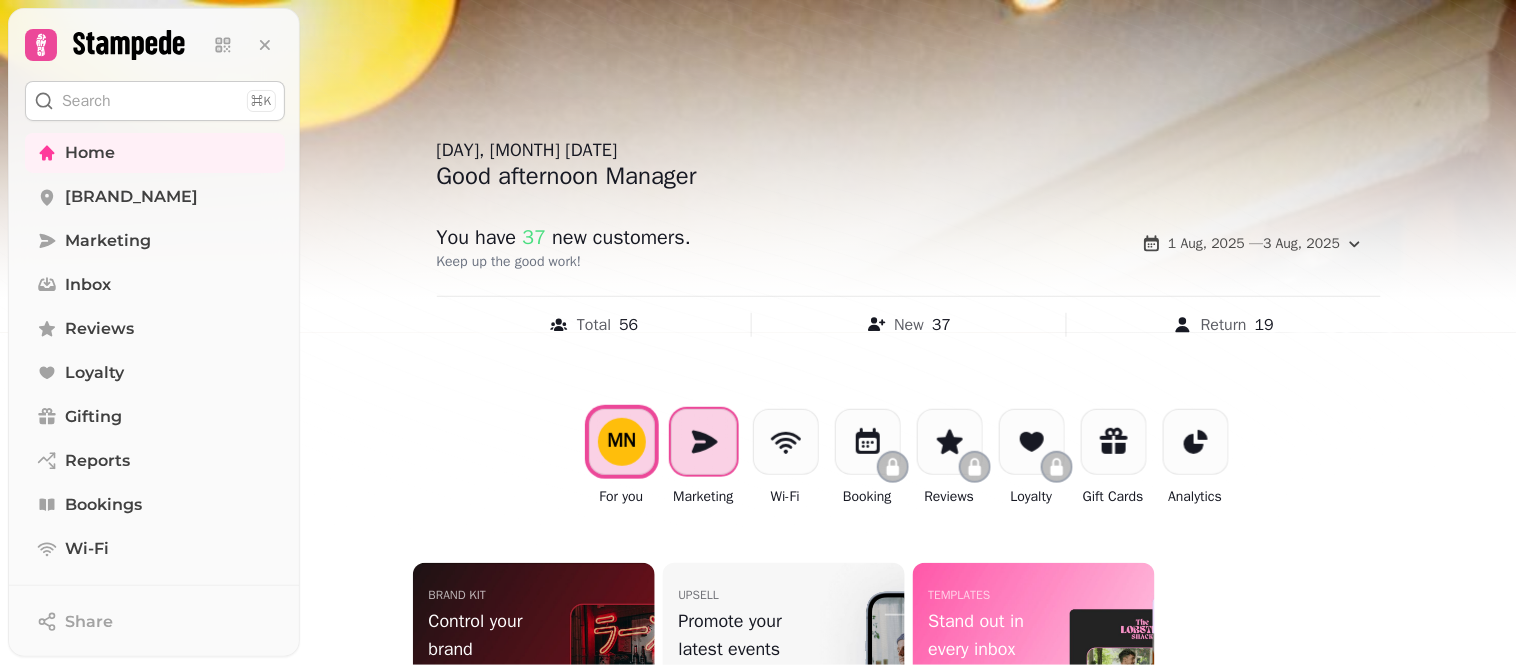 click at bounding box center (704, 442) 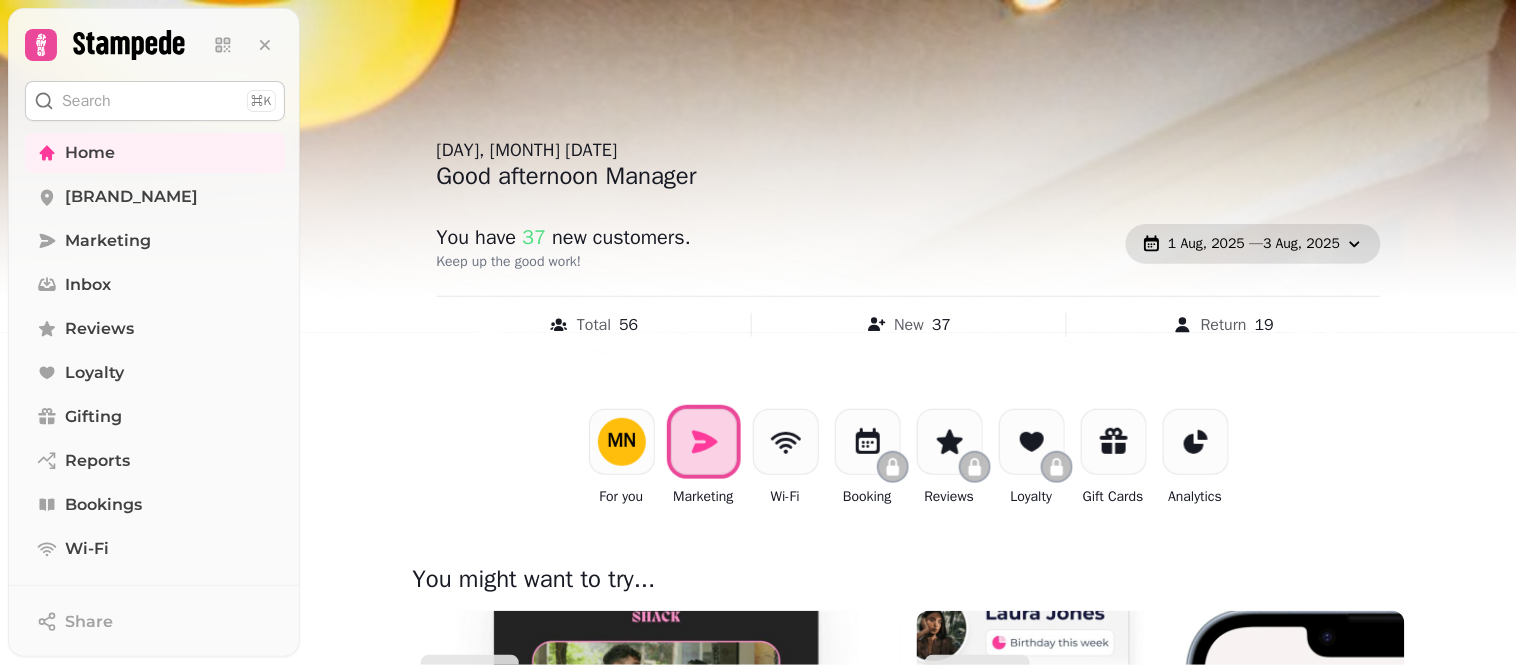 click on "[DAY] [MONTH], [YEAR]    -  [DAY] [MONTH], [YEAR]" at bounding box center [1254, 244] 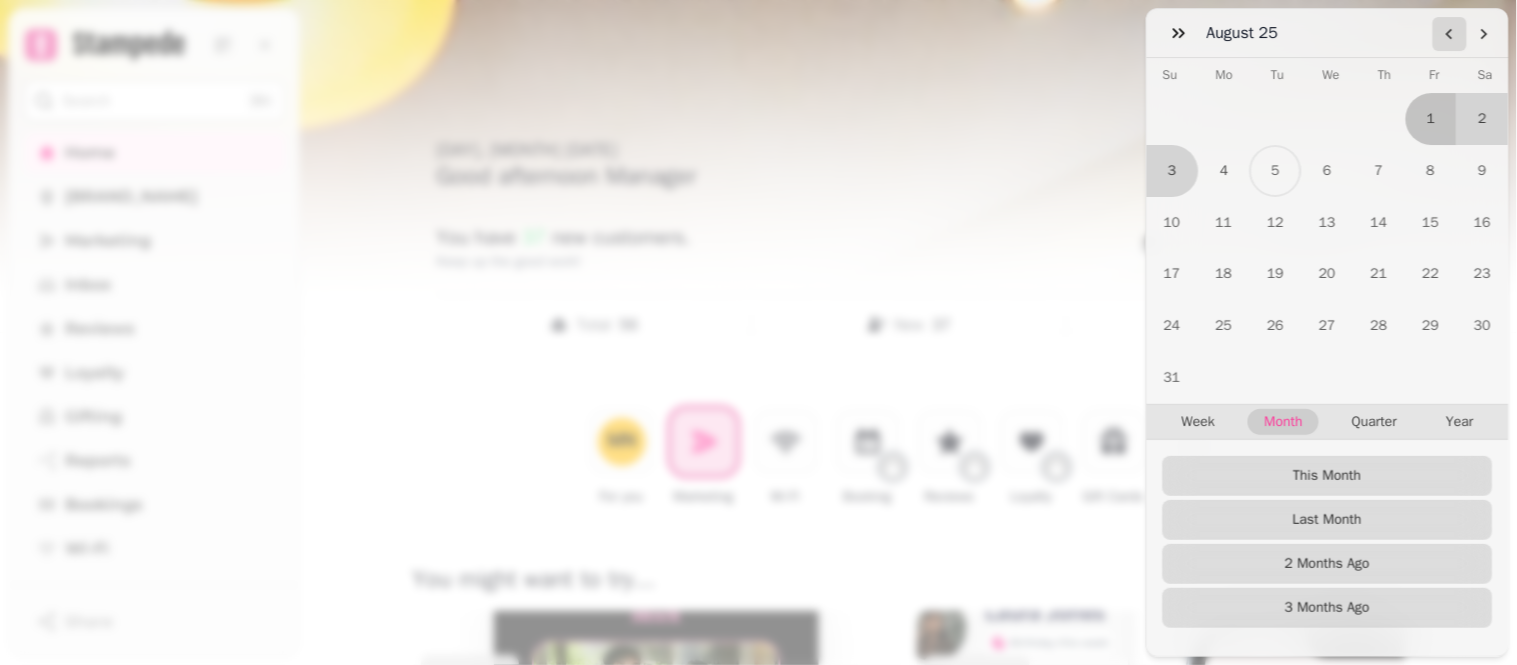 click 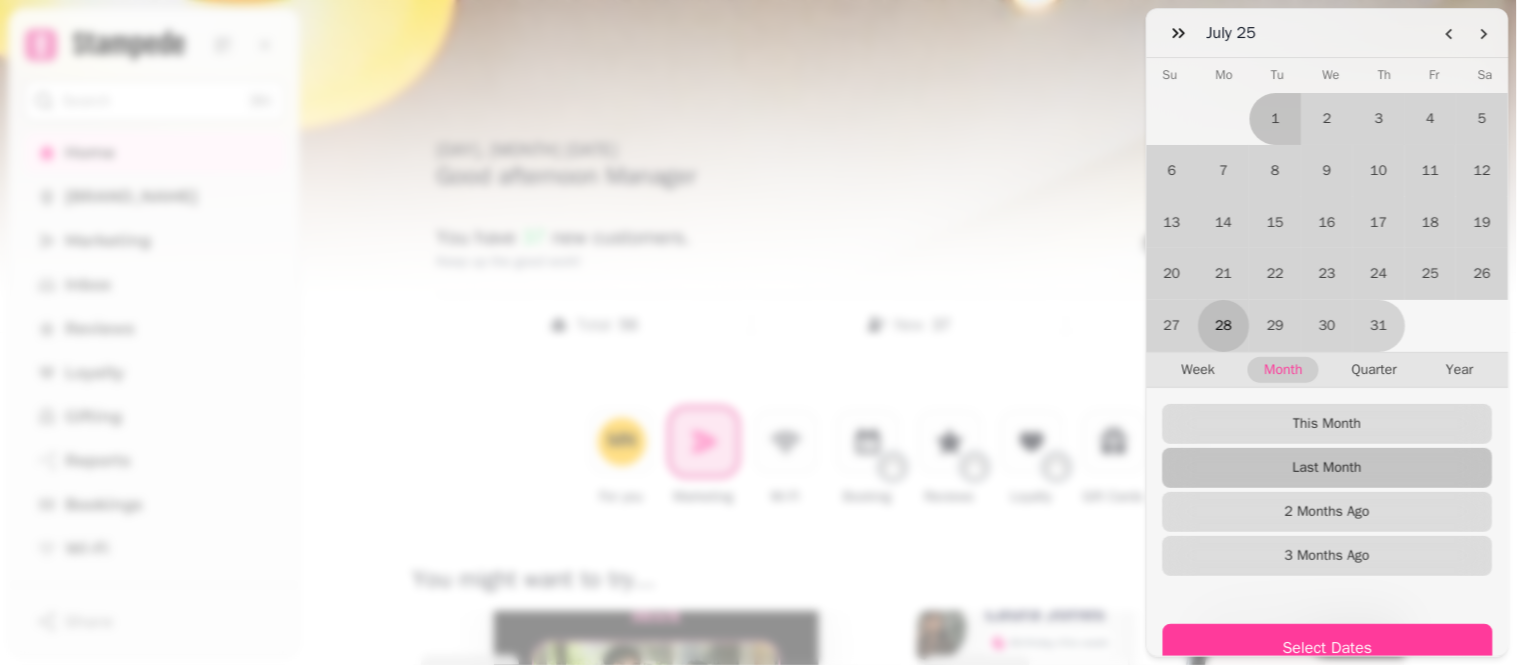 click on "28" at bounding box center (1225, 326) 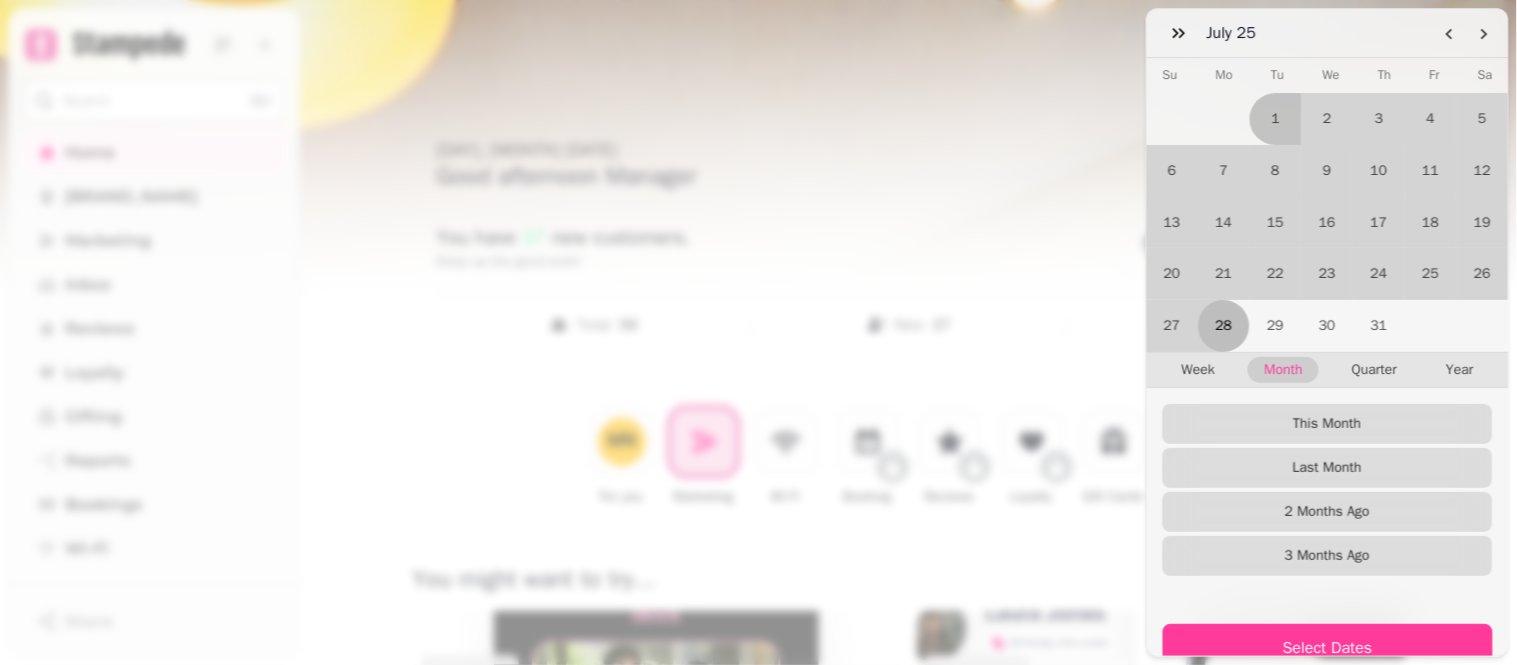 click on "28" at bounding box center [1225, 326] 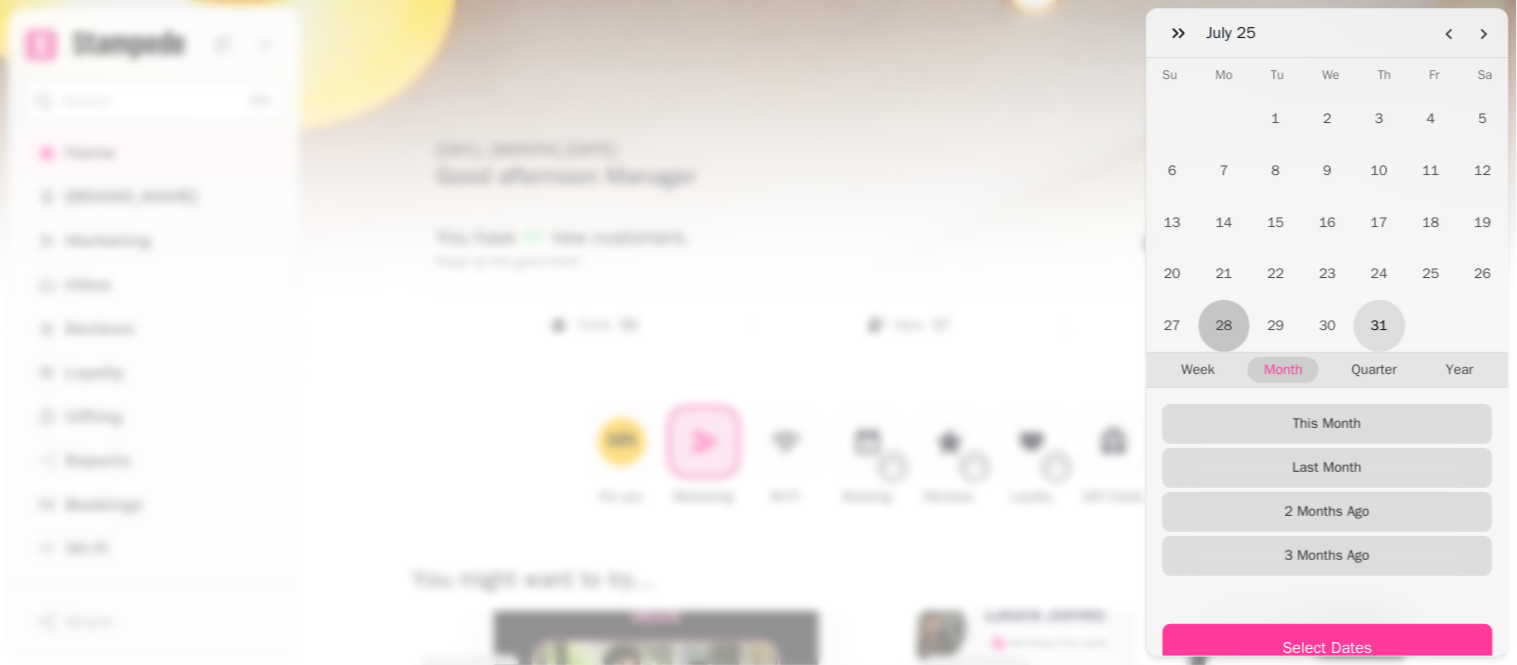 click on "31" at bounding box center (1380, 326) 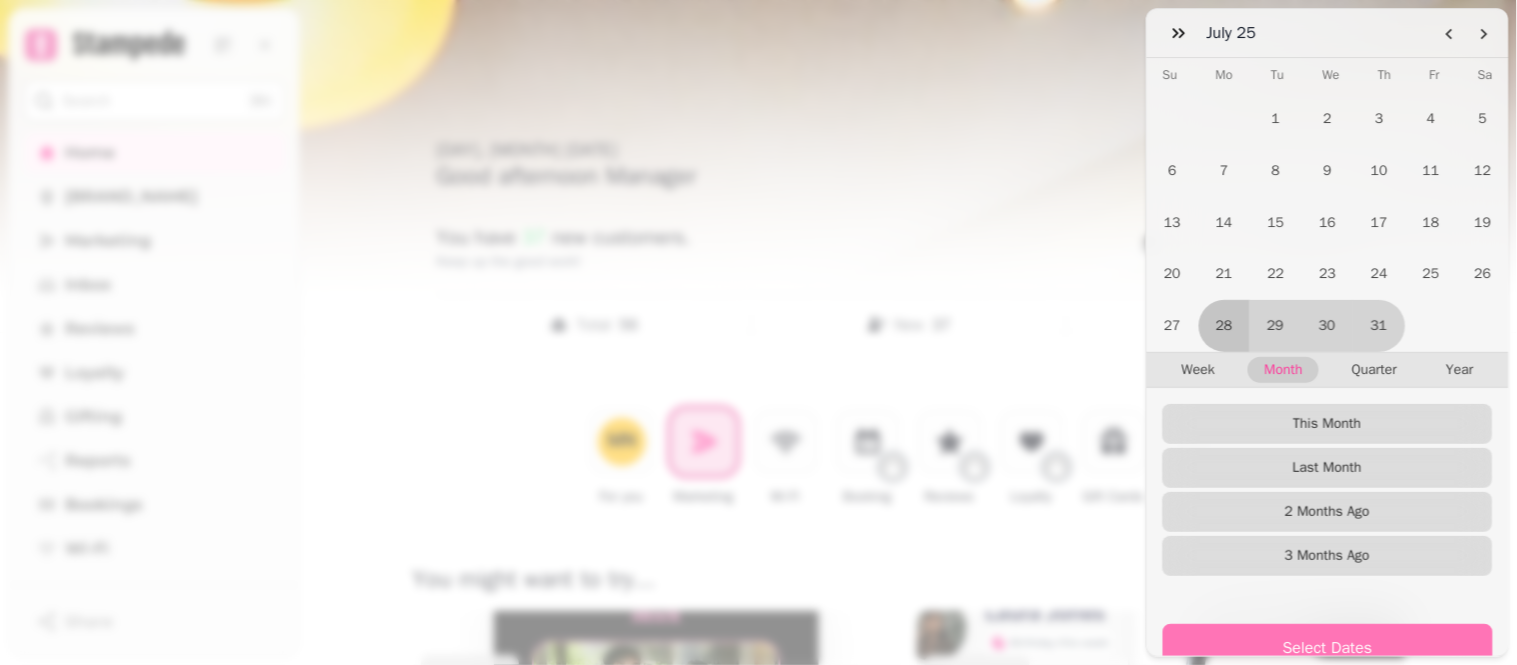 click on "Select Dates" at bounding box center [1328, 648] 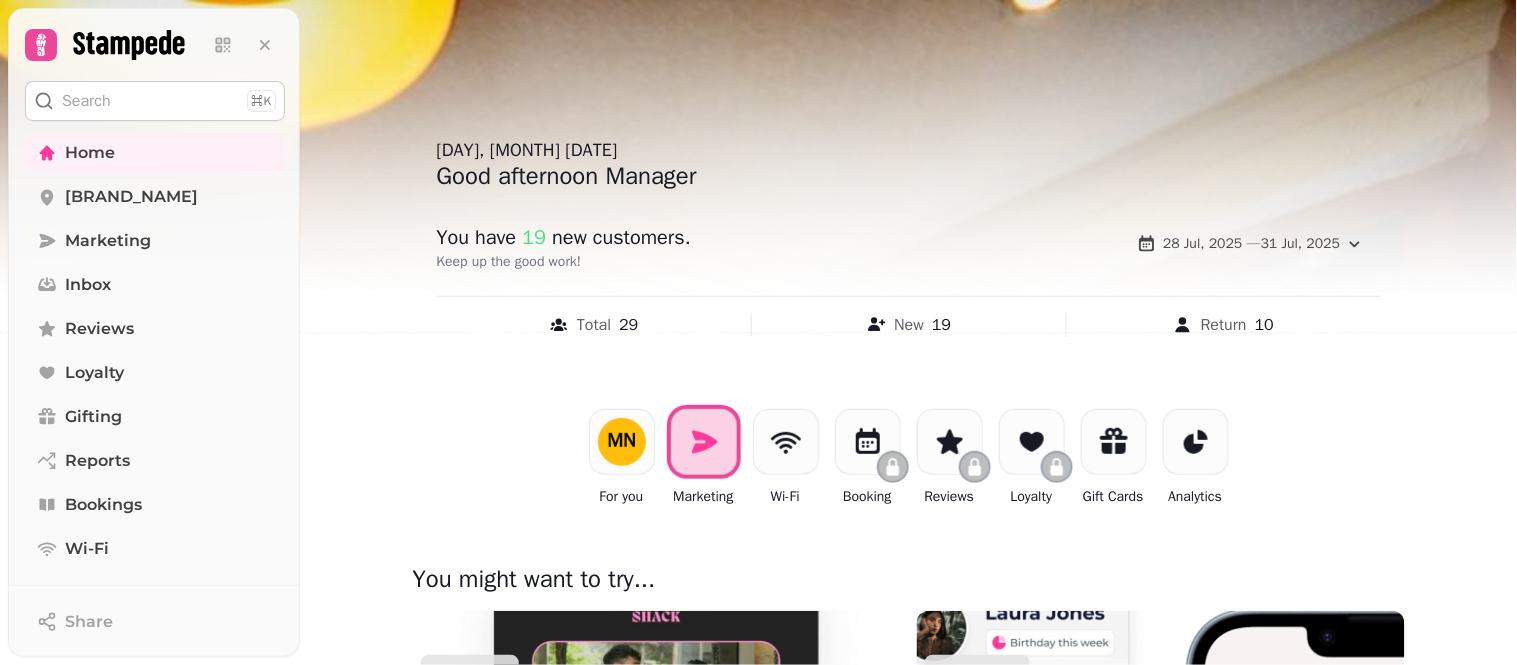 drag, startPoint x: 1513, startPoint y: 140, endPoint x: 1515, endPoint y: 175, distance: 35.057095 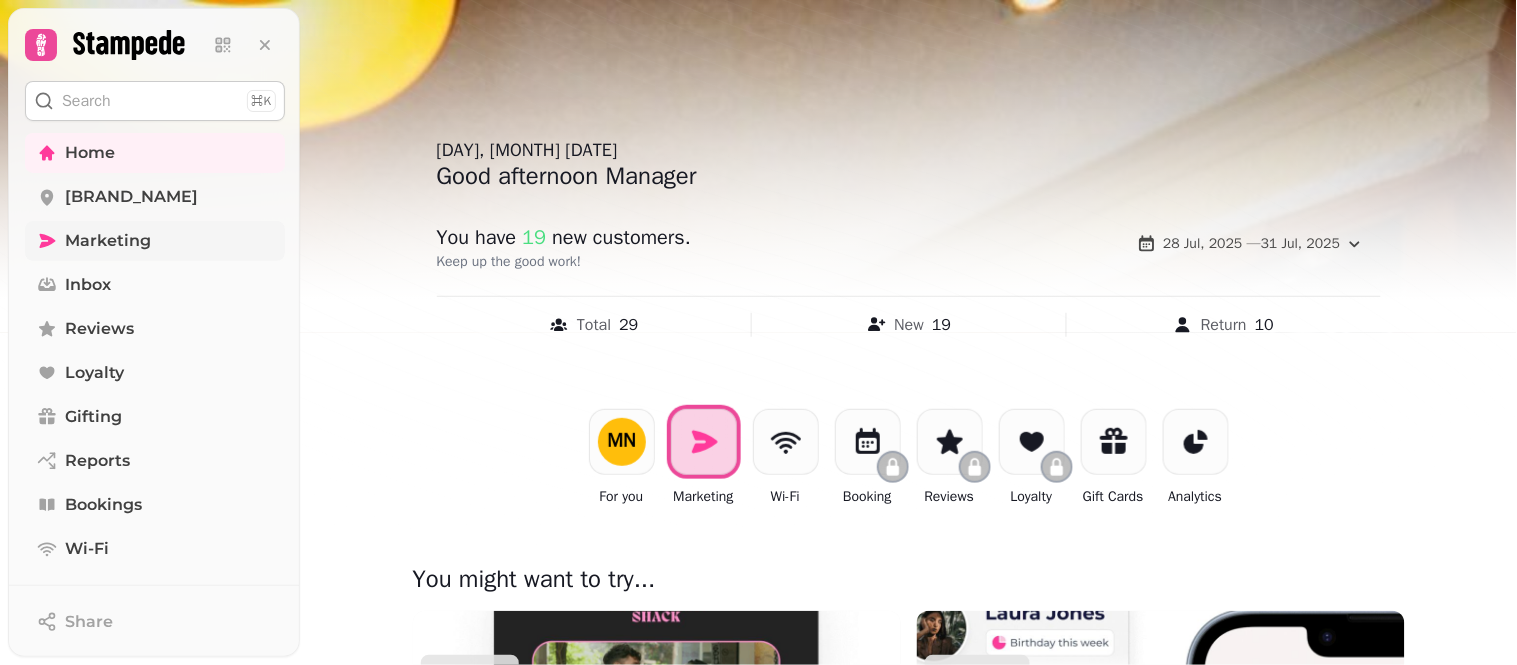 click on "Marketing" at bounding box center [108, 241] 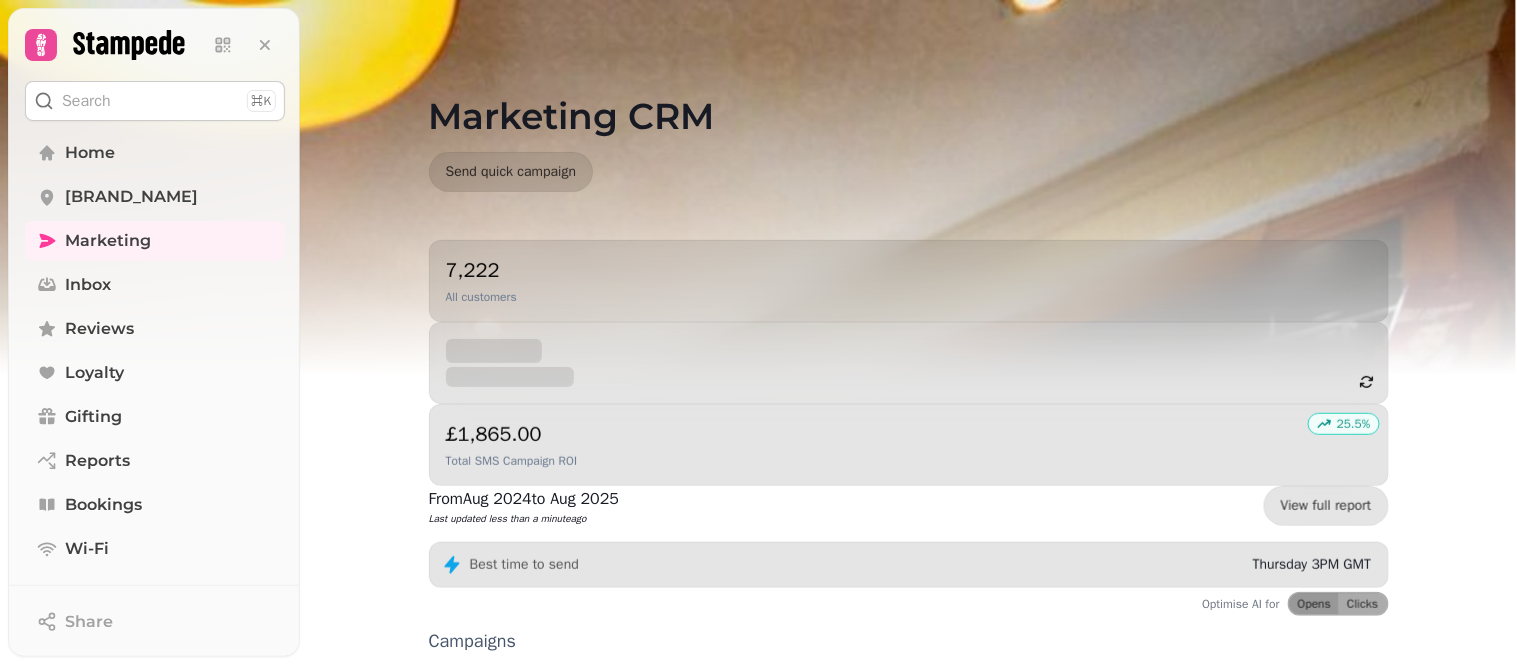 click at bounding box center (758, 250) 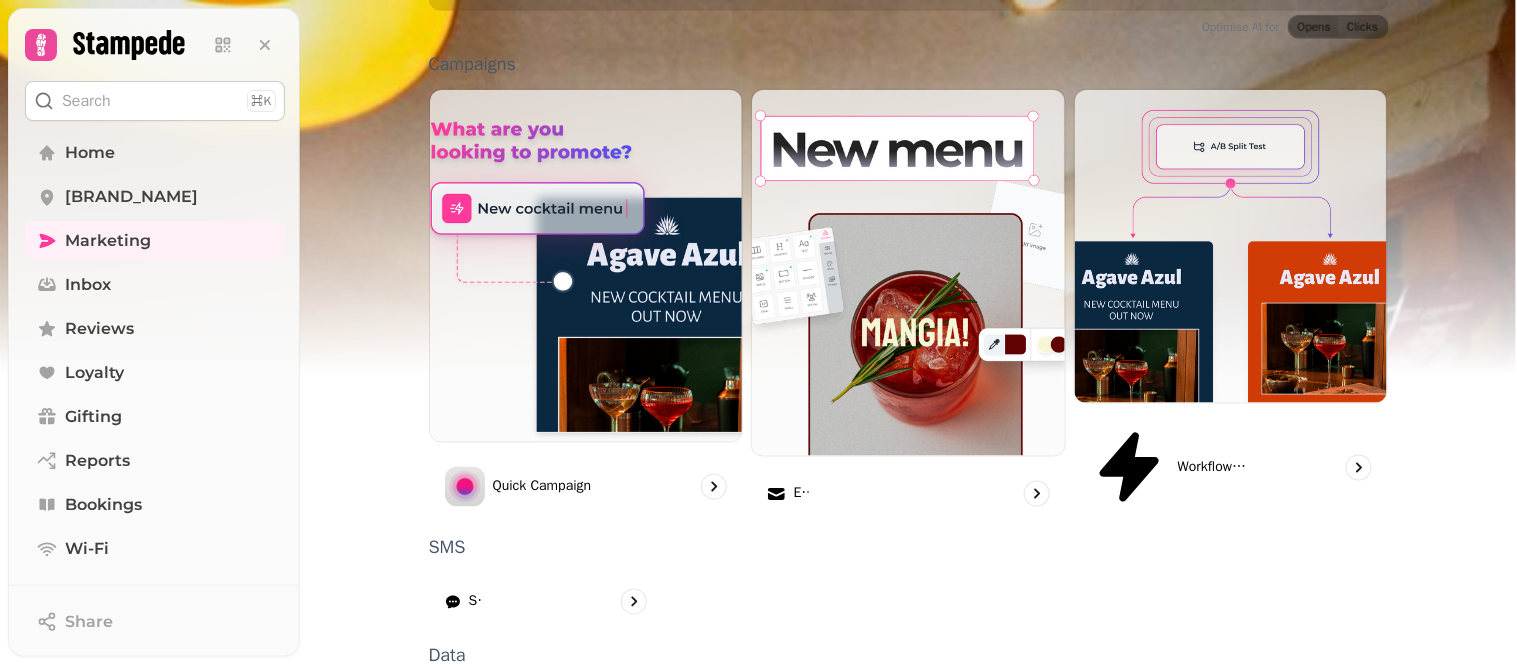 scroll, scrollTop: 584, scrollLeft: 0, axis: vertical 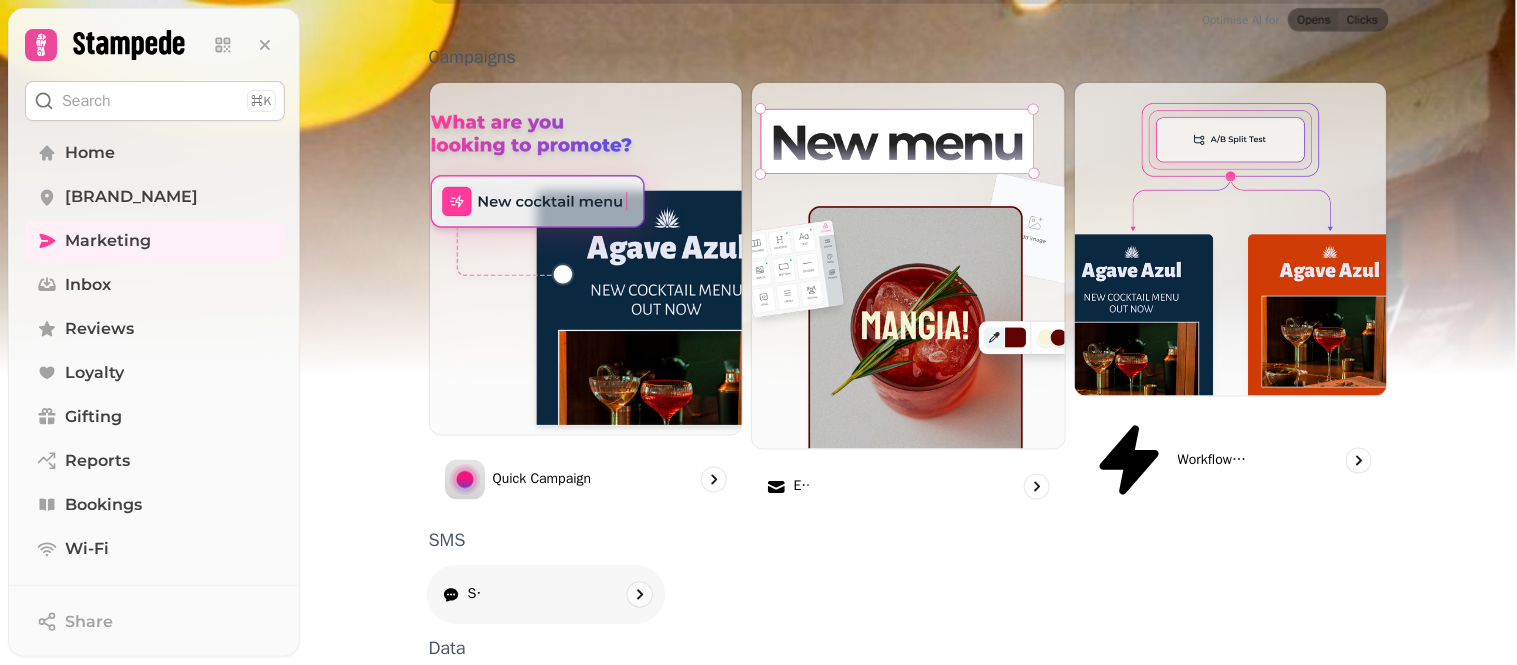 click on "SMS" at bounding box center [545, 595] 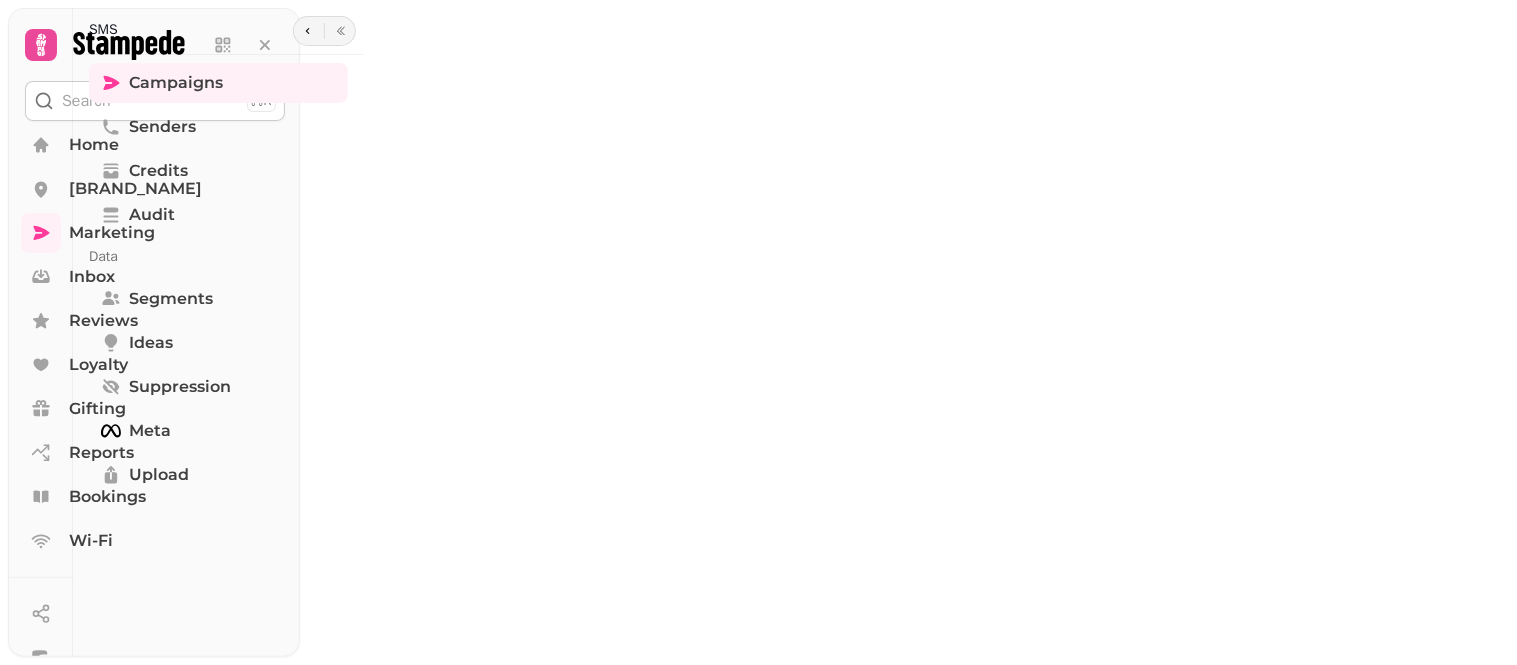 scroll, scrollTop: 0, scrollLeft: 0, axis: both 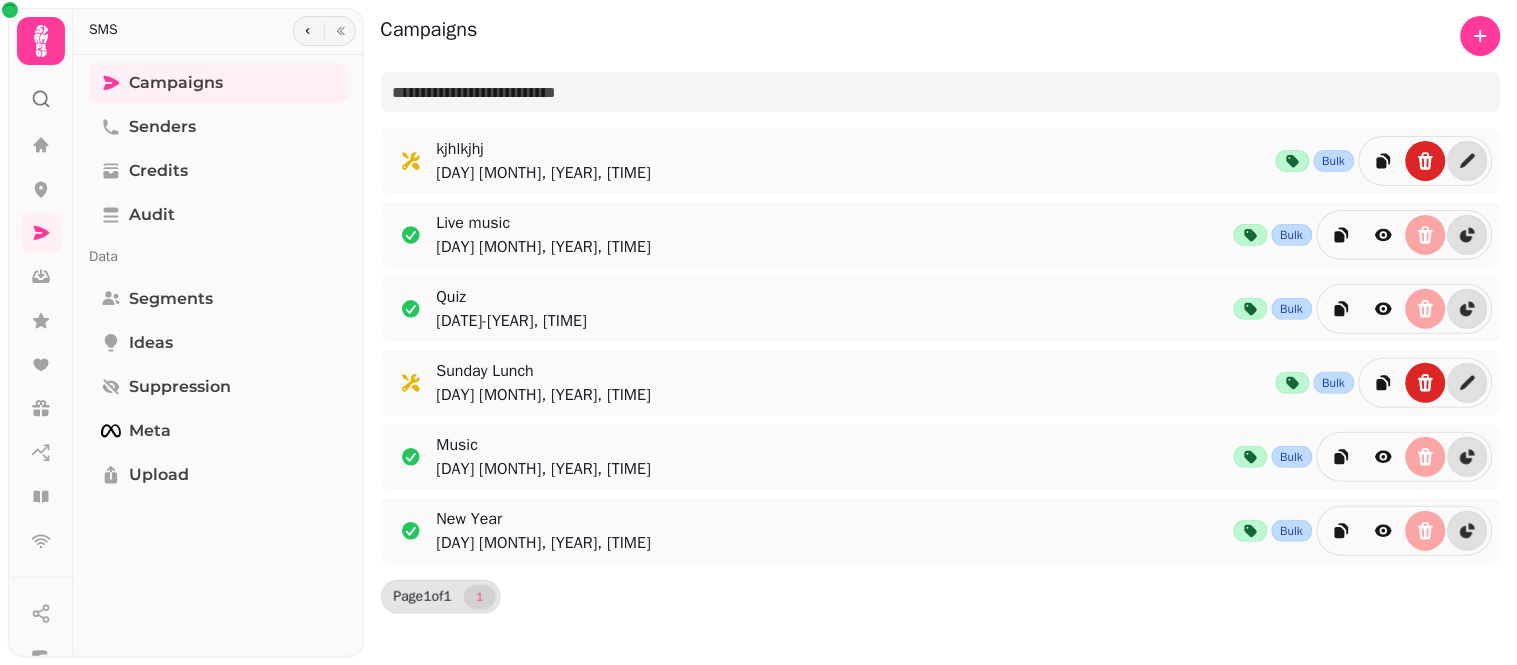 click on "SMS" at bounding box center [218, 31] 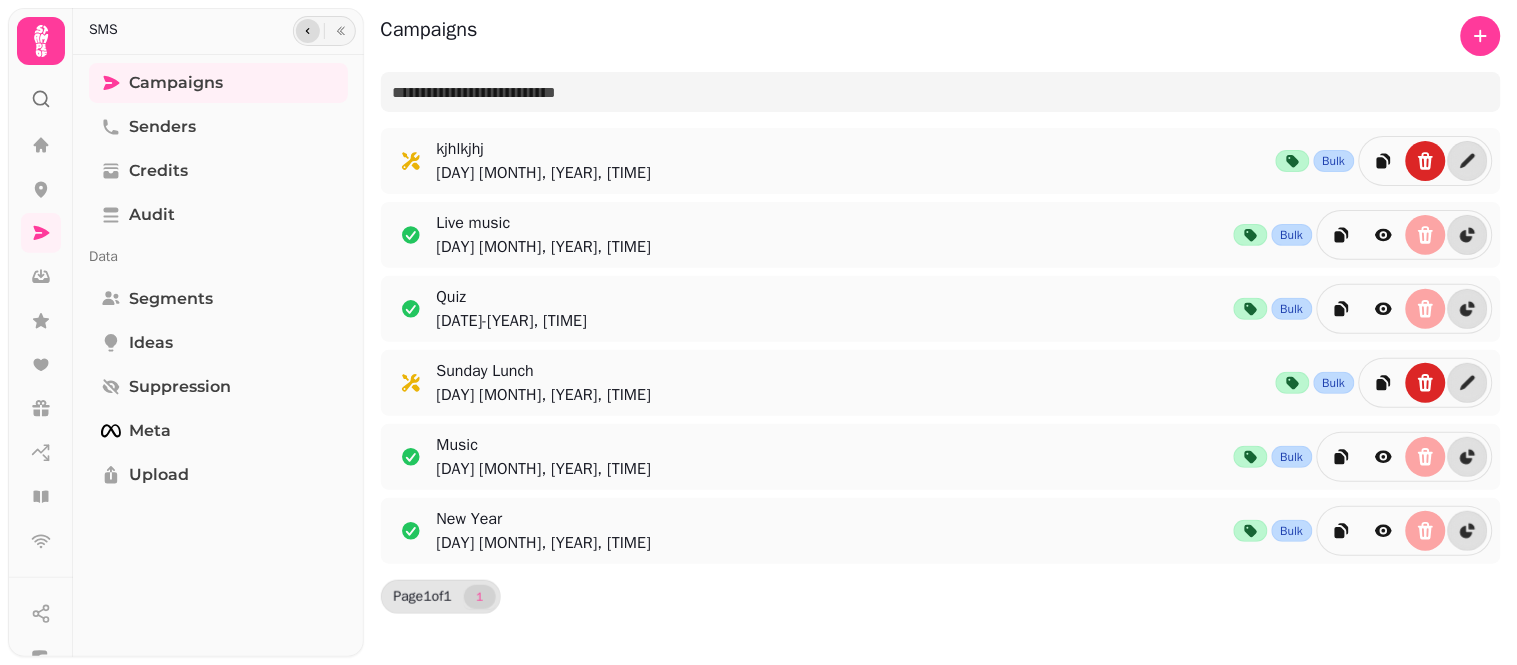 click at bounding box center [308, 31] 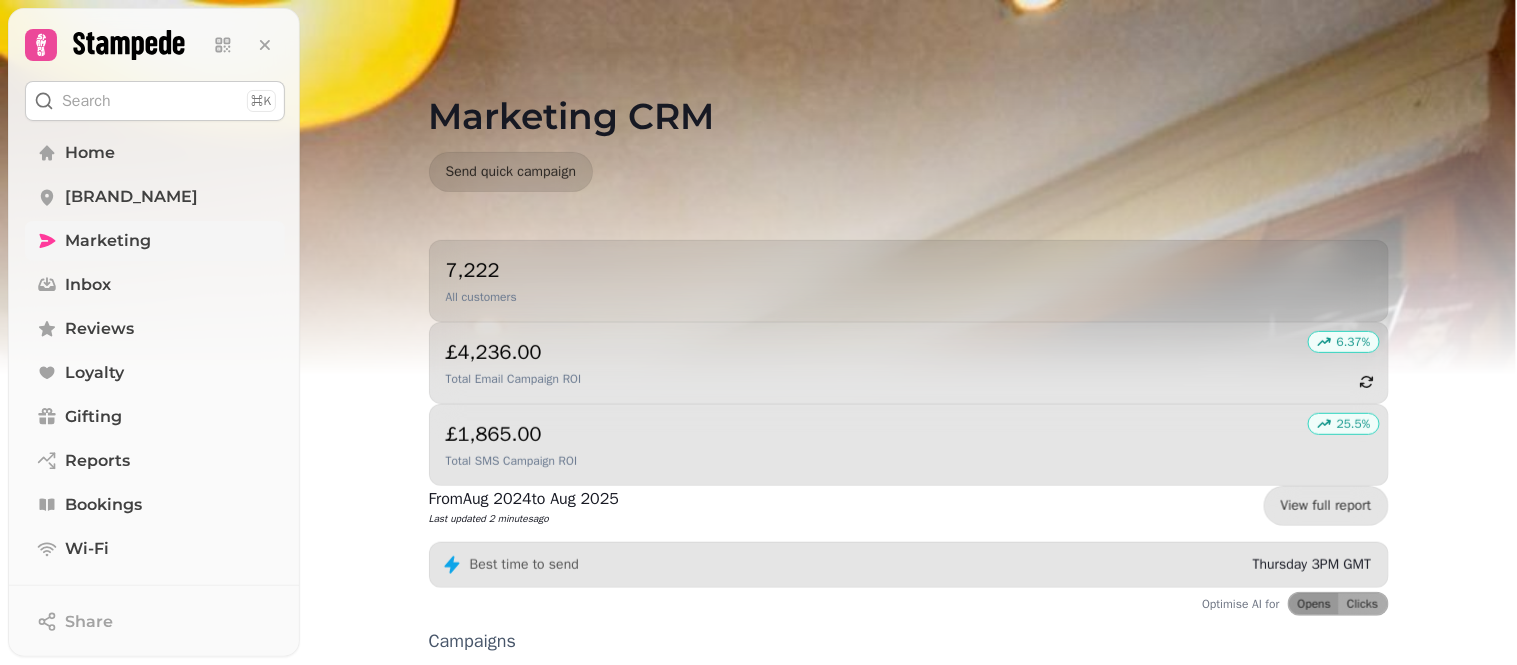 click on "Marketing" at bounding box center (155, 241) 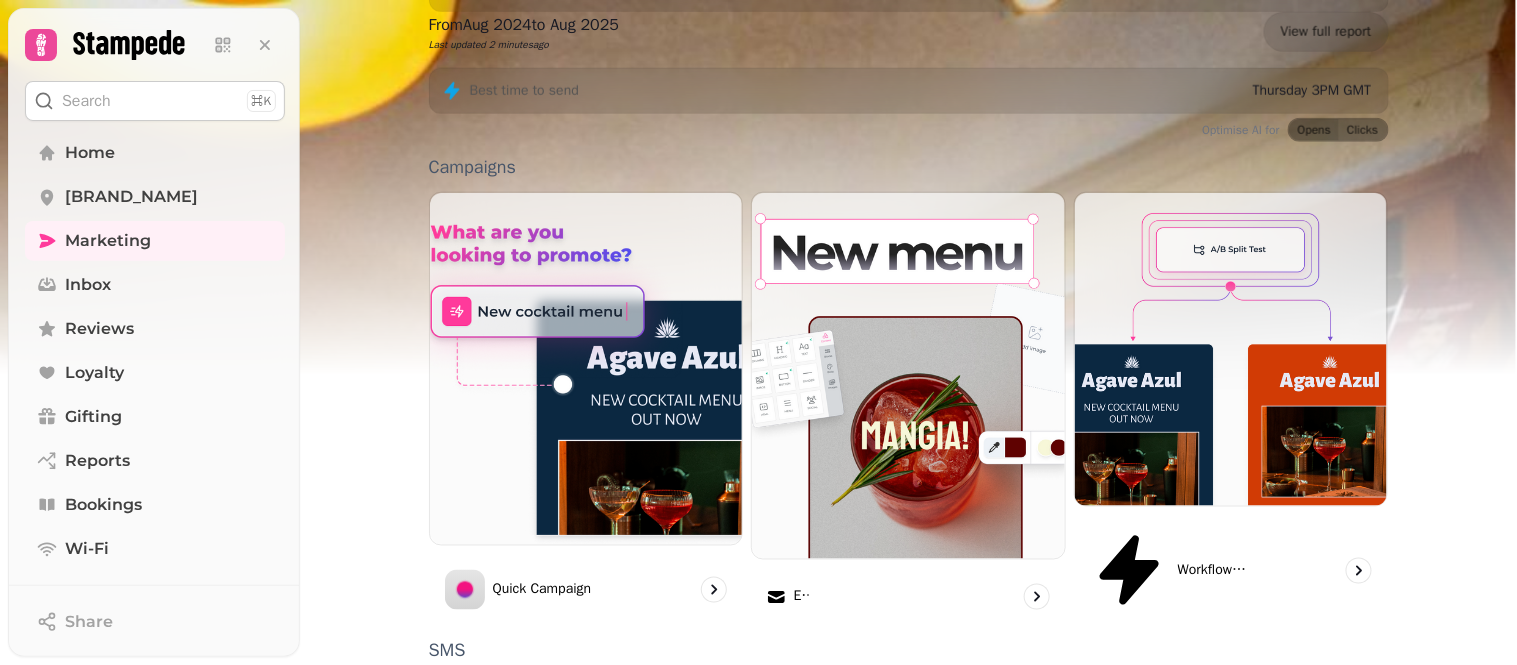 scroll, scrollTop: 584, scrollLeft: 0, axis: vertical 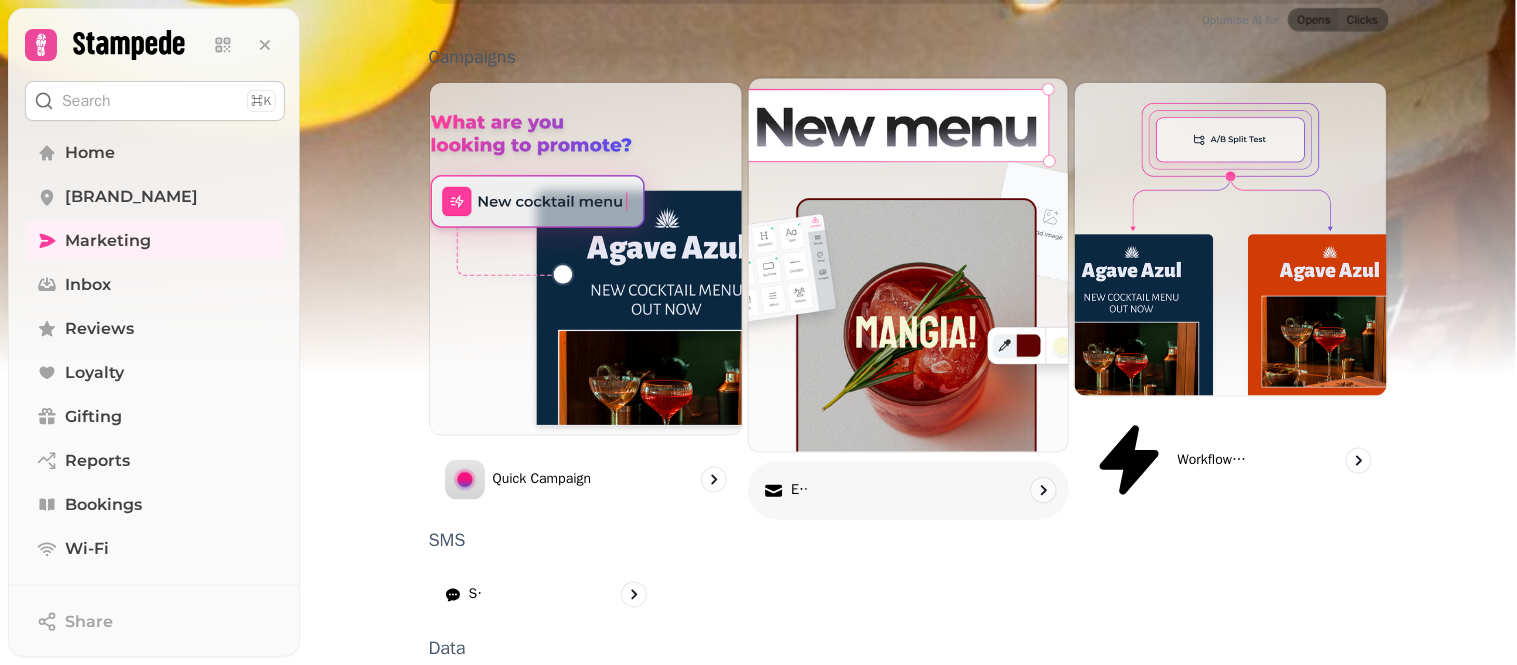click on "Email" at bounding box center [908, 491] 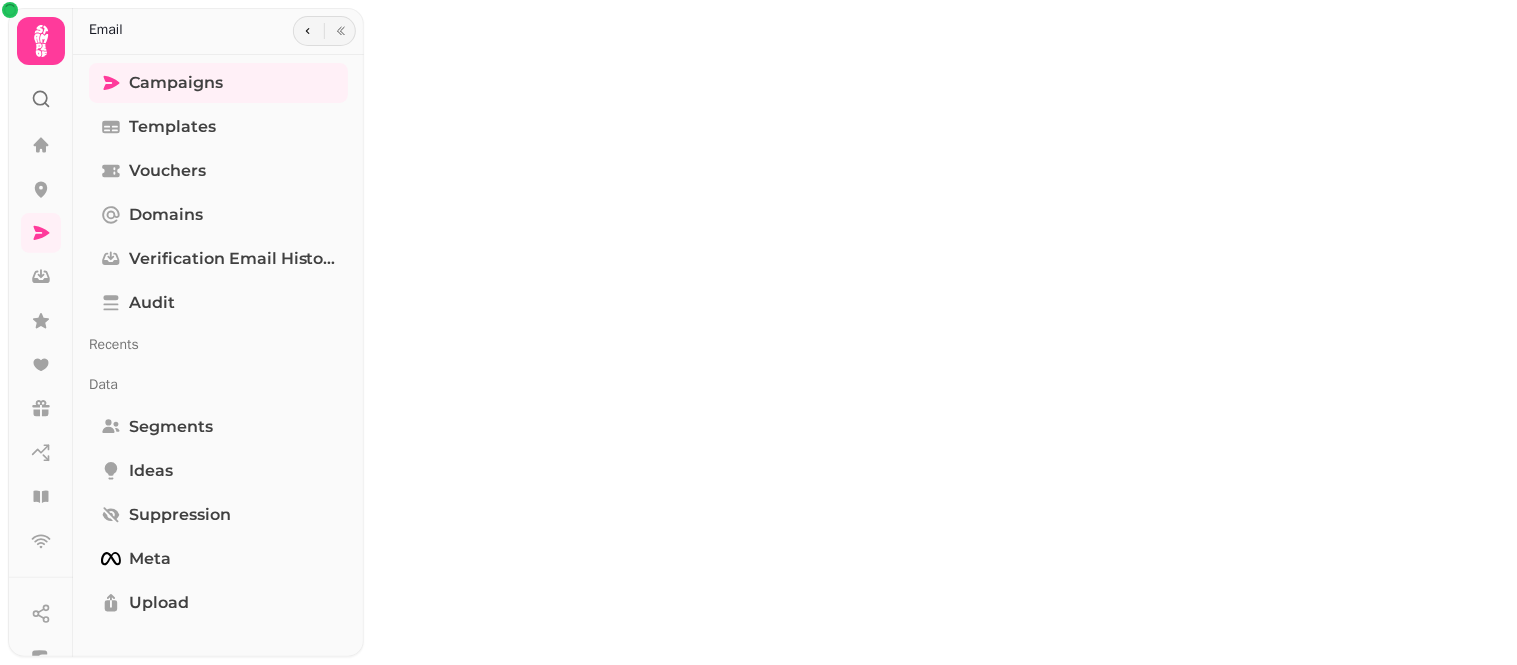 scroll, scrollTop: 0, scrollLeft: 0, axis: both 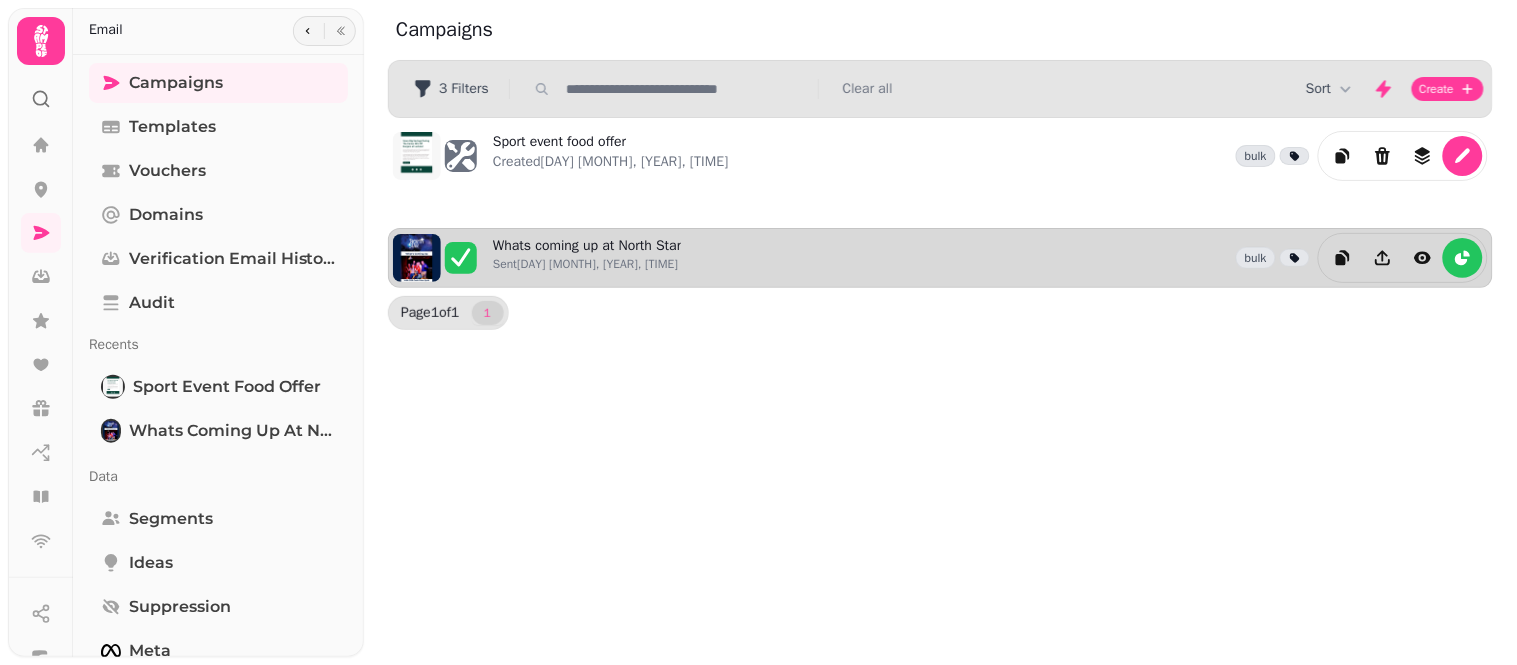 click on "Whats coming up at North Star Sent  [DATE]-[YEAR], [TIME] bulk" at bounding box center (990, 258) 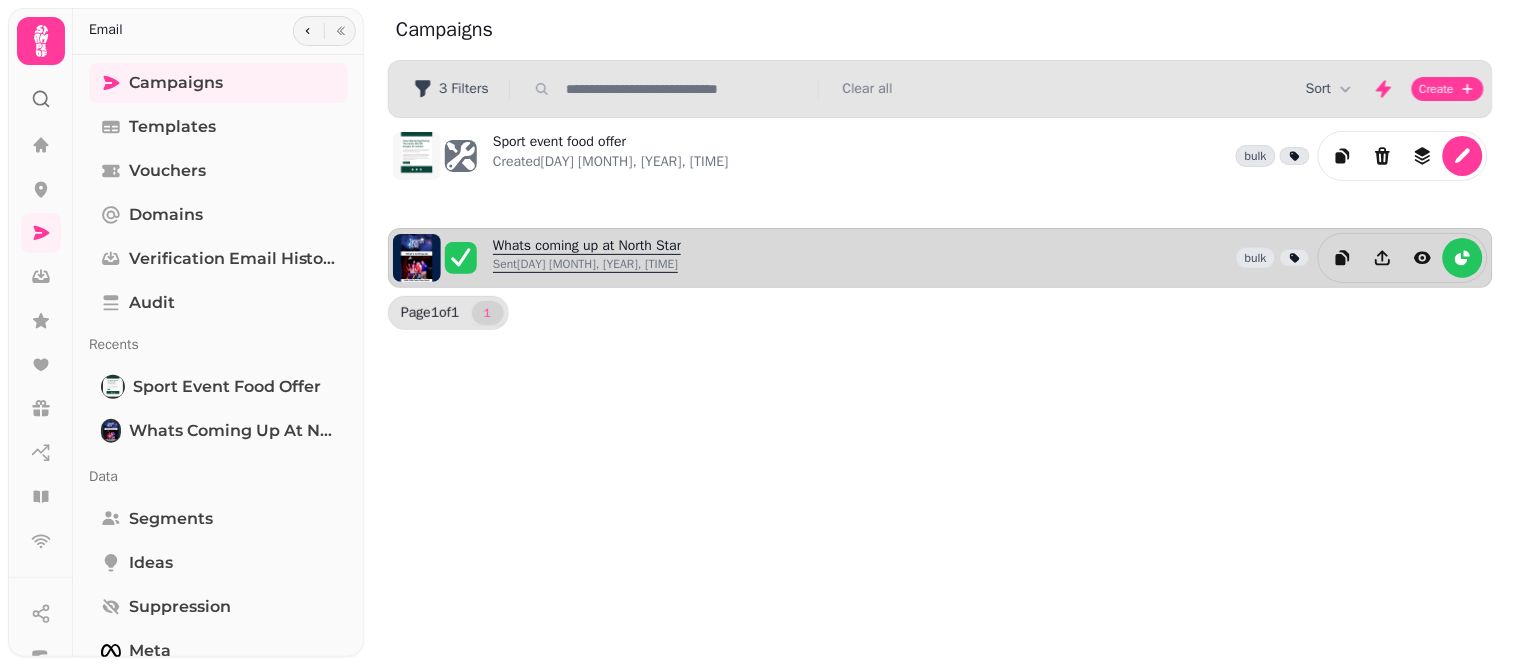 click on "Whats coming up at North Star Sent [DAY] [MONTH], [YEAR], [TIME]" at bounding box center [587, 258] 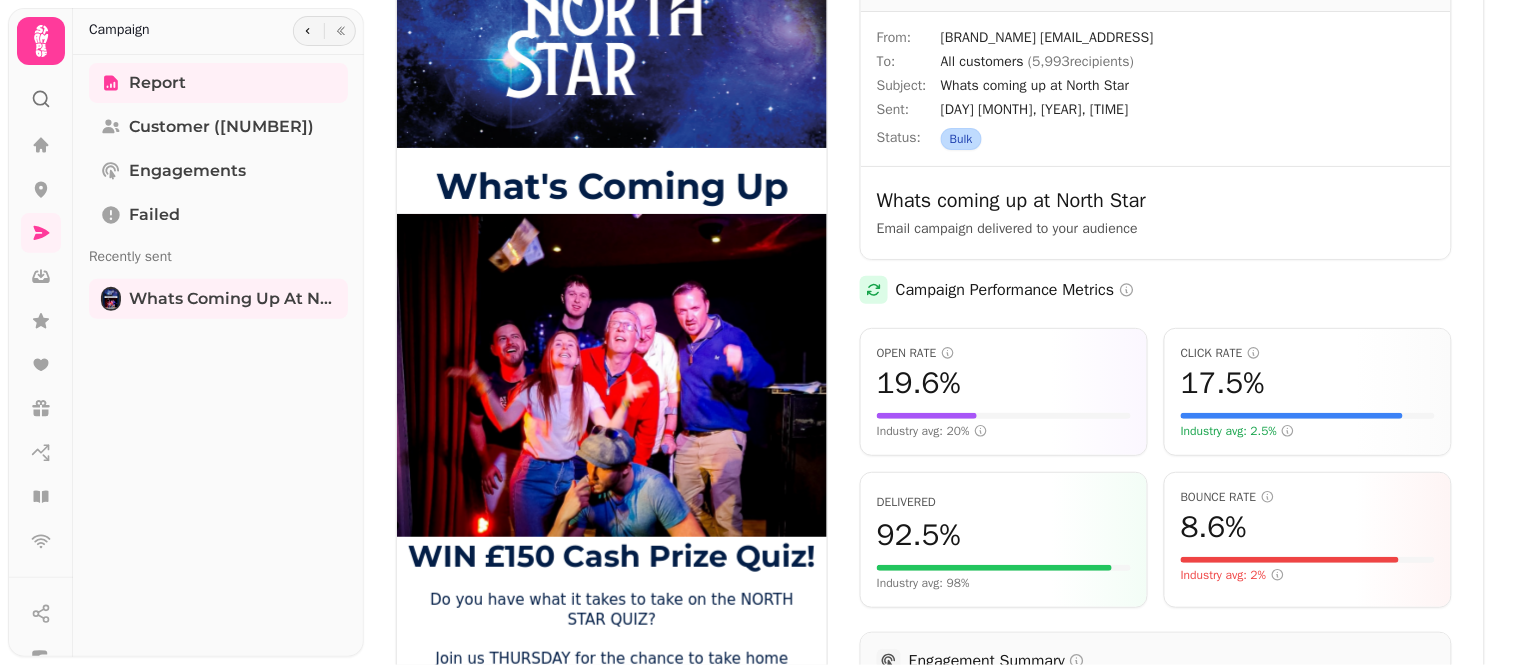 scroll, scrollTop: 0, scrollLeft: 0, axis: both 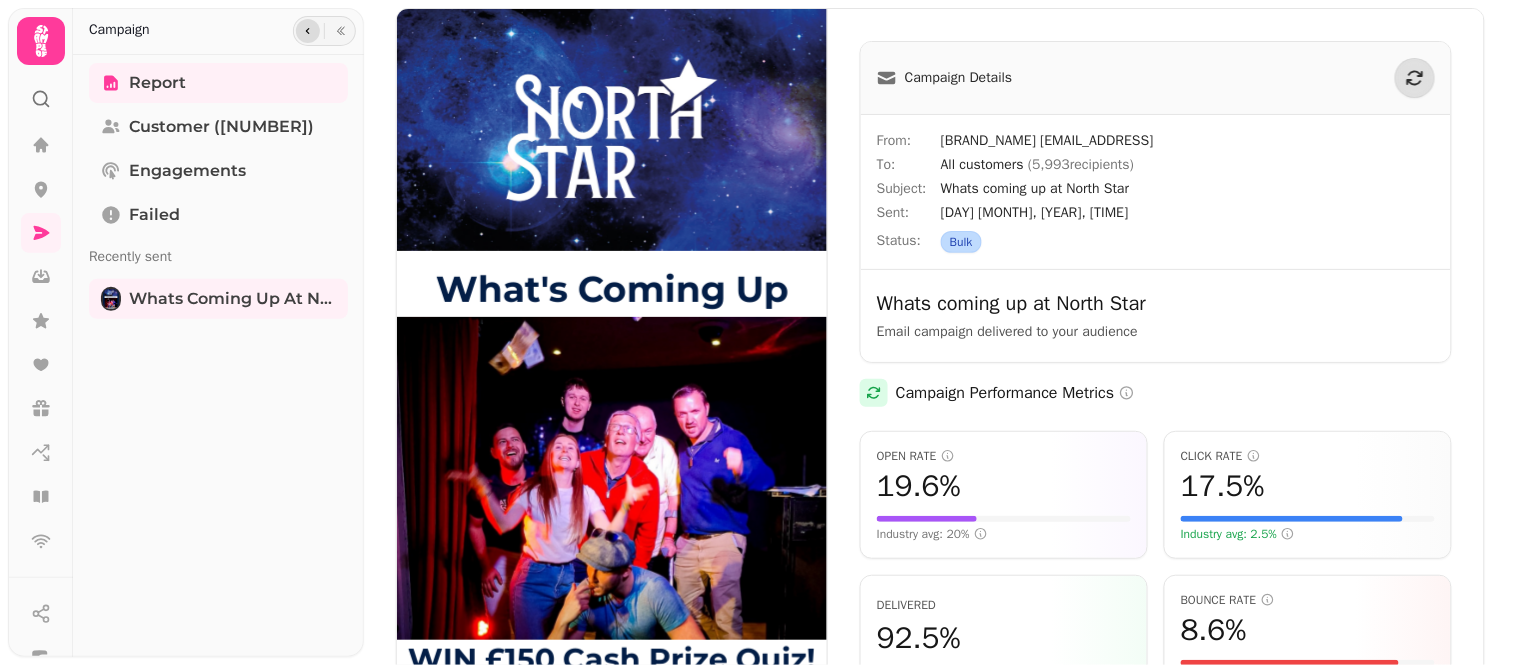 click 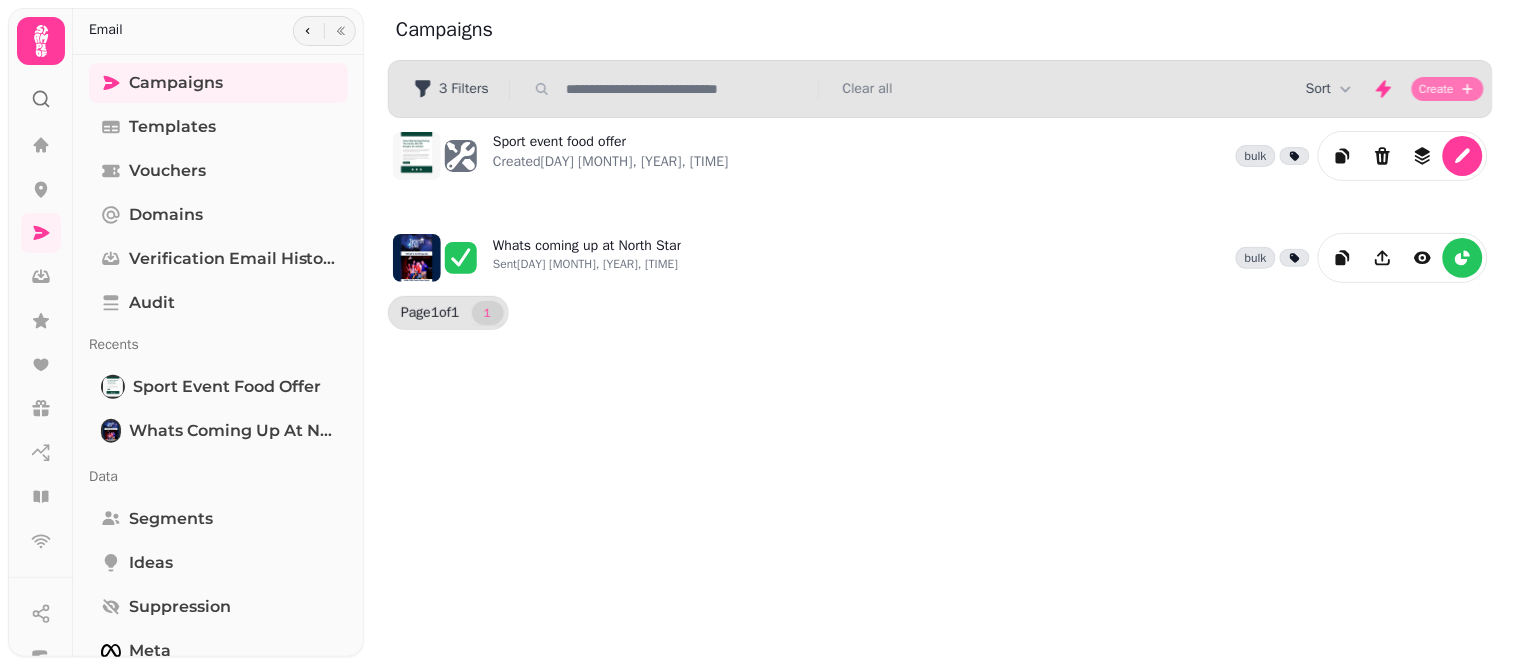 click 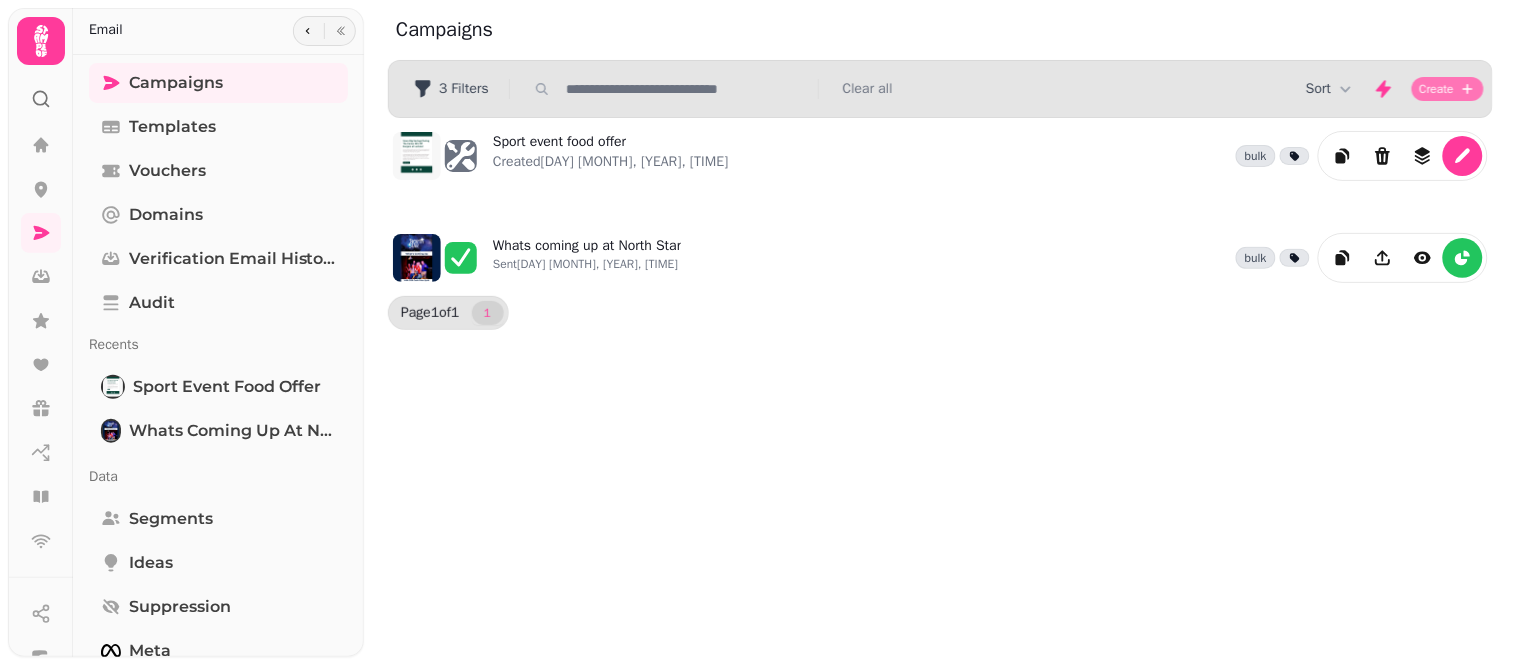 select on "**********" 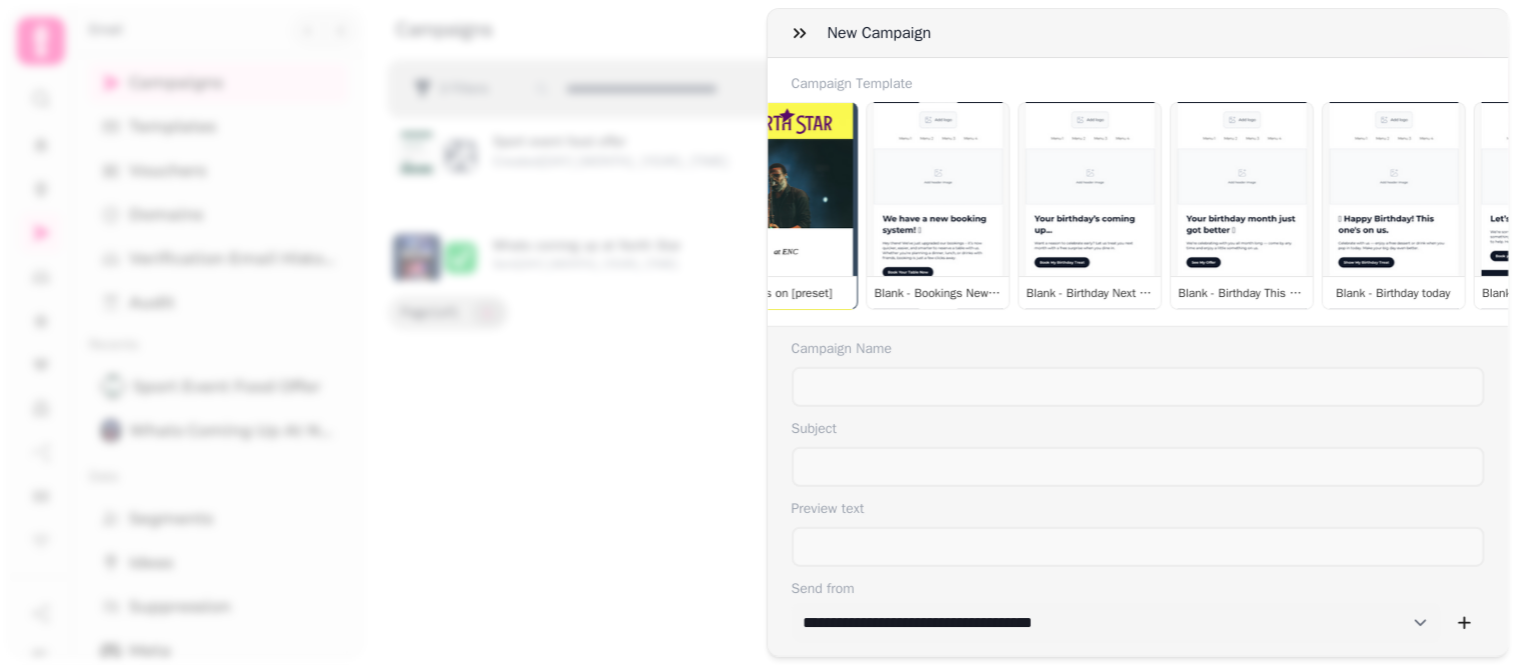 scroll, scrollTop: 0, scrollLeft: 0, axis: both 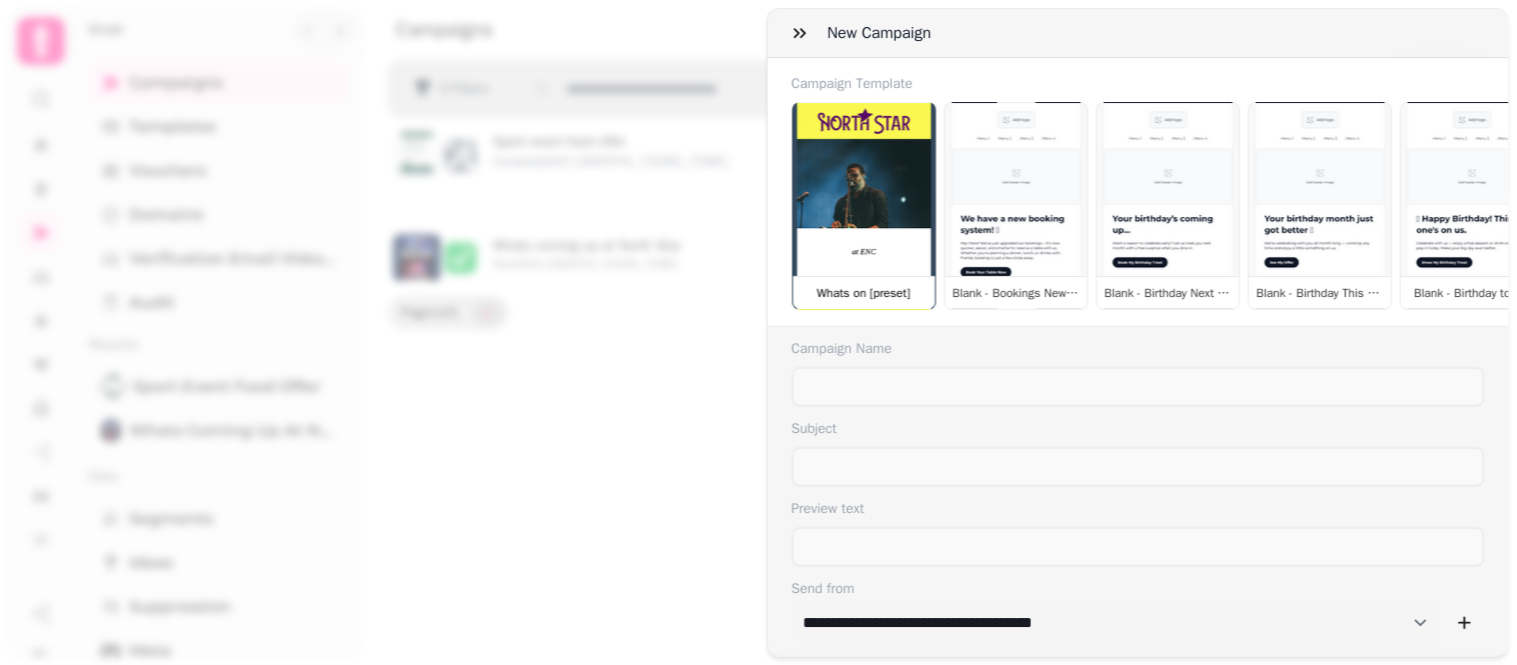 click on "Whats on [preset]" at bounding box center (864, 206) 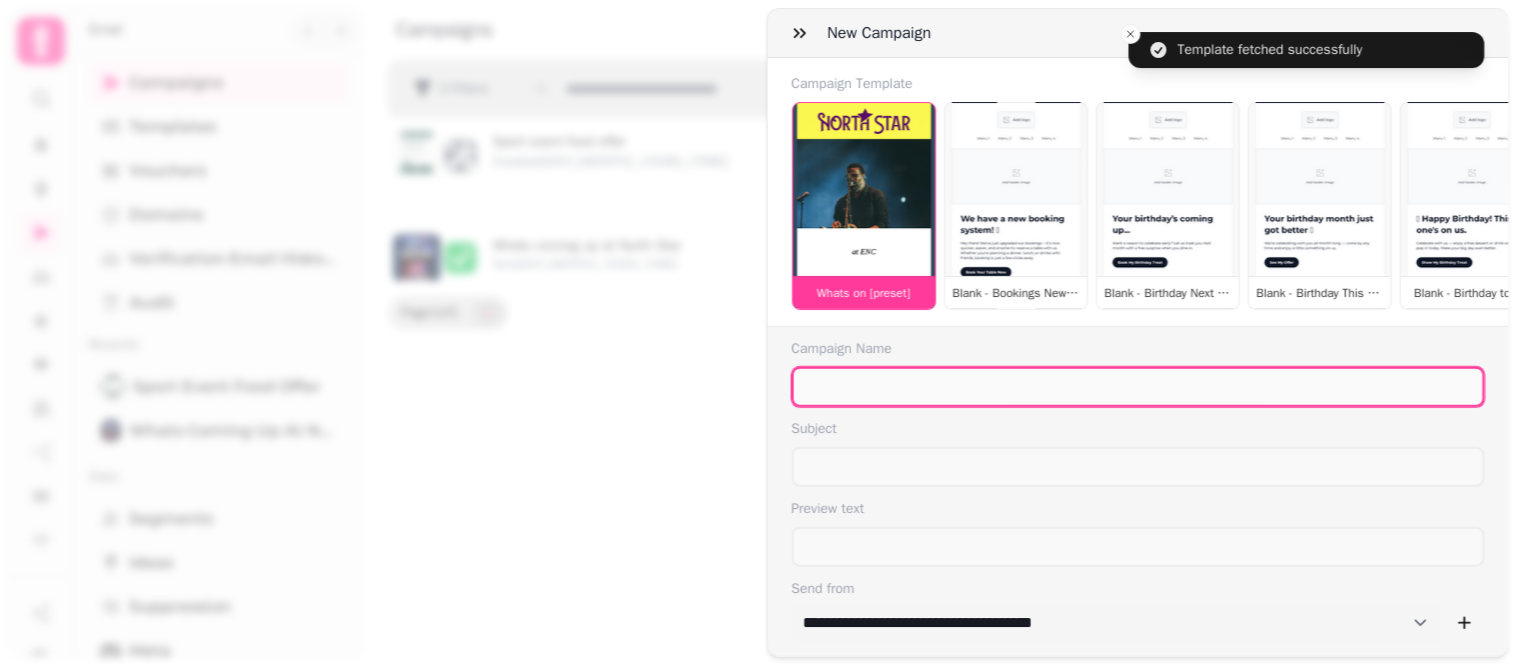 click at bounding box center (1139, 387) 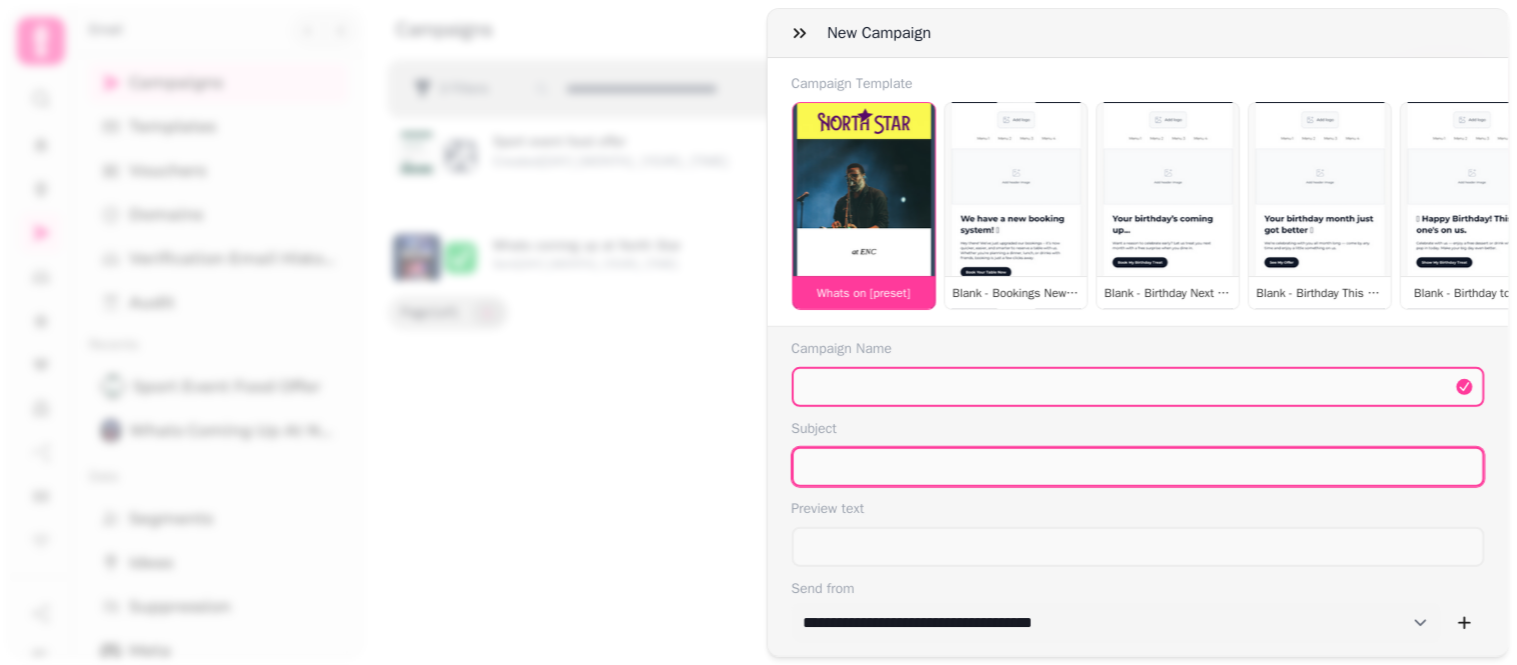 click at bounding box center (1139, 467) 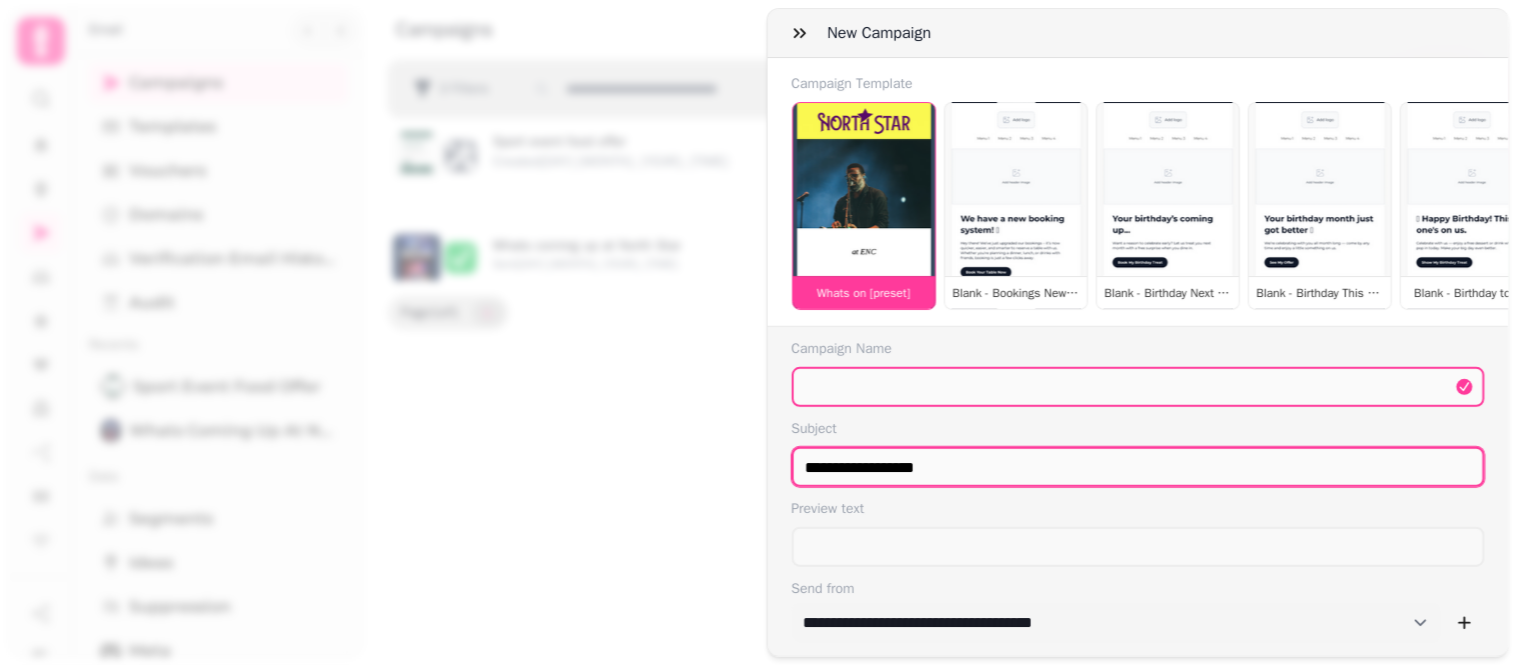 type on "**********" 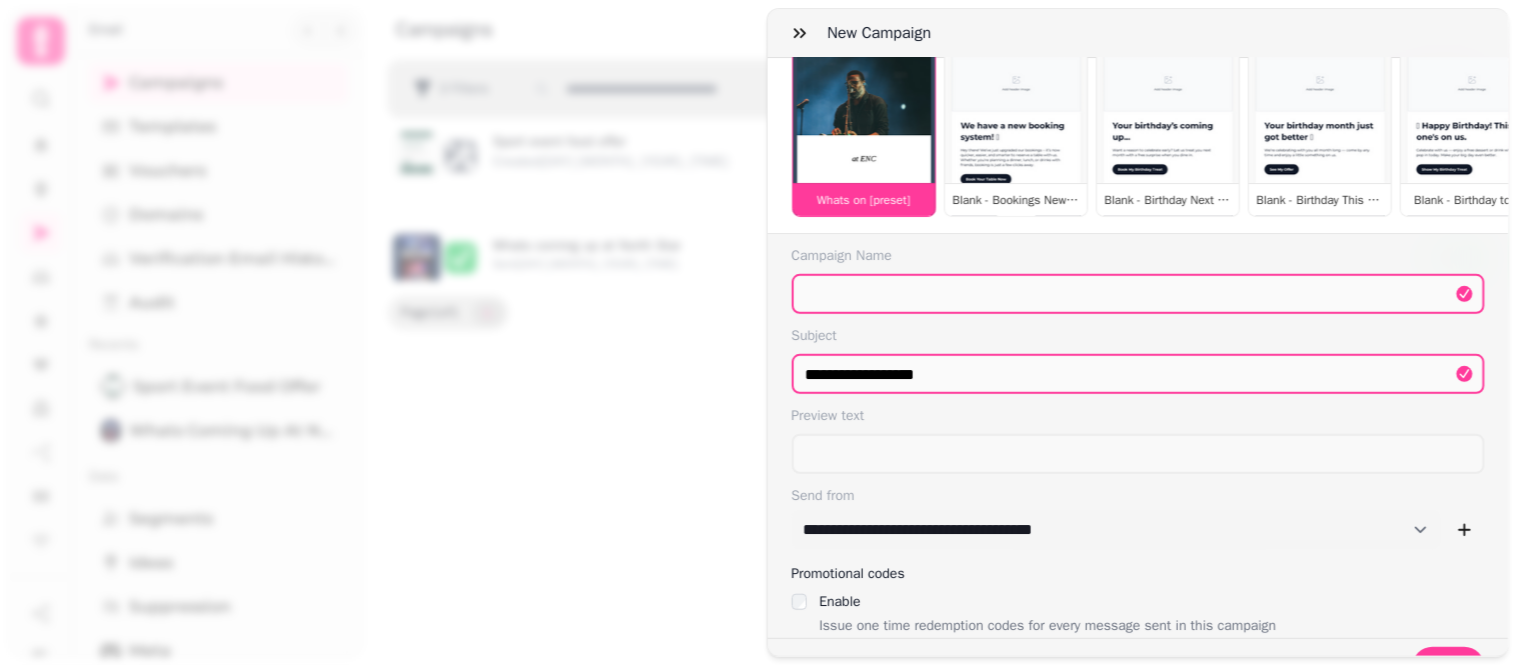 scroll, scrollTop: 164, scrollLeft: 0, axis: vertical 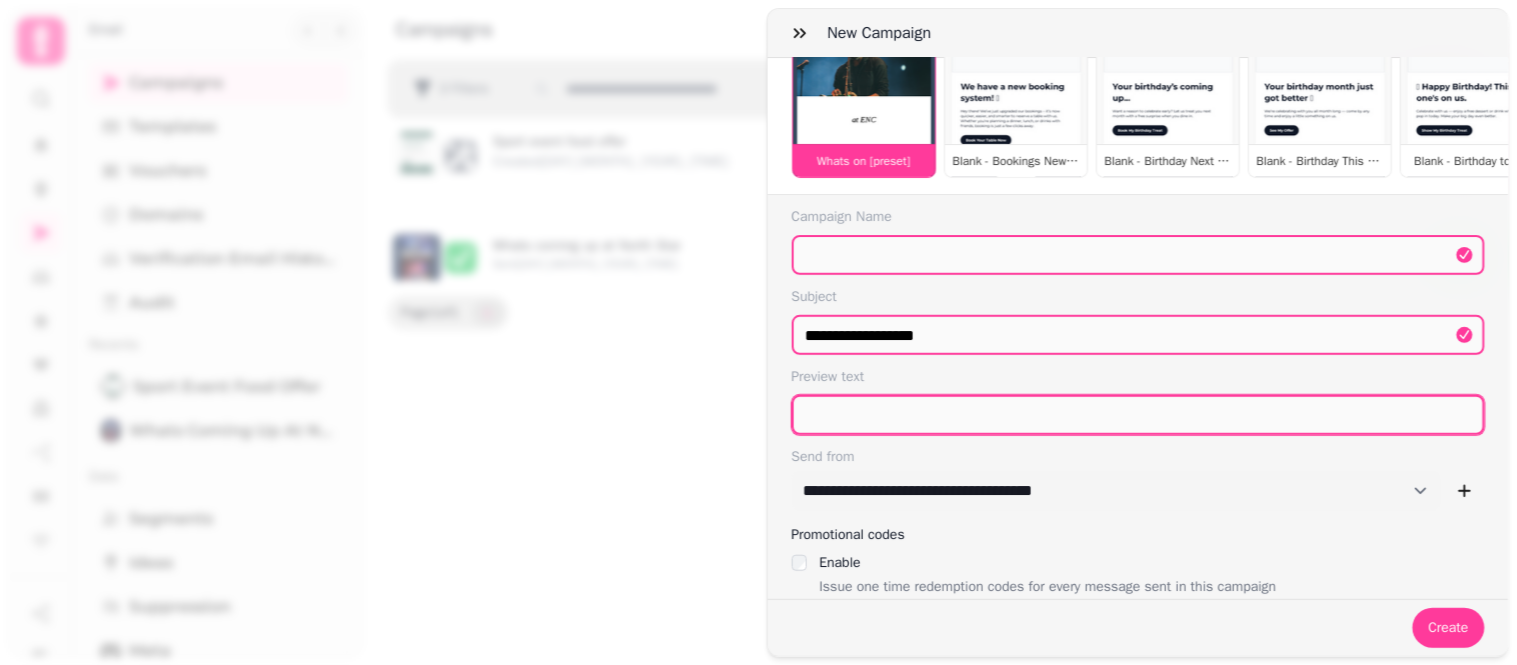 click at bounding box center (1139, 415) 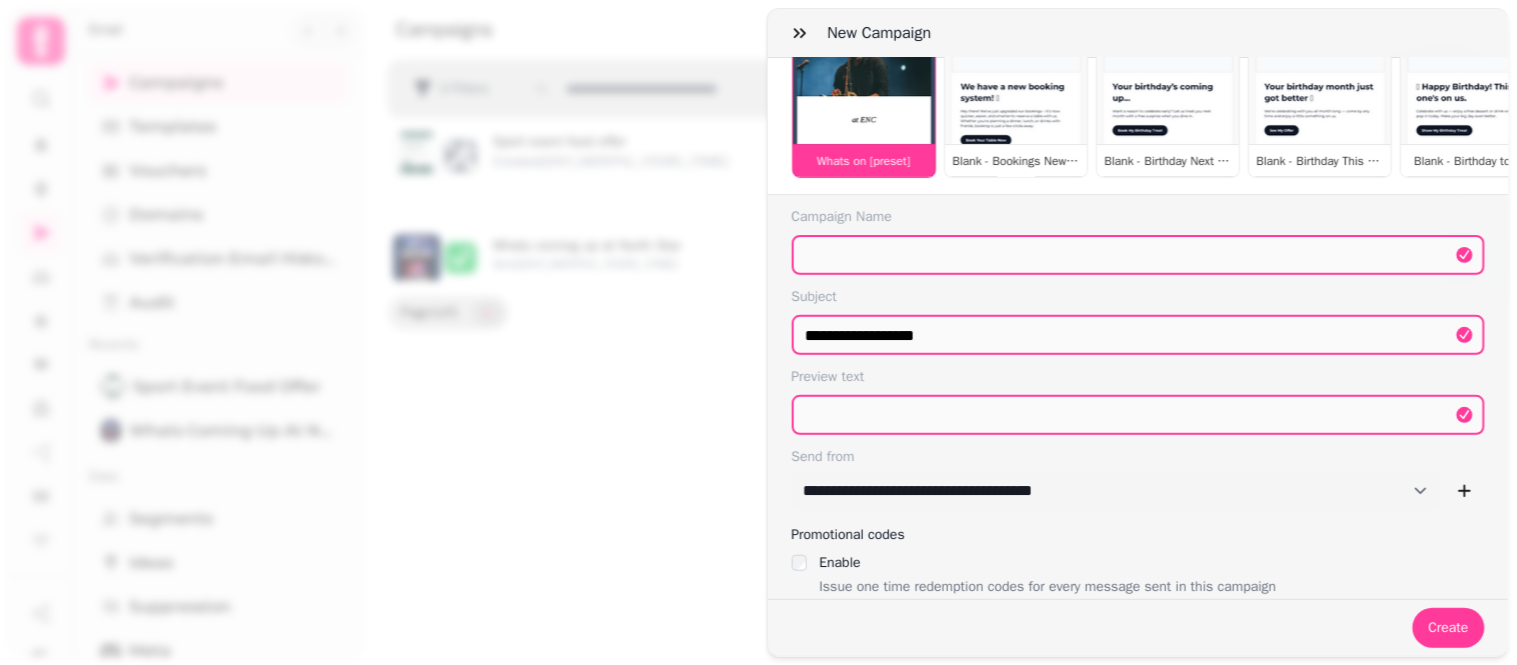 scroll, scrollTop: 164, scrollLeft: 0, axis: vertical 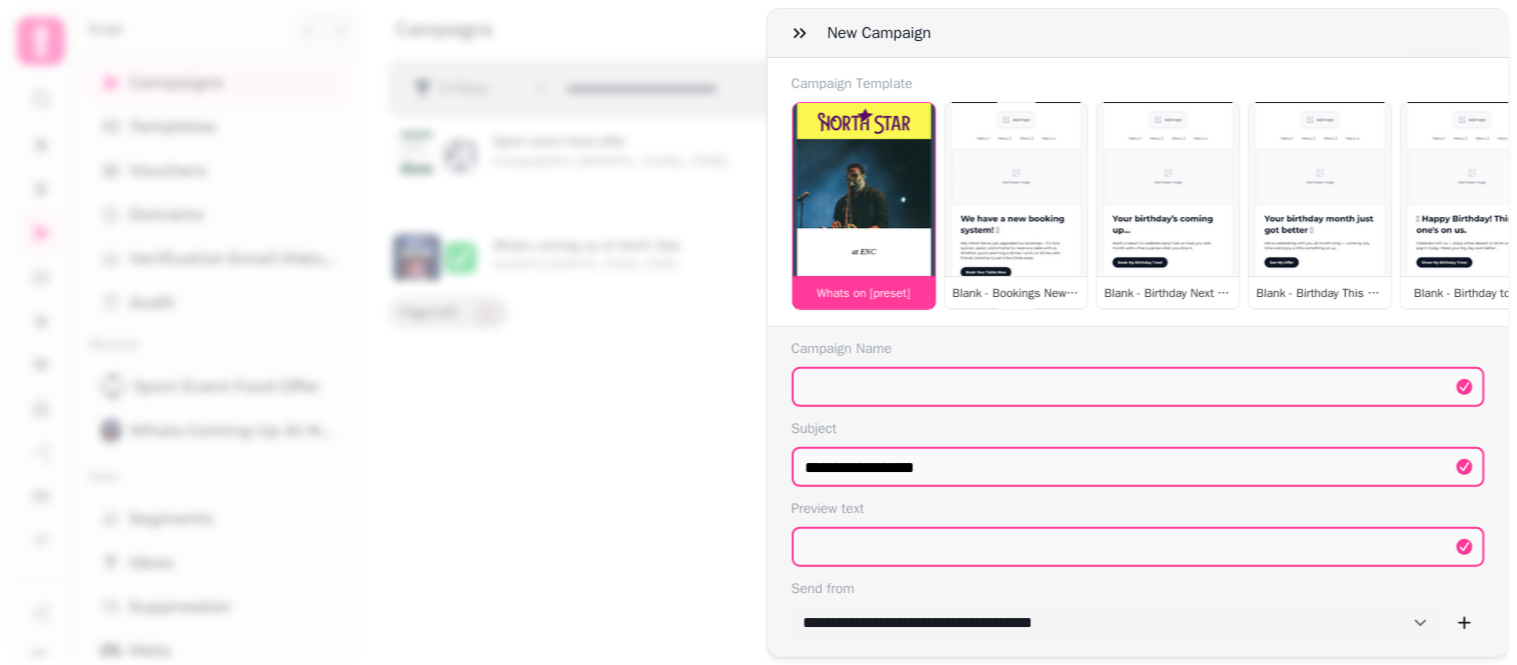 click on "Whats on [preset]" at bounding box center (864, 206) 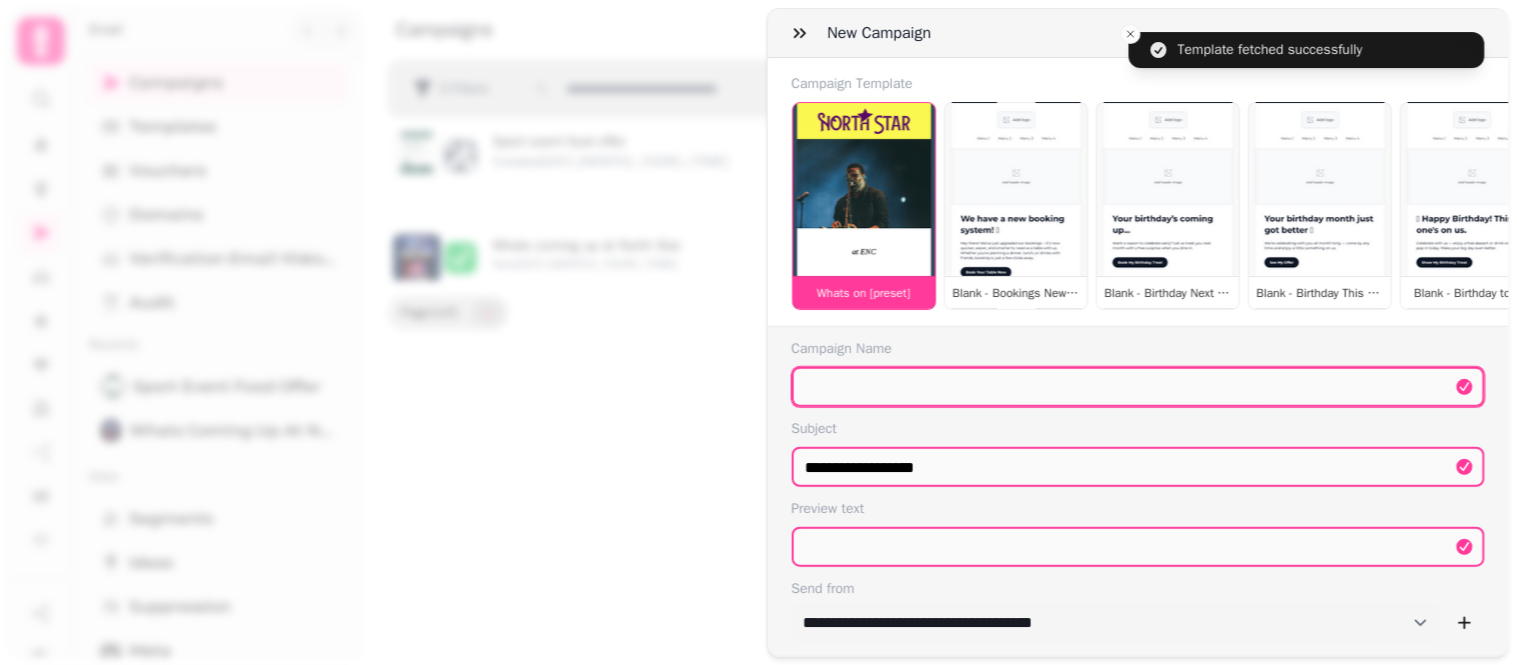 drag, startPoint x: 860, startPoint y: 171, endPoint x: 817, endPoint y: 417, distance: 249.72986 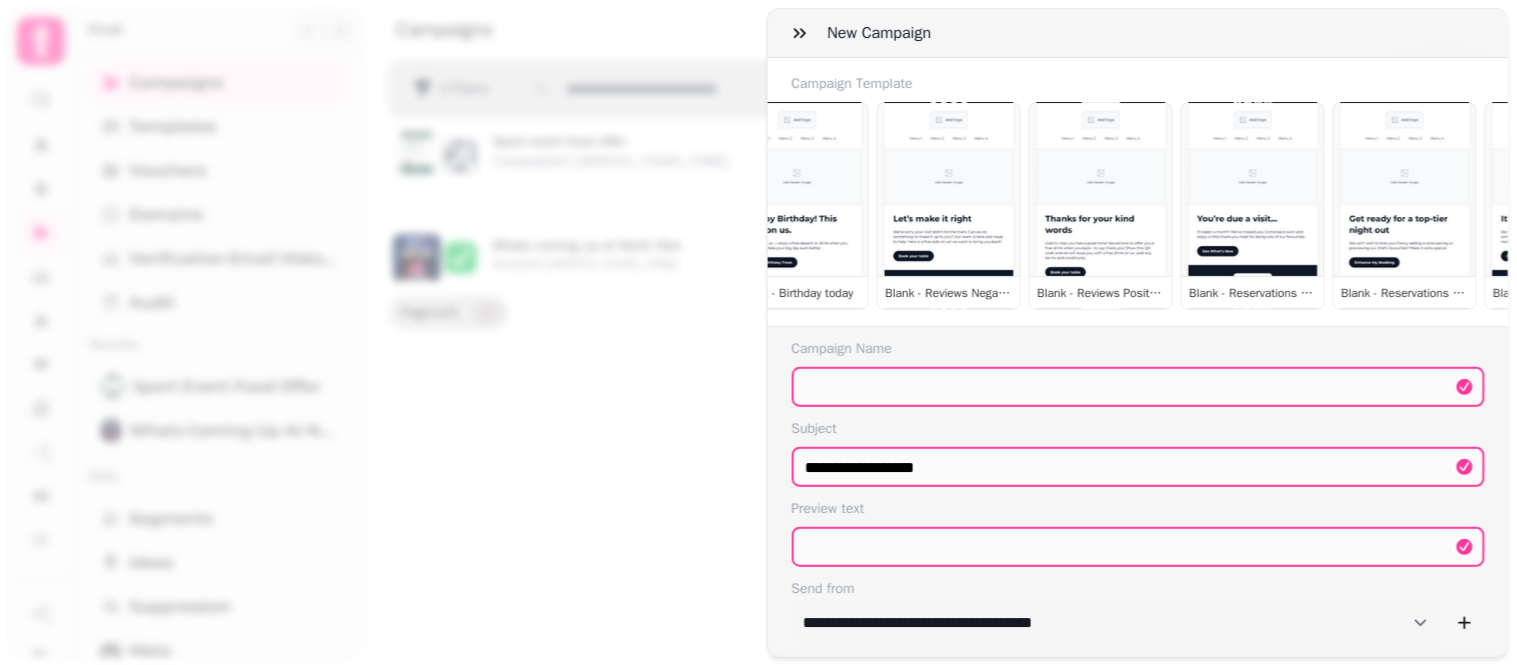 scroll, scrollTop: 0, scrollLeft: 277, axis: horizontal 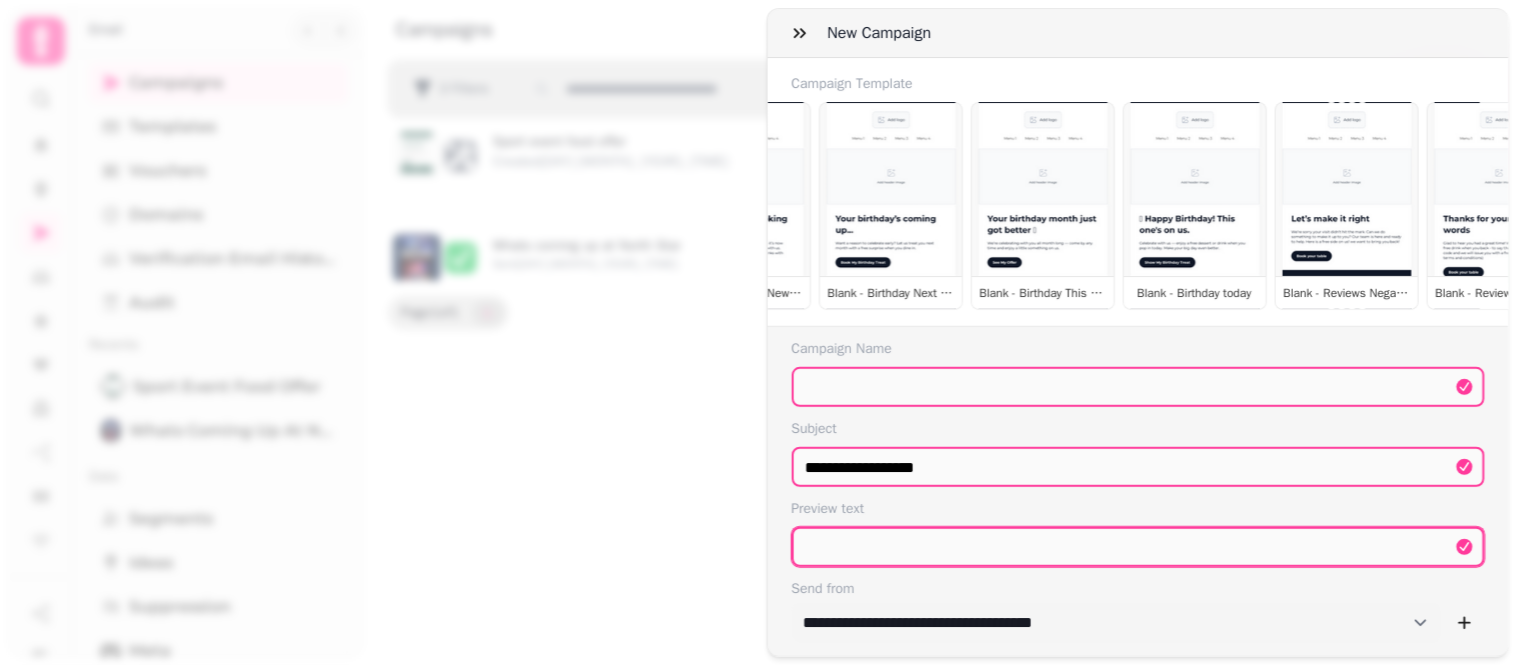 click at bounding box center [1139, 547] 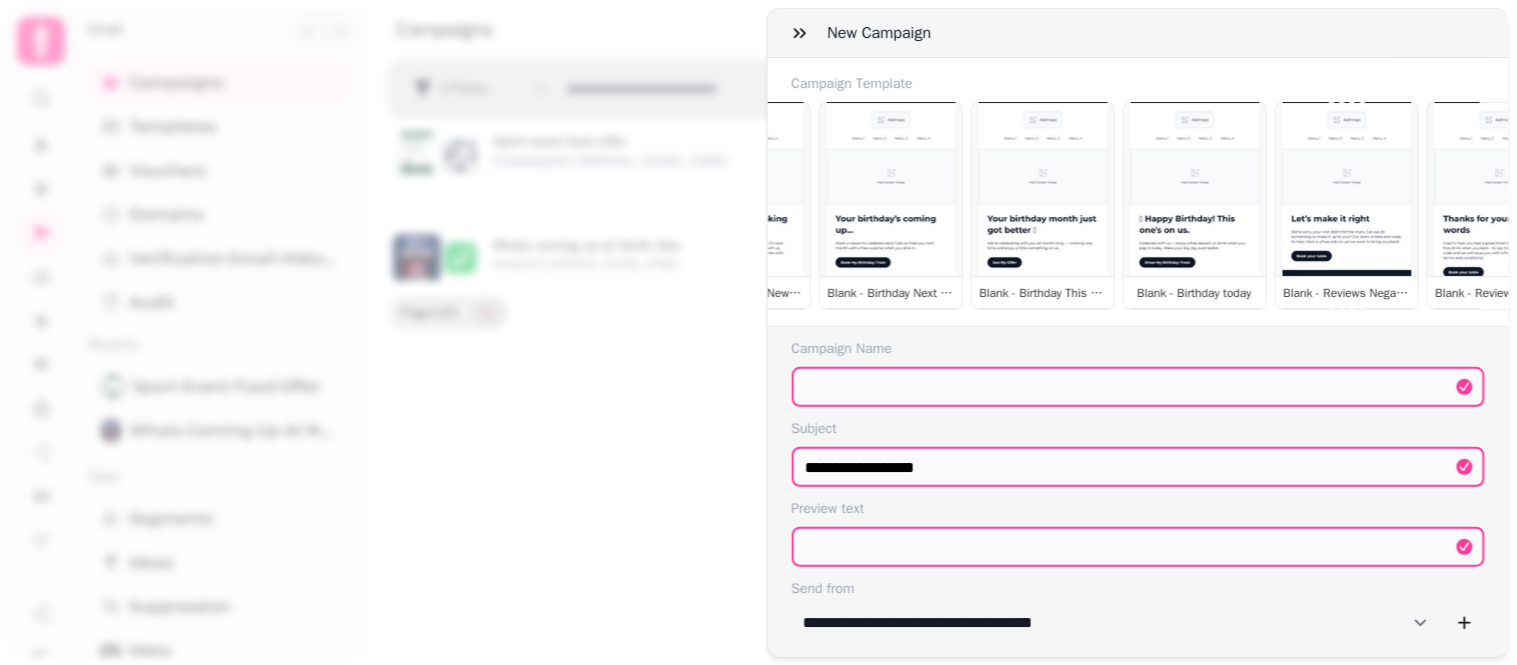 scroll, scrollTop: 164, scrollLeft: 0, axis: vertical 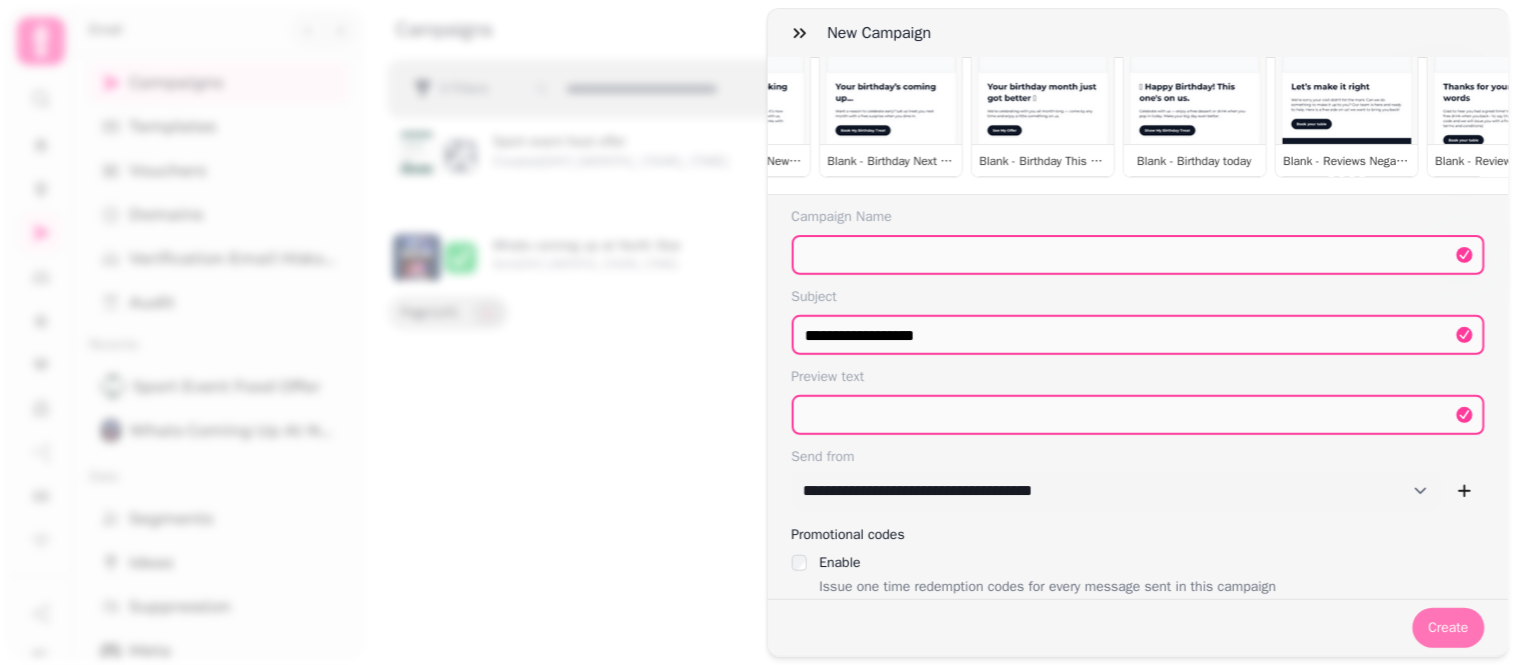 click on "Create" at bounding box center (1449, 628) 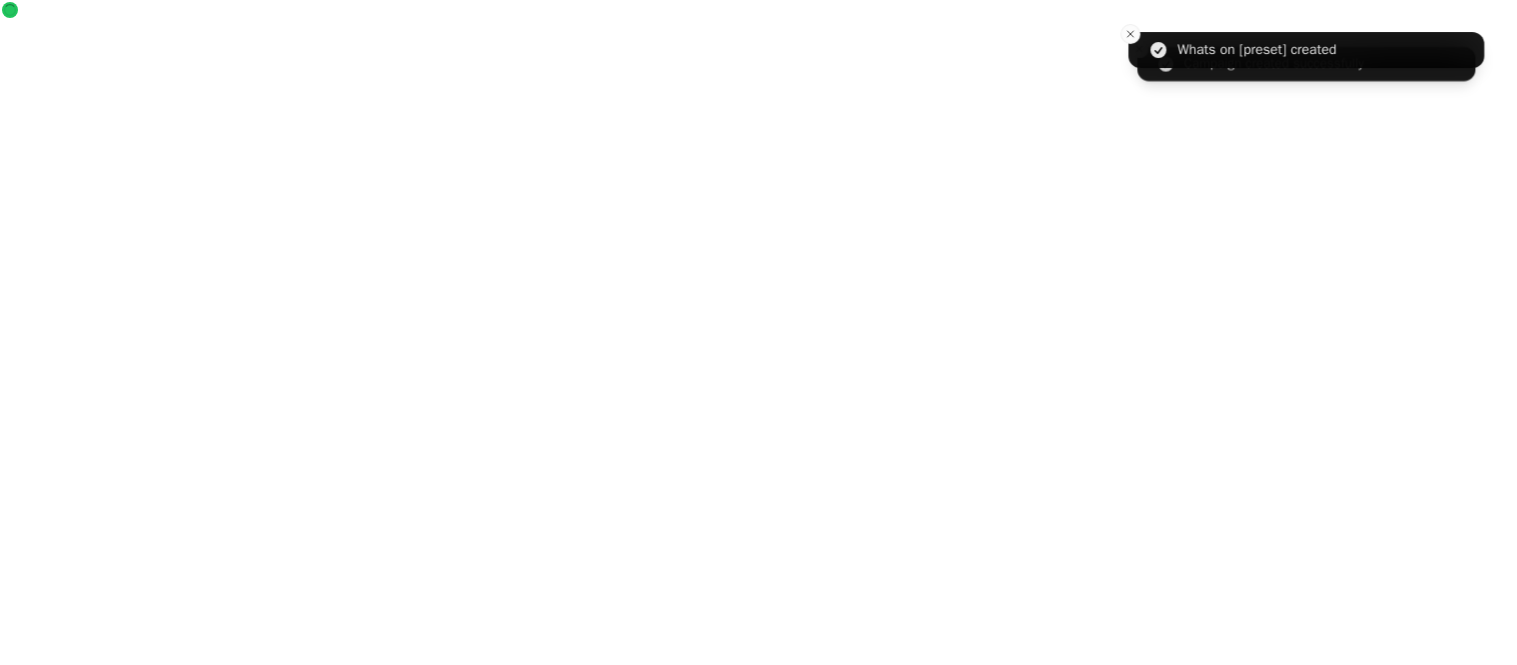 select on "***" 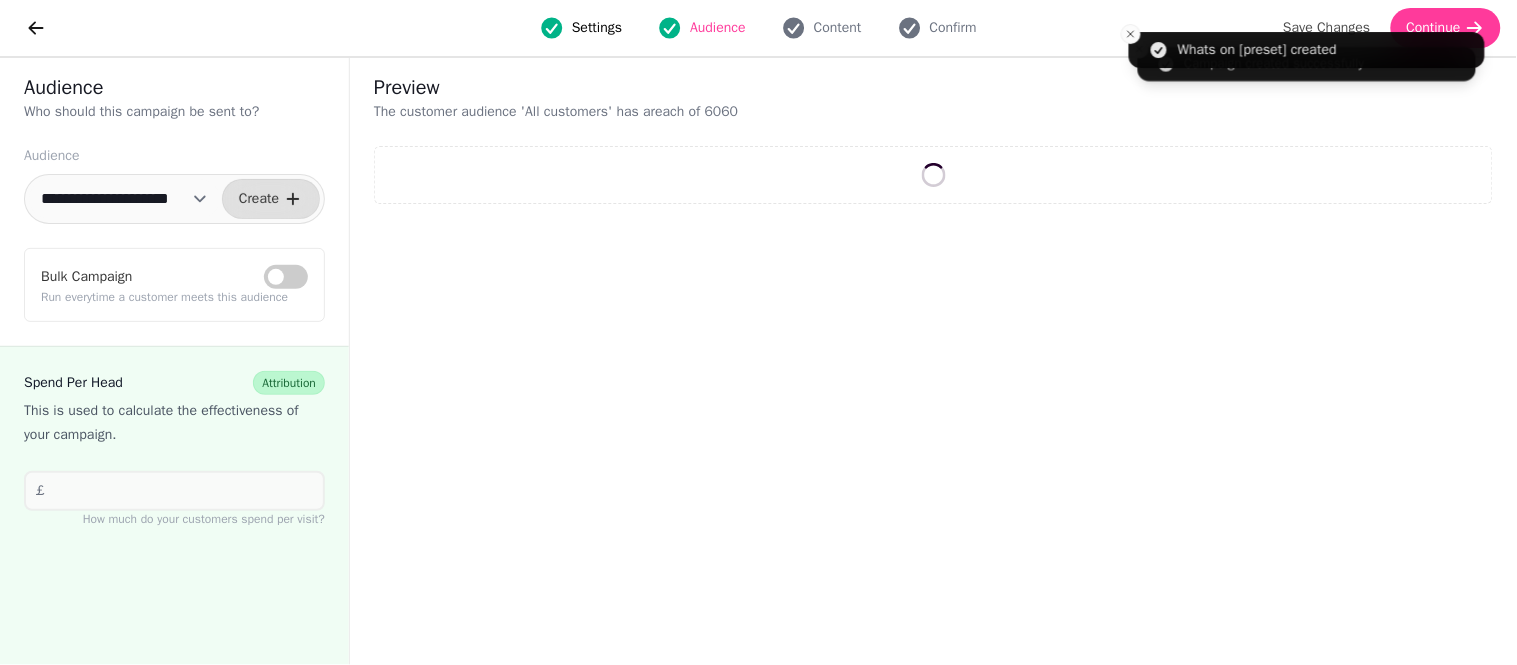 select on "**" 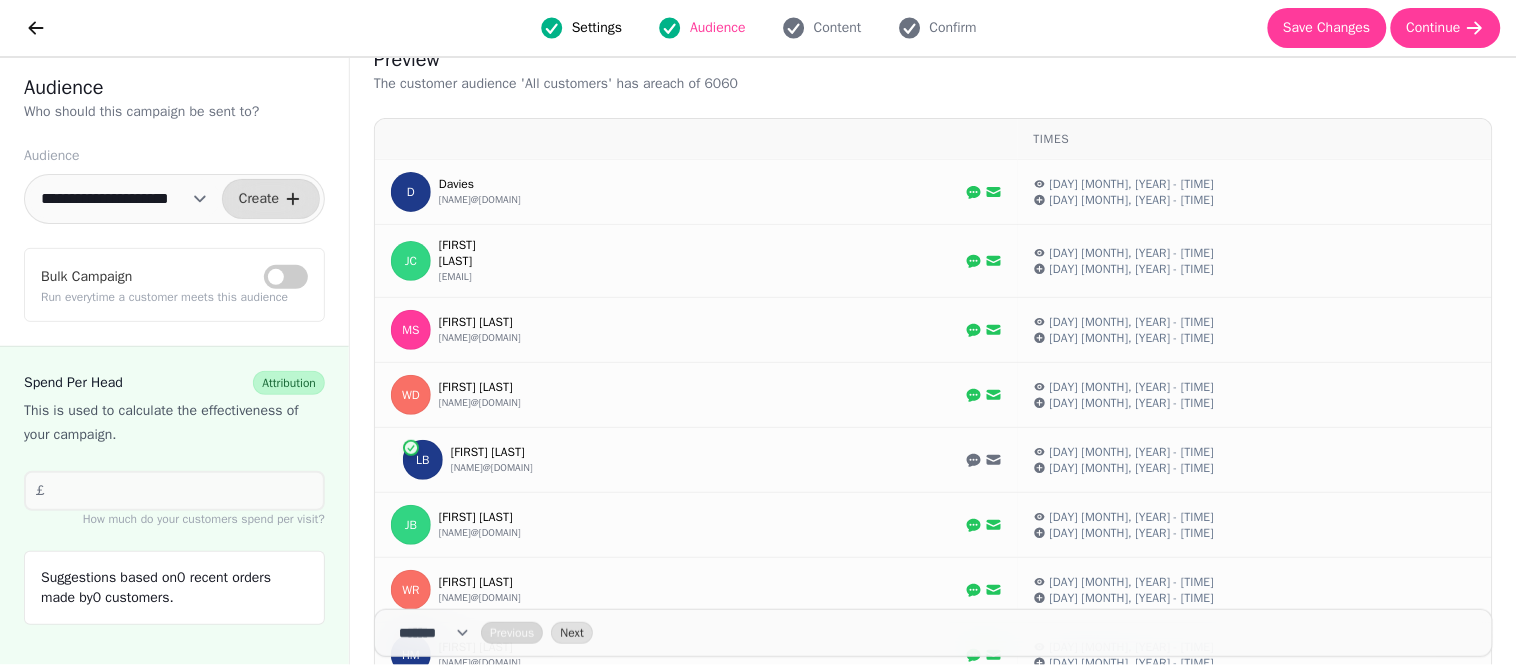 scroll, scrollTop: 0, scrollLeft: 0, axis: both 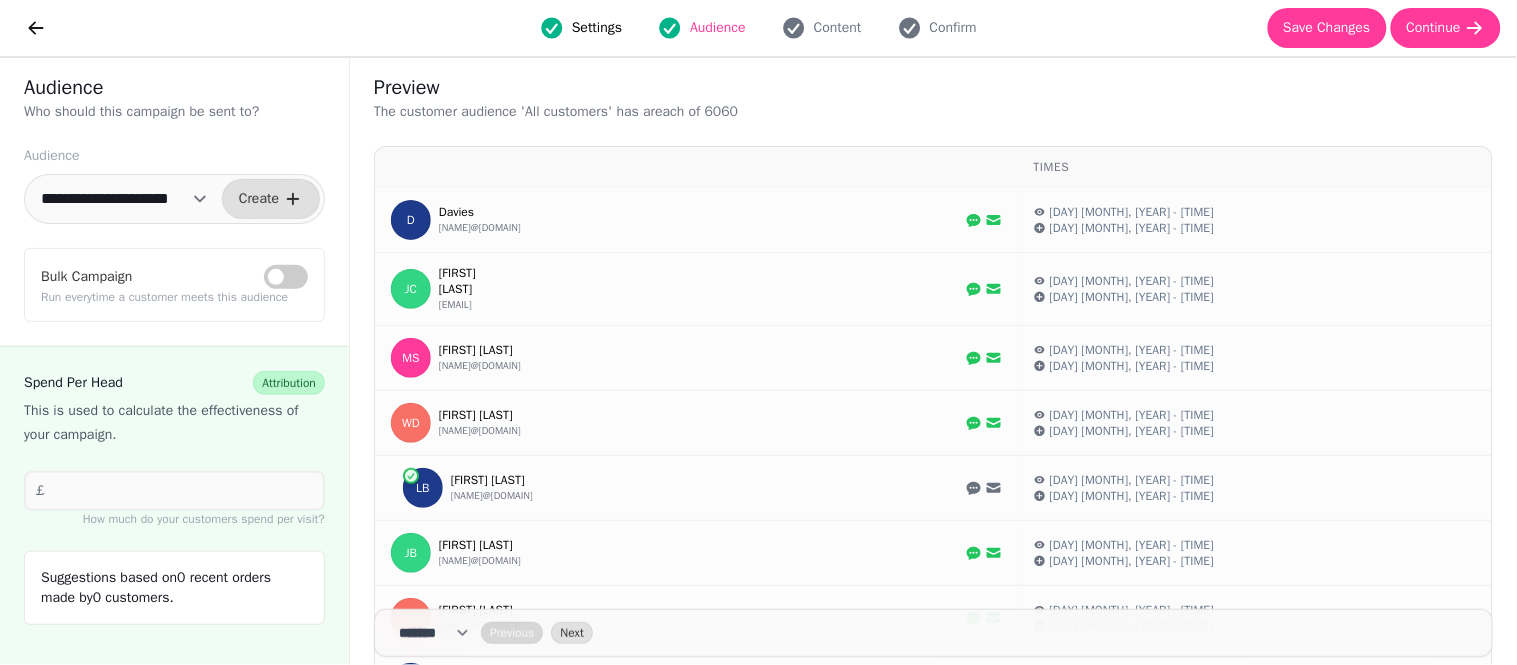 click on "**********" at bounding box center (124, 199) 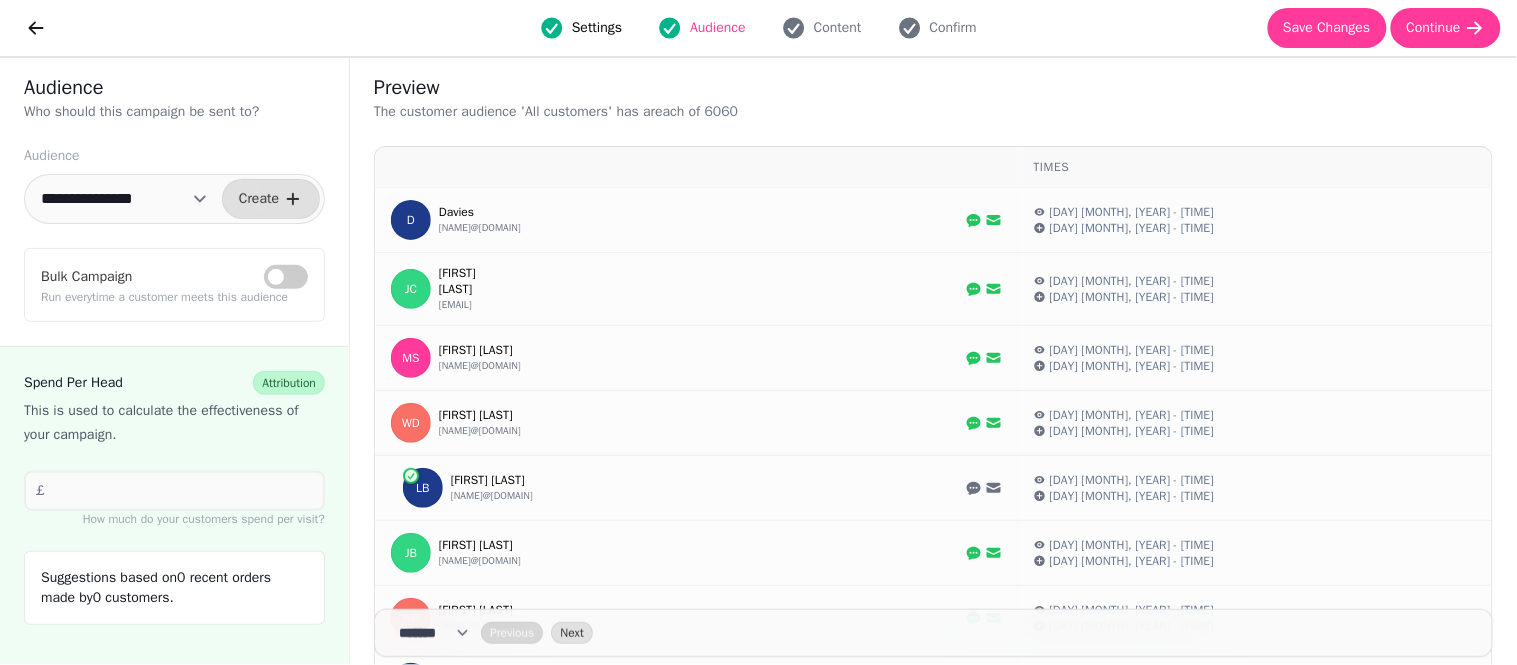 click on "**********" at bounding box center [124, 199] 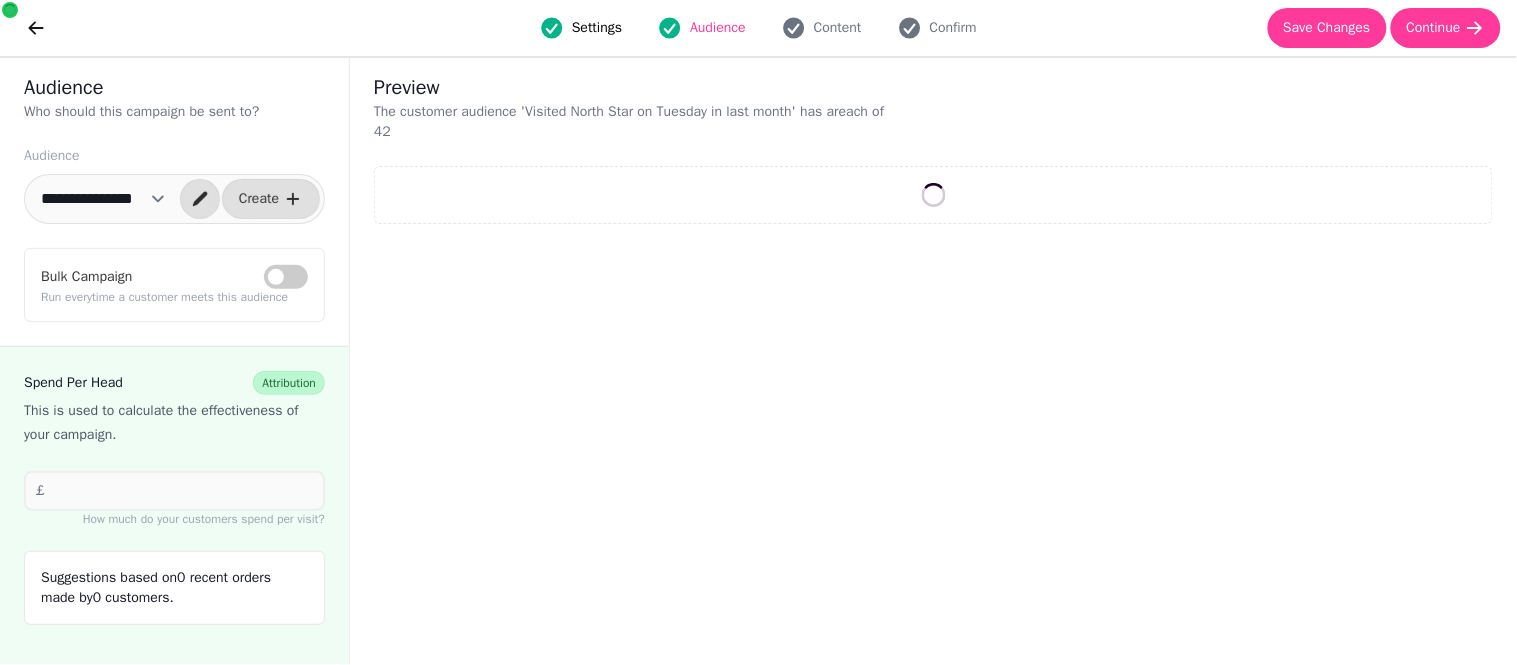 select on "**" 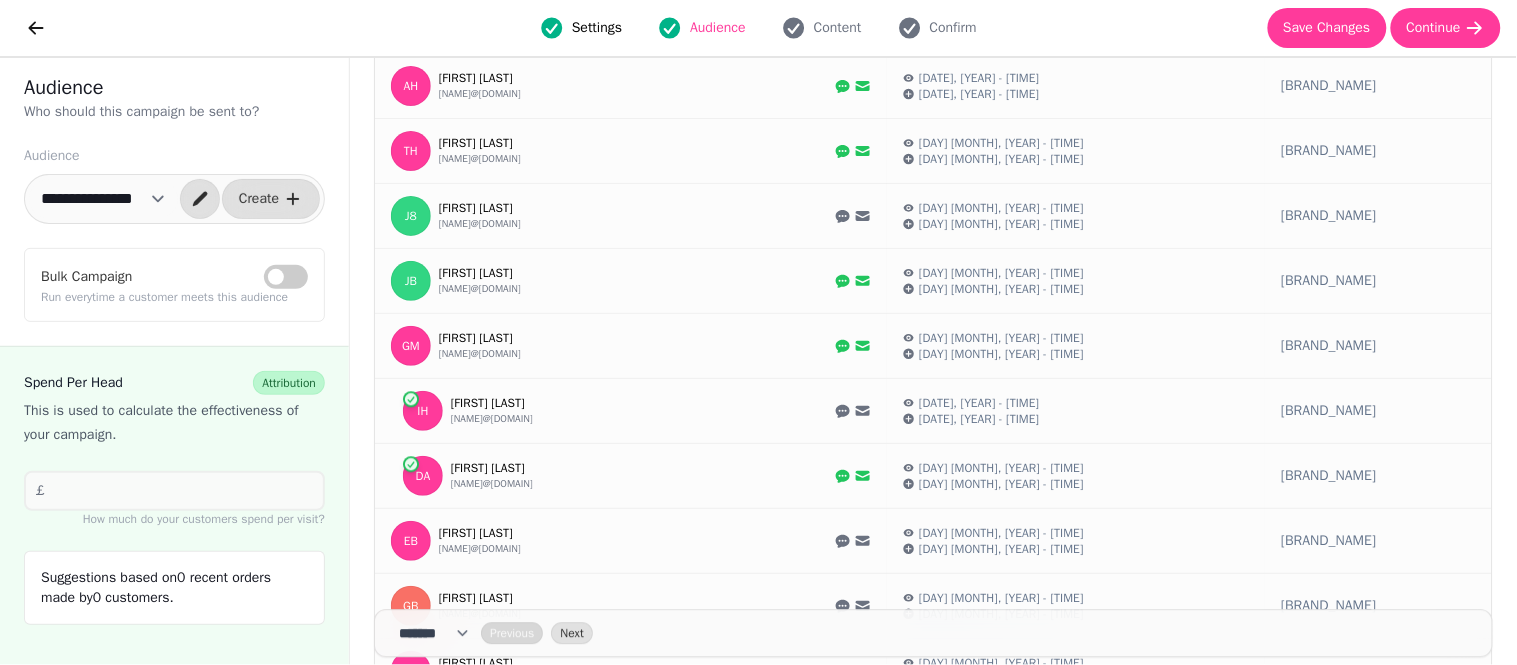 scroll, scrollTop: 1250, scrollLeft: 0, axis: vertical 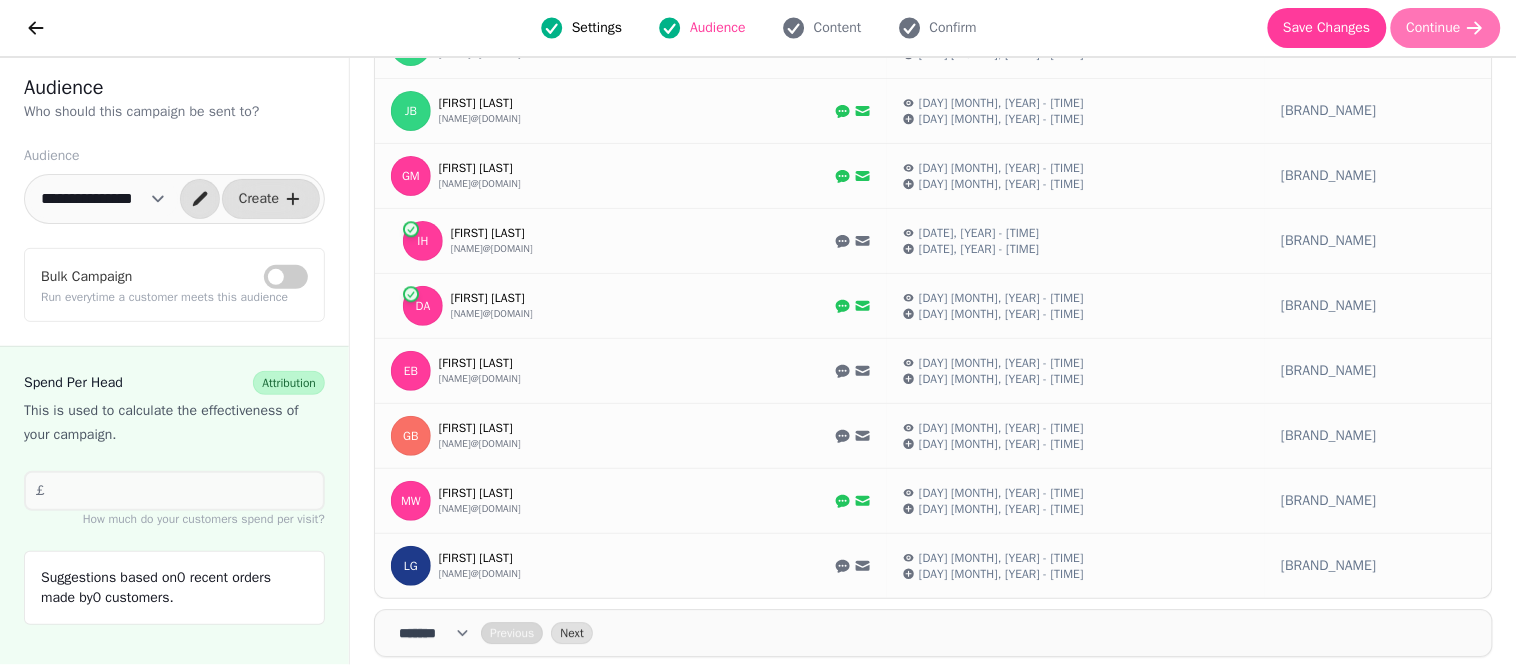 click on "Continue" at bounding box center (1446, 28) 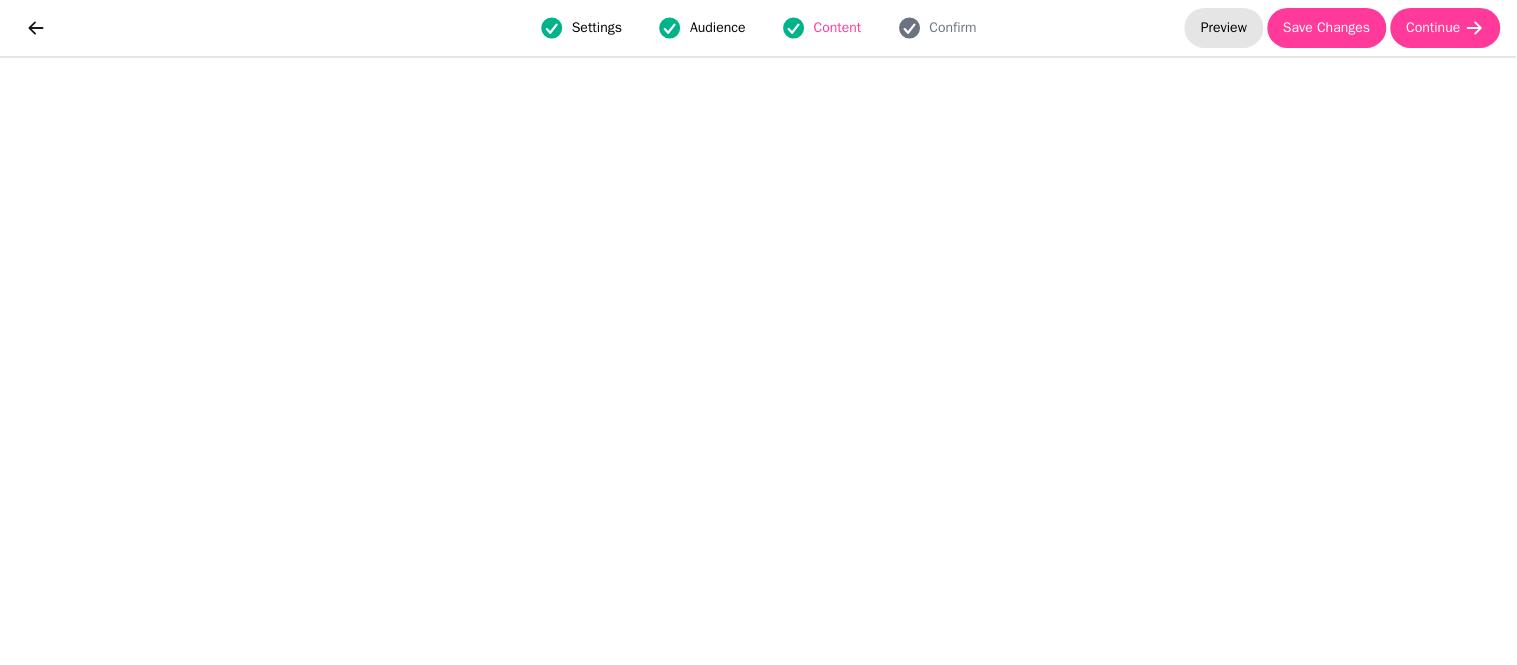 click on "Preview" at bounding box center [1224, 28] 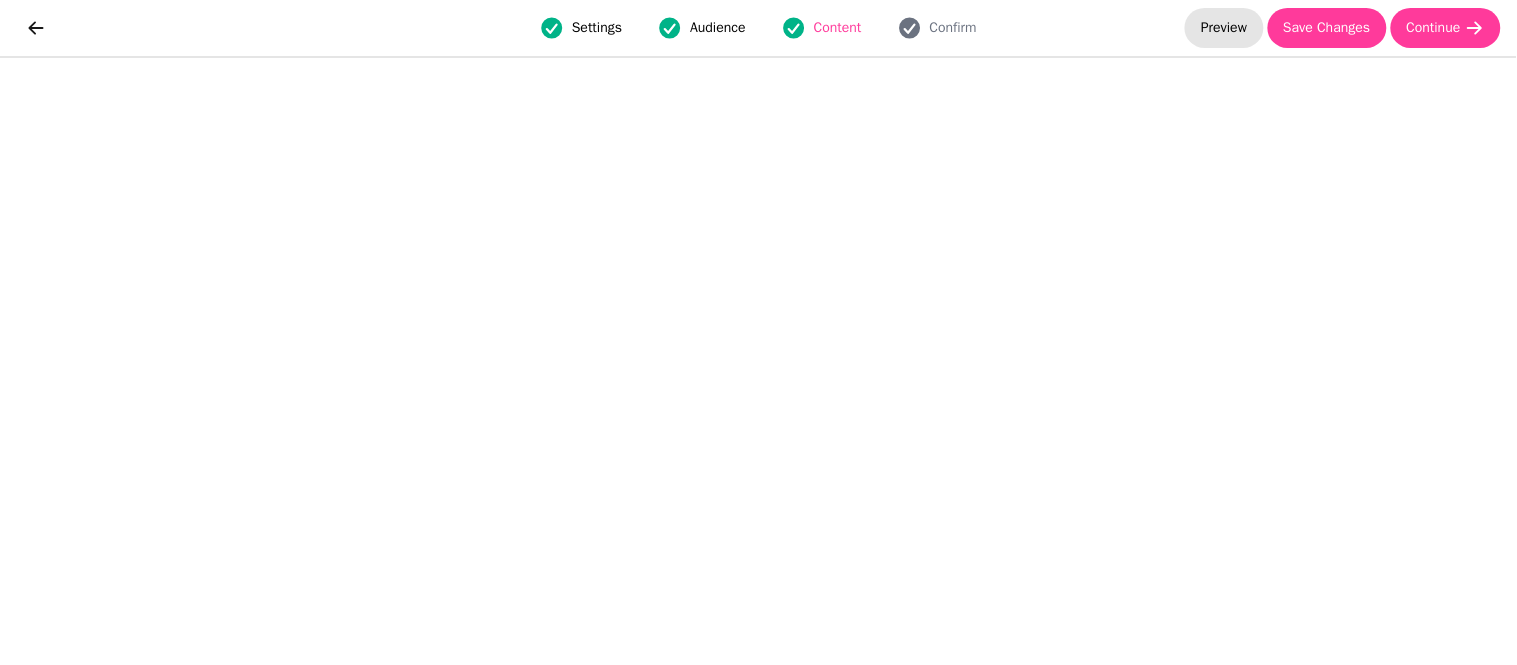 select on "**********" 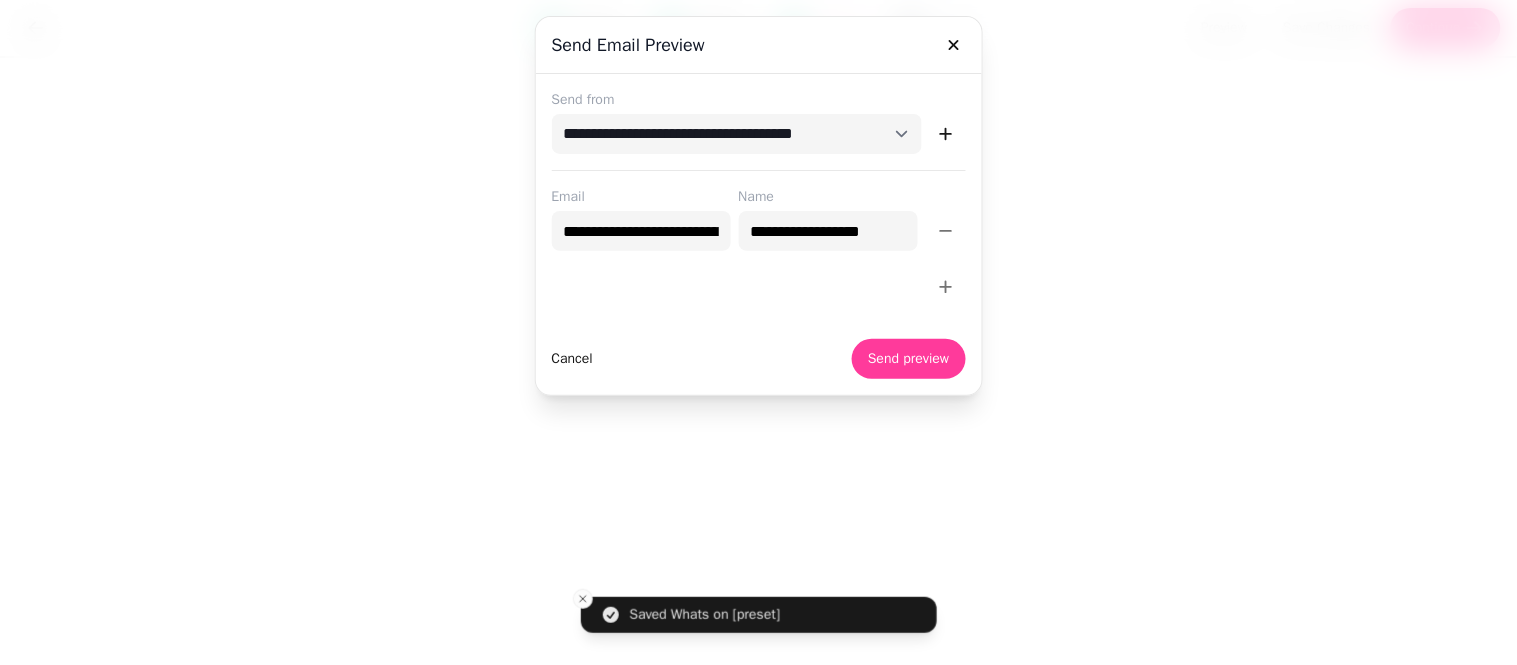 click on "Cancel" at bounding box center [572, 359] 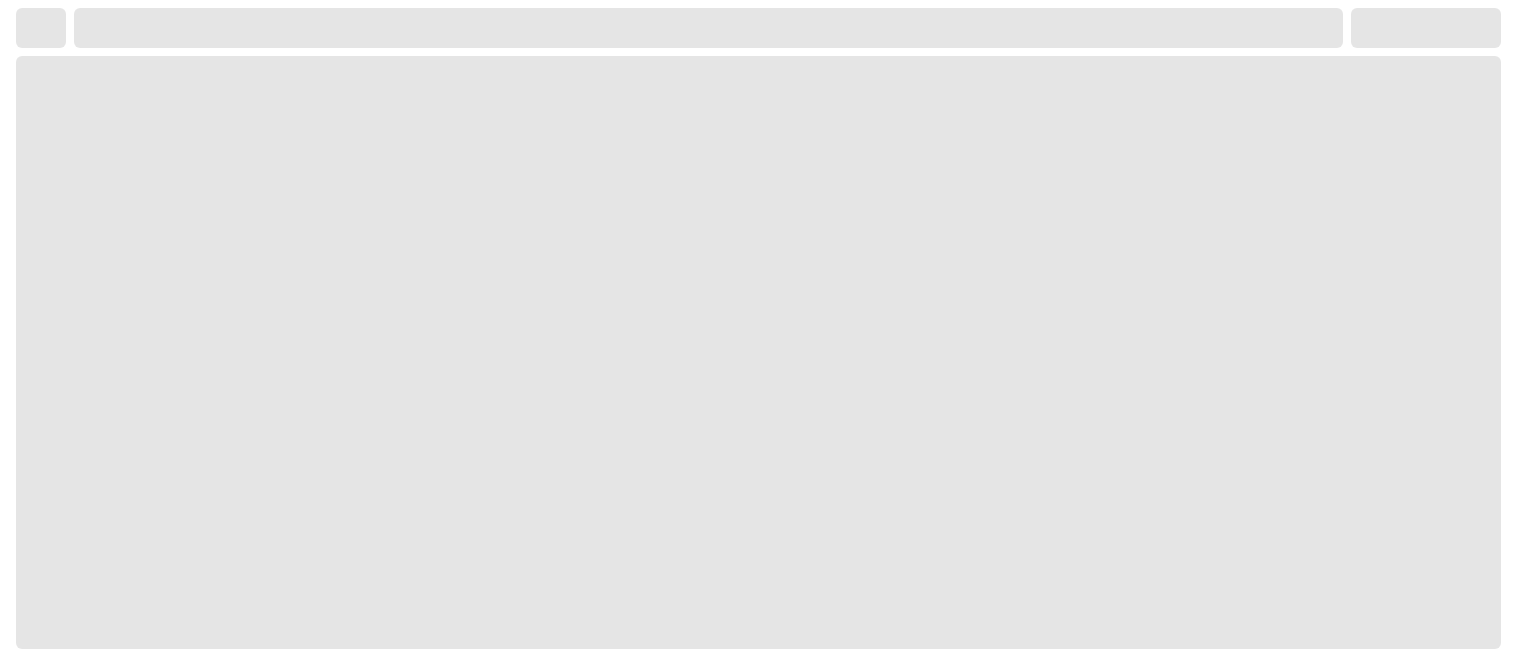 scroll, scrollTop: 0, scrollLeft: 0, axis: both 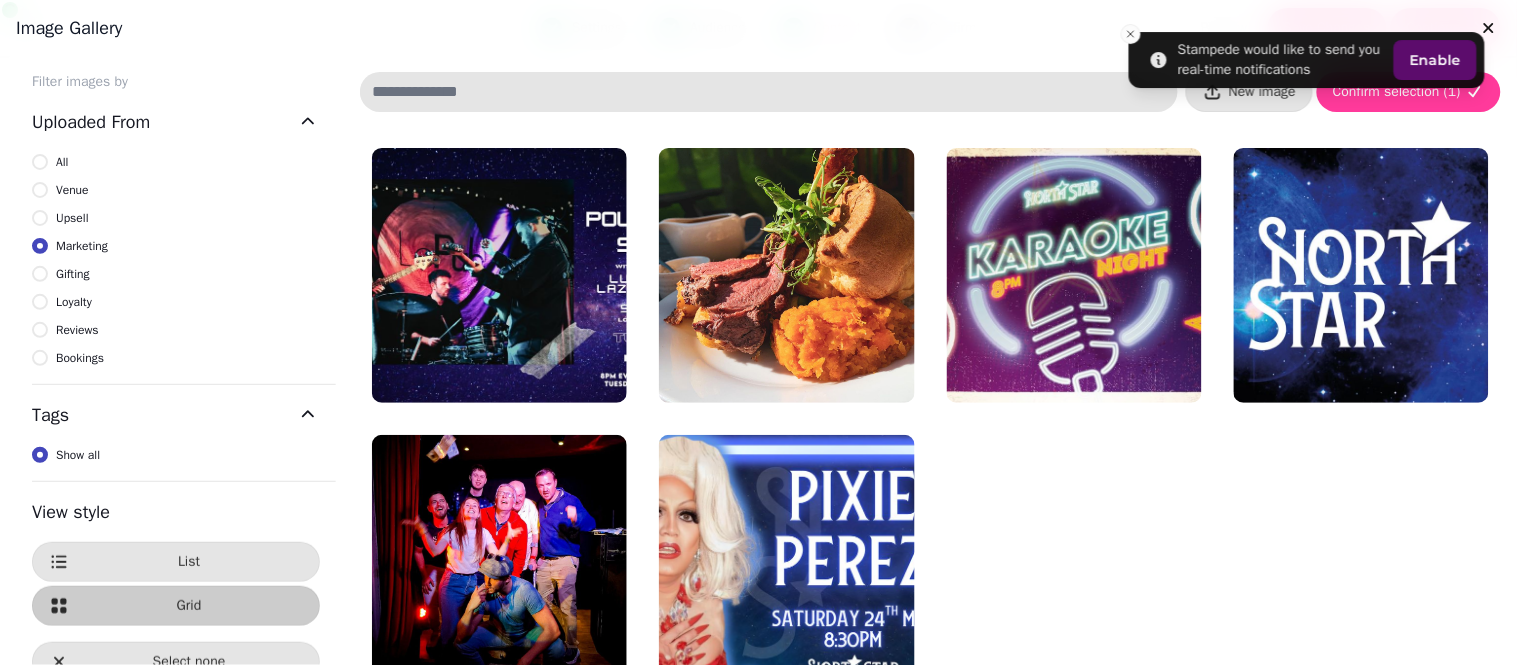 drag, startPoint x: 1516, startPoint y: 292, endPoint x: 1502, endPoint y: 234, distance: 59.665737 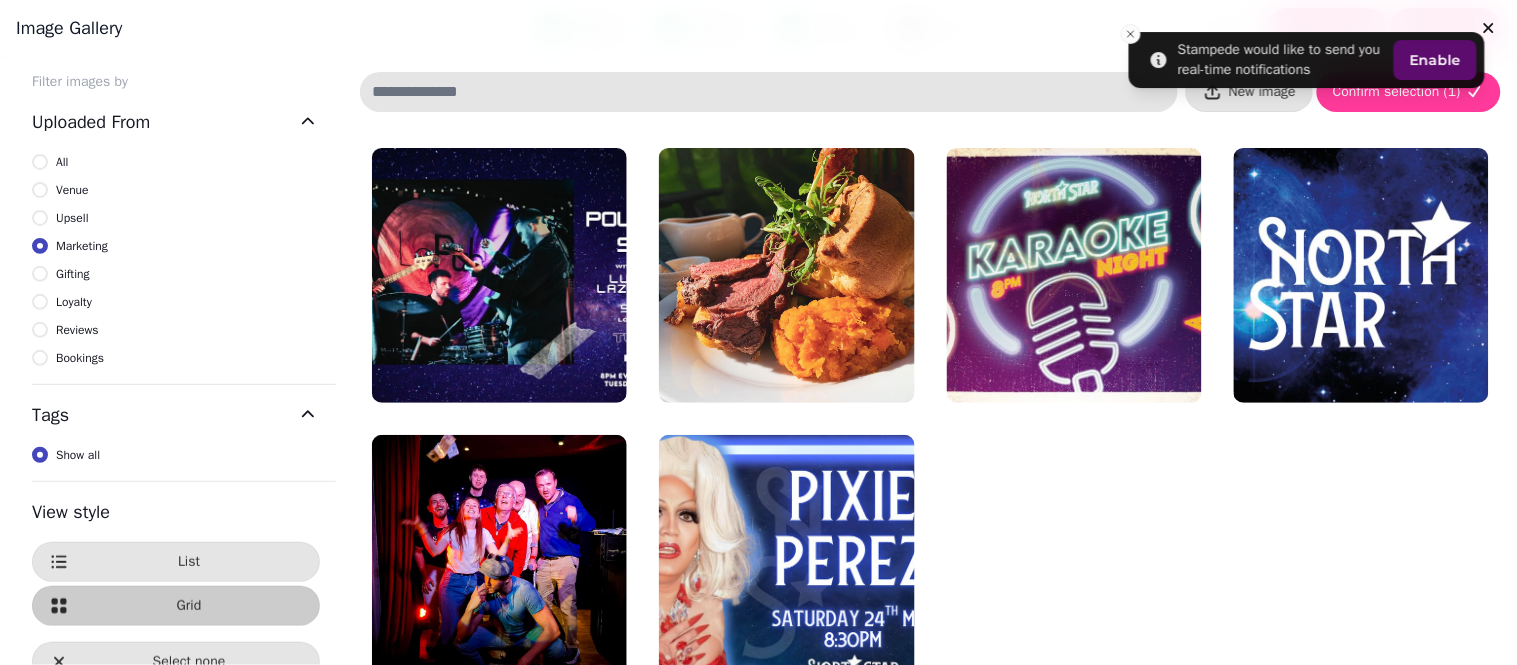 drag, startPoint x: 331, startPoint y: 263, endPoint x: 332, endPoint y: 323, distance: 60.00833 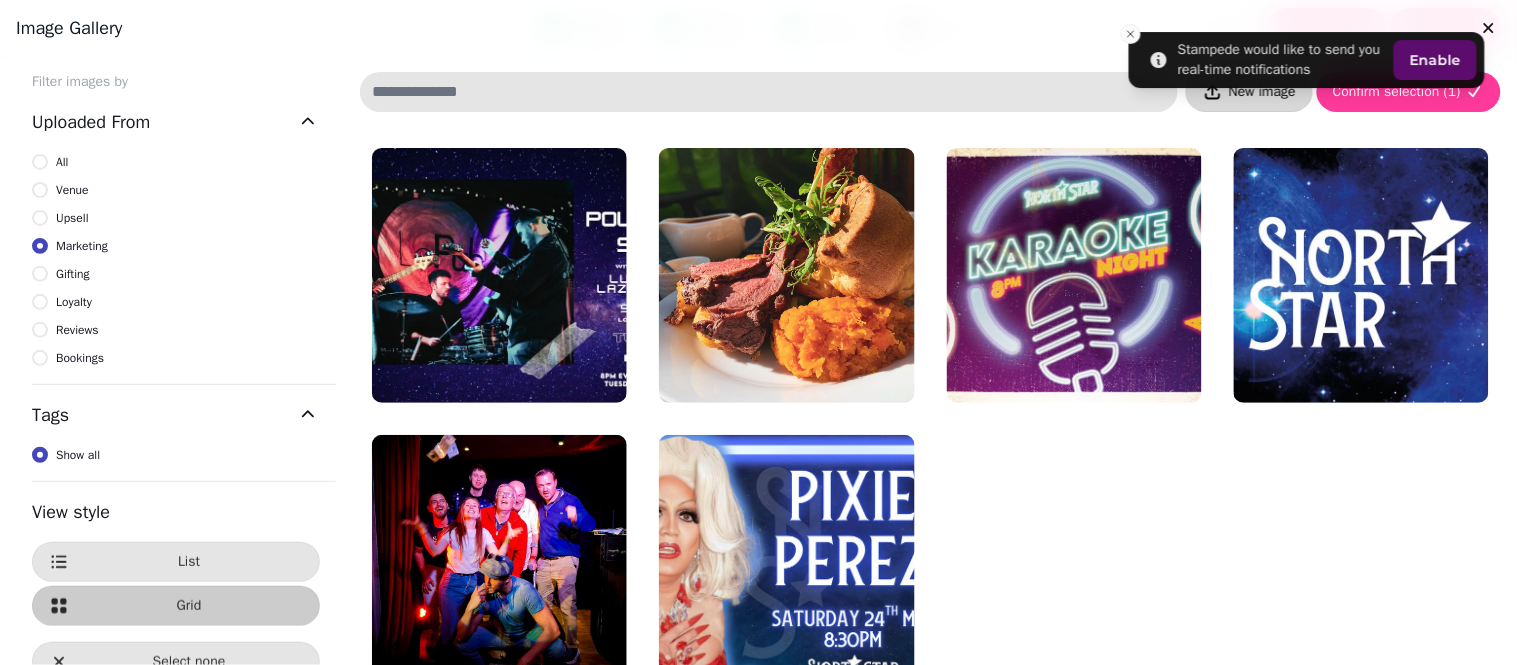 click 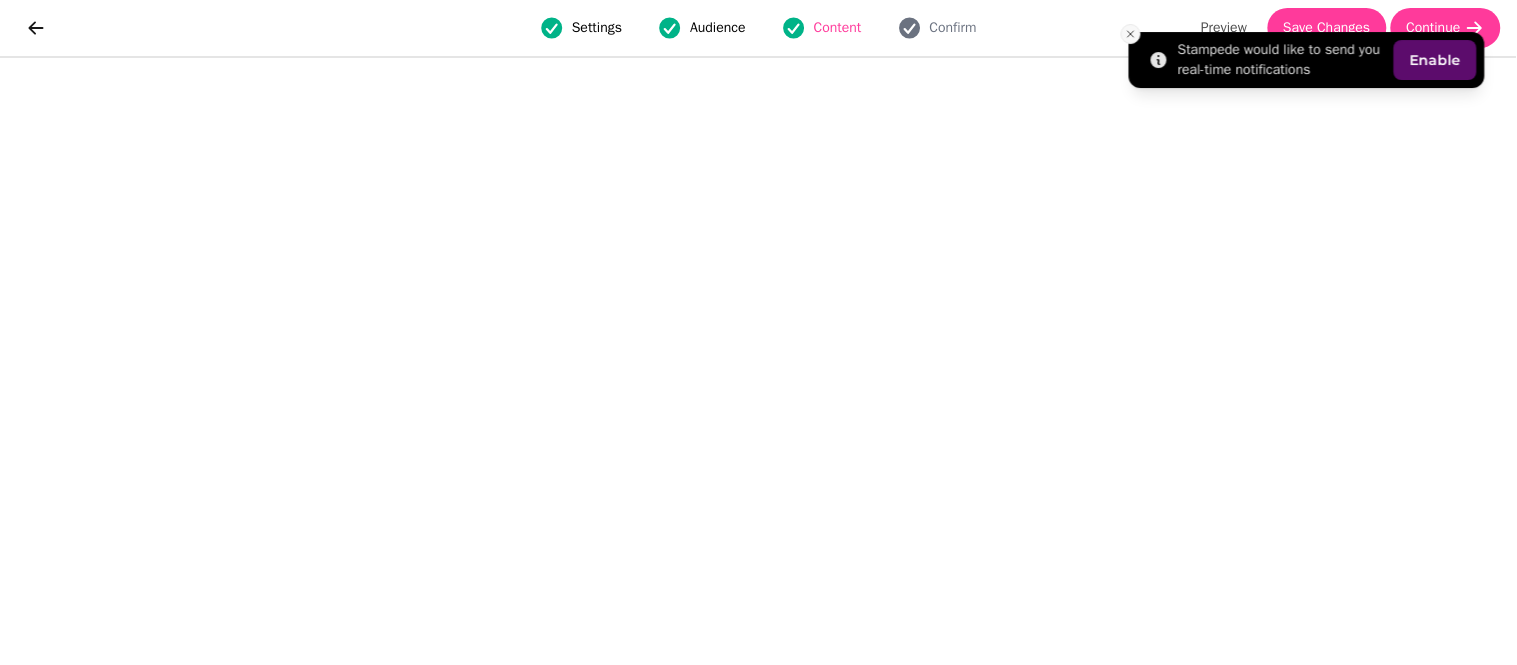 click 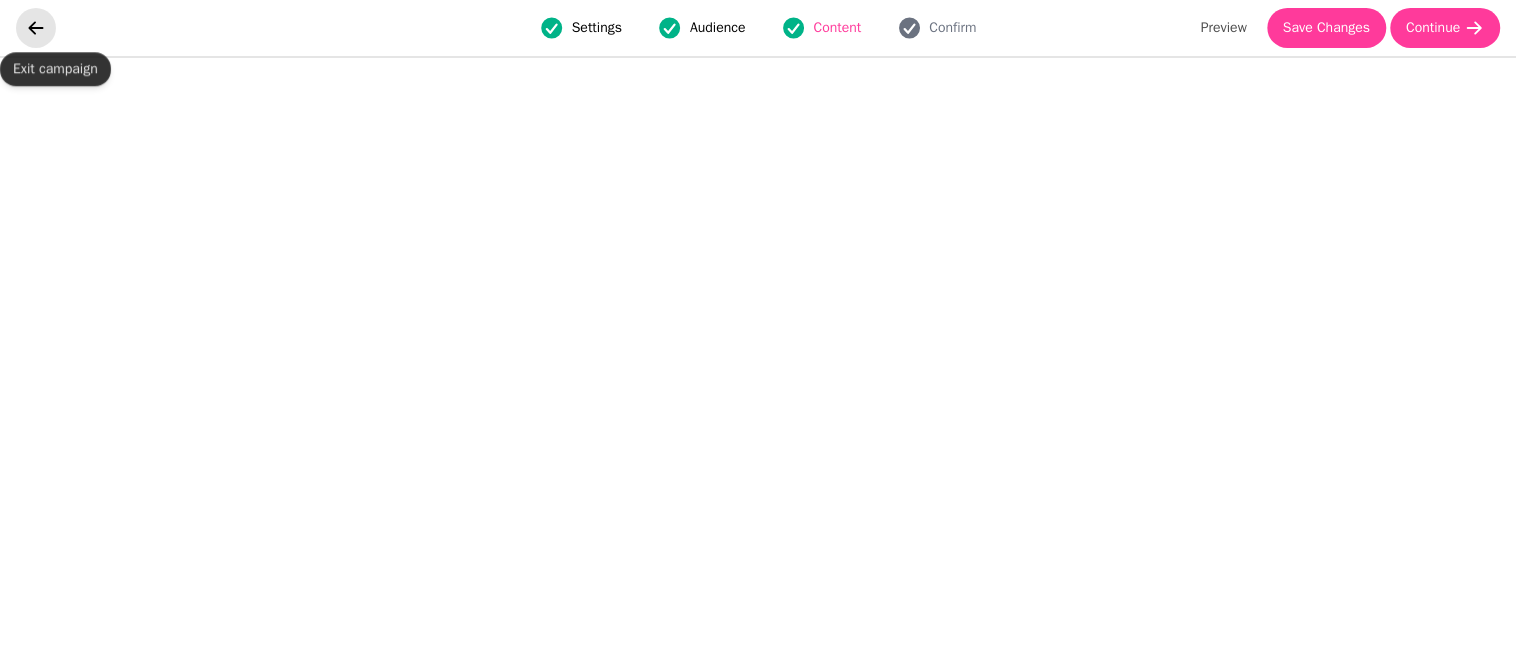 click 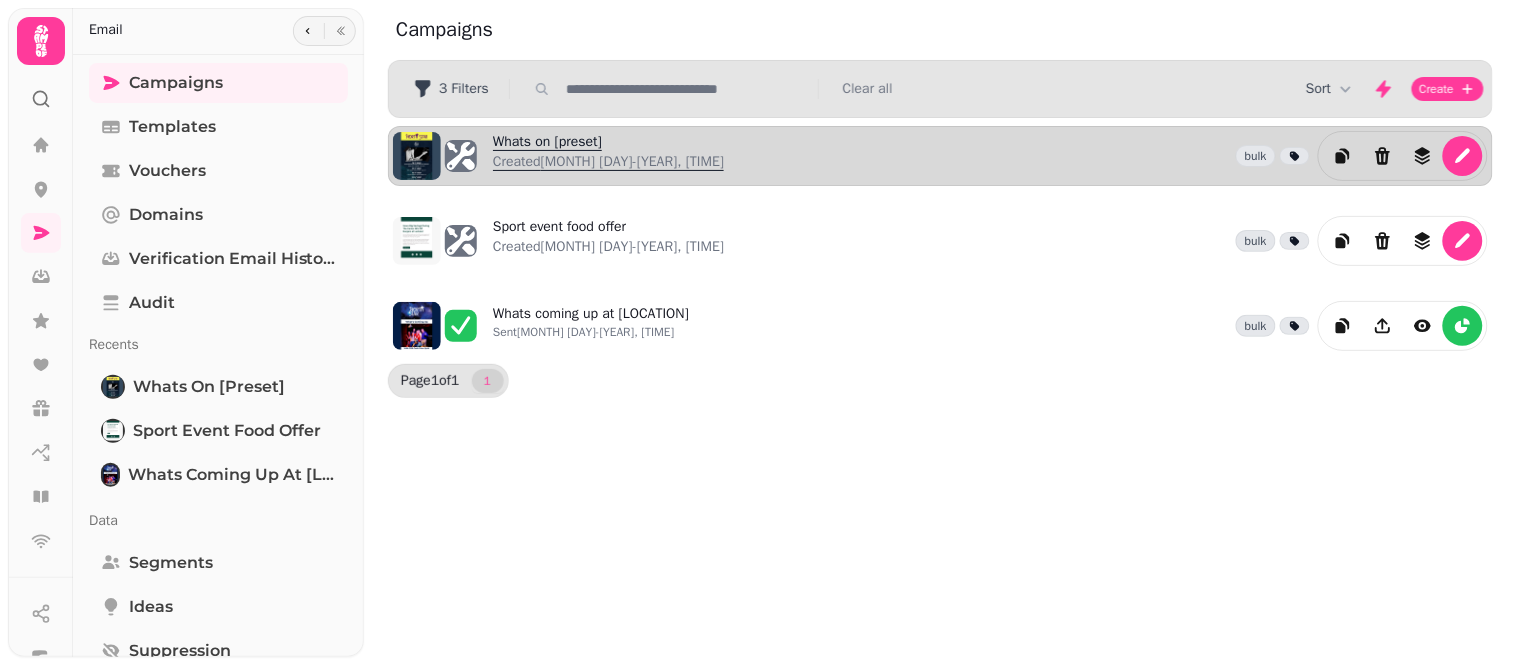 click on "Created  [MONTH] [DAY]-[YEAR], [TIME]" at bounding box center (608, 166) 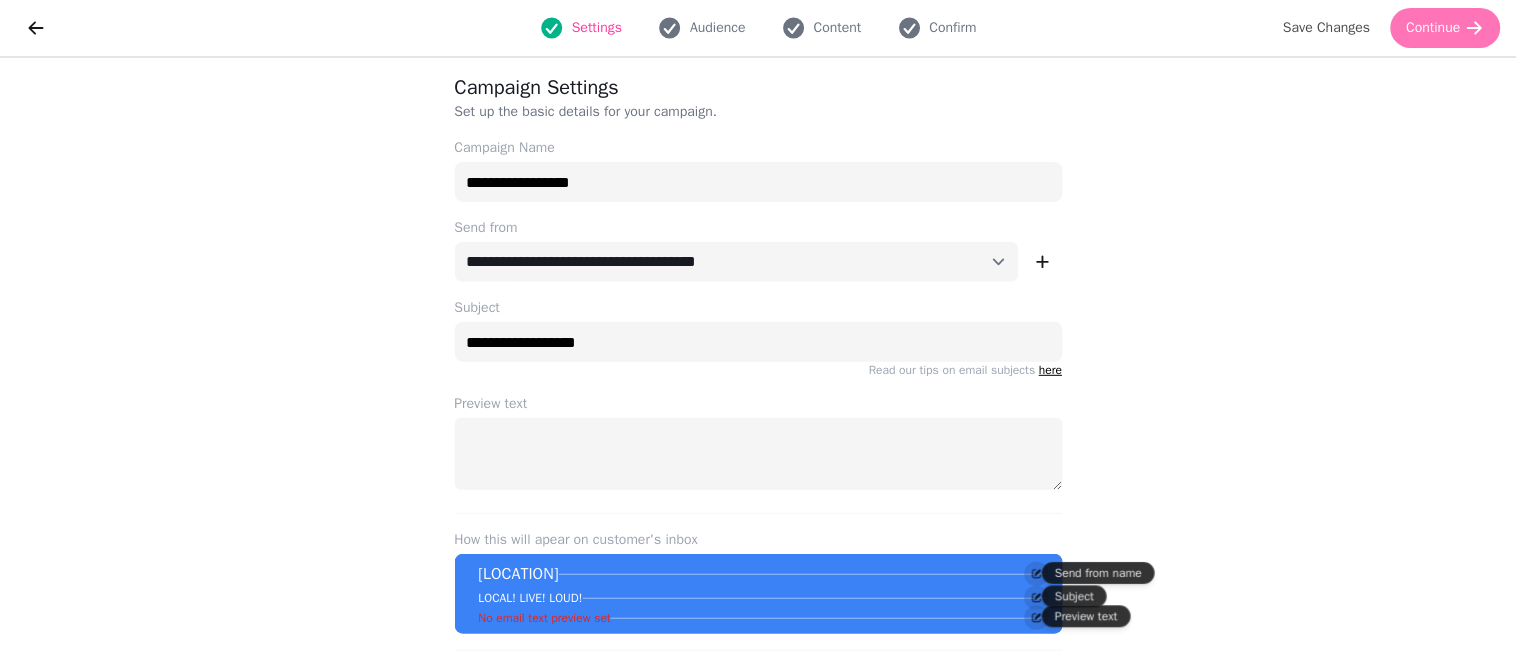 click on "Continue" at bounding box center [1434, 28] 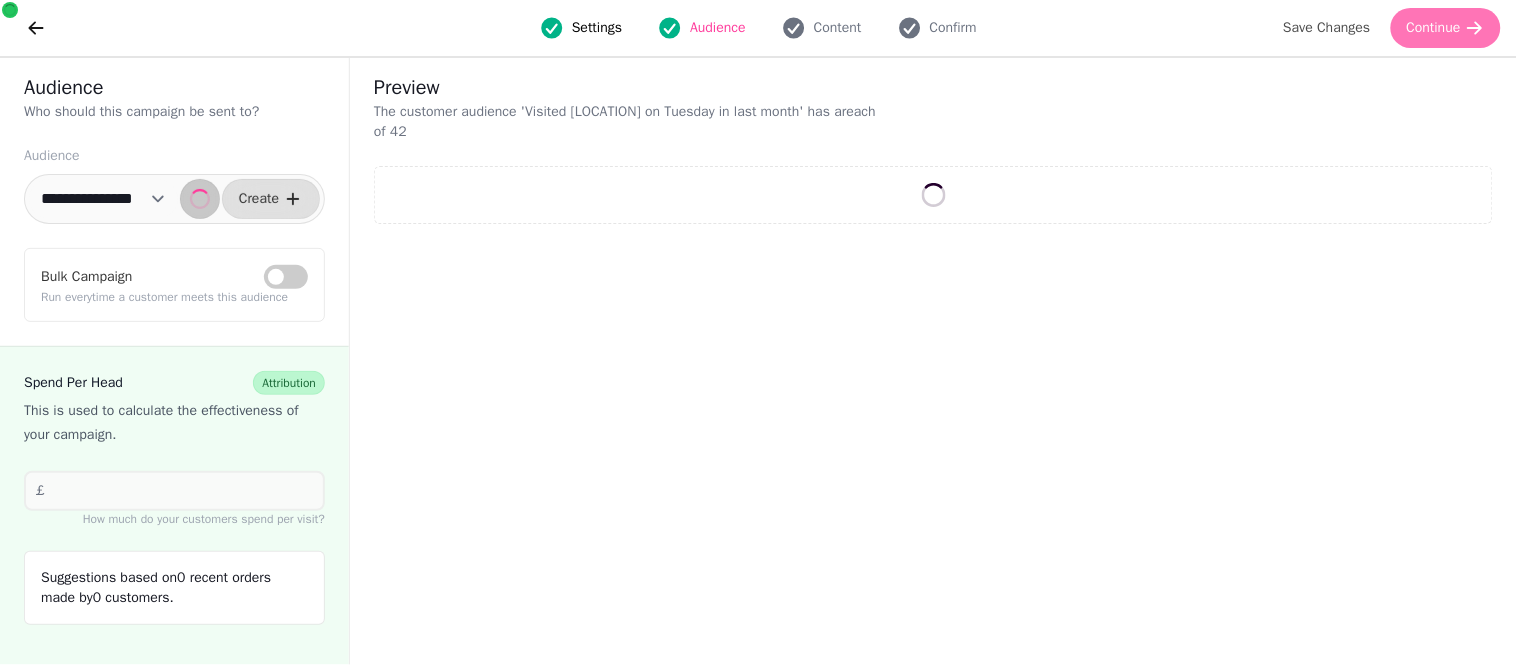 select on "**" 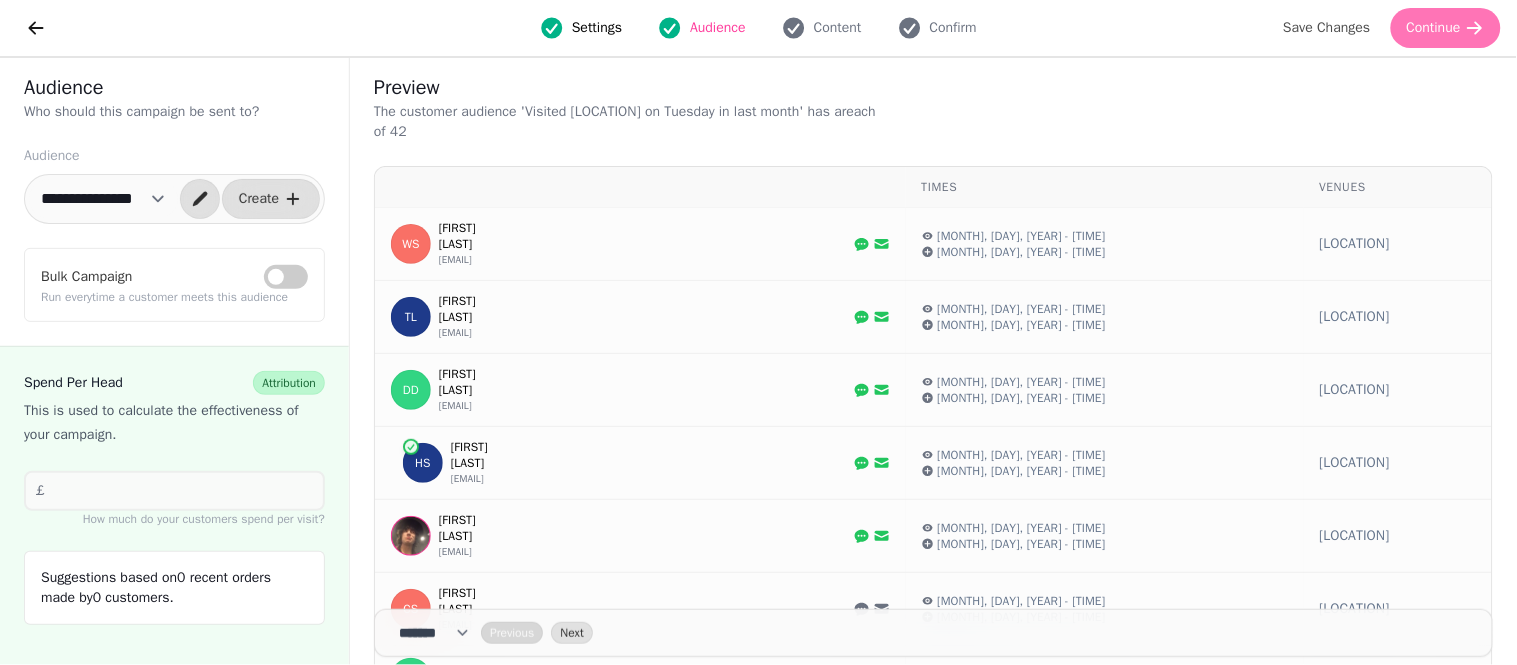 click on "Continue" at bounding box center (1434, 28) 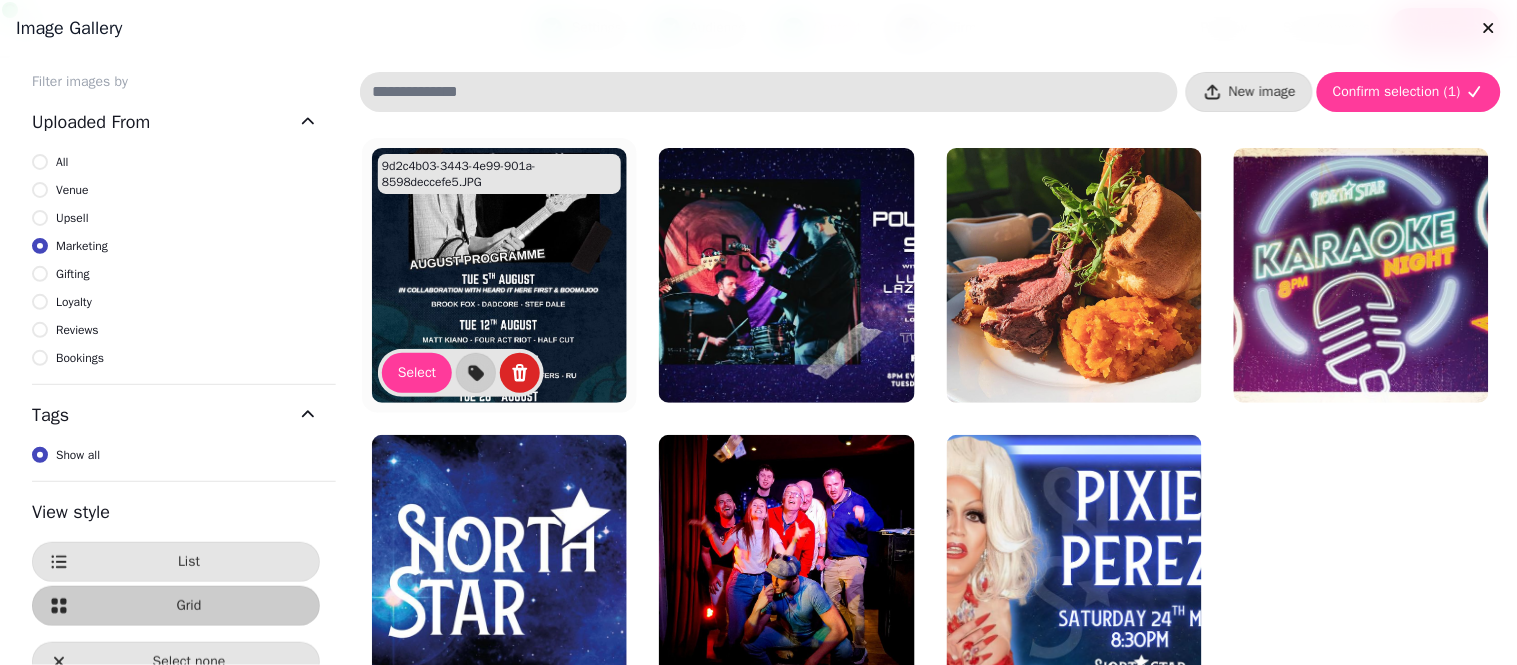 click at bounding box center (499, 275) 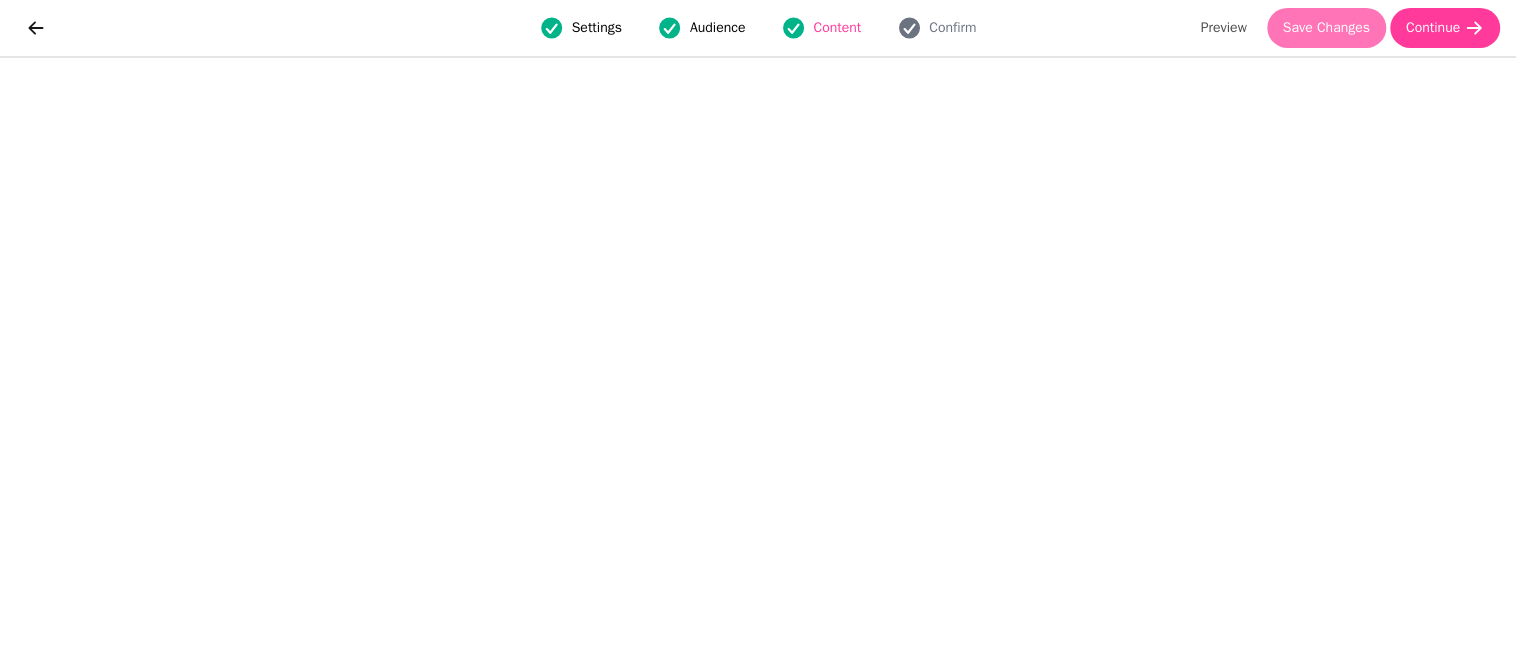 click on "Save Changes" at bounding box center [1327, 28] 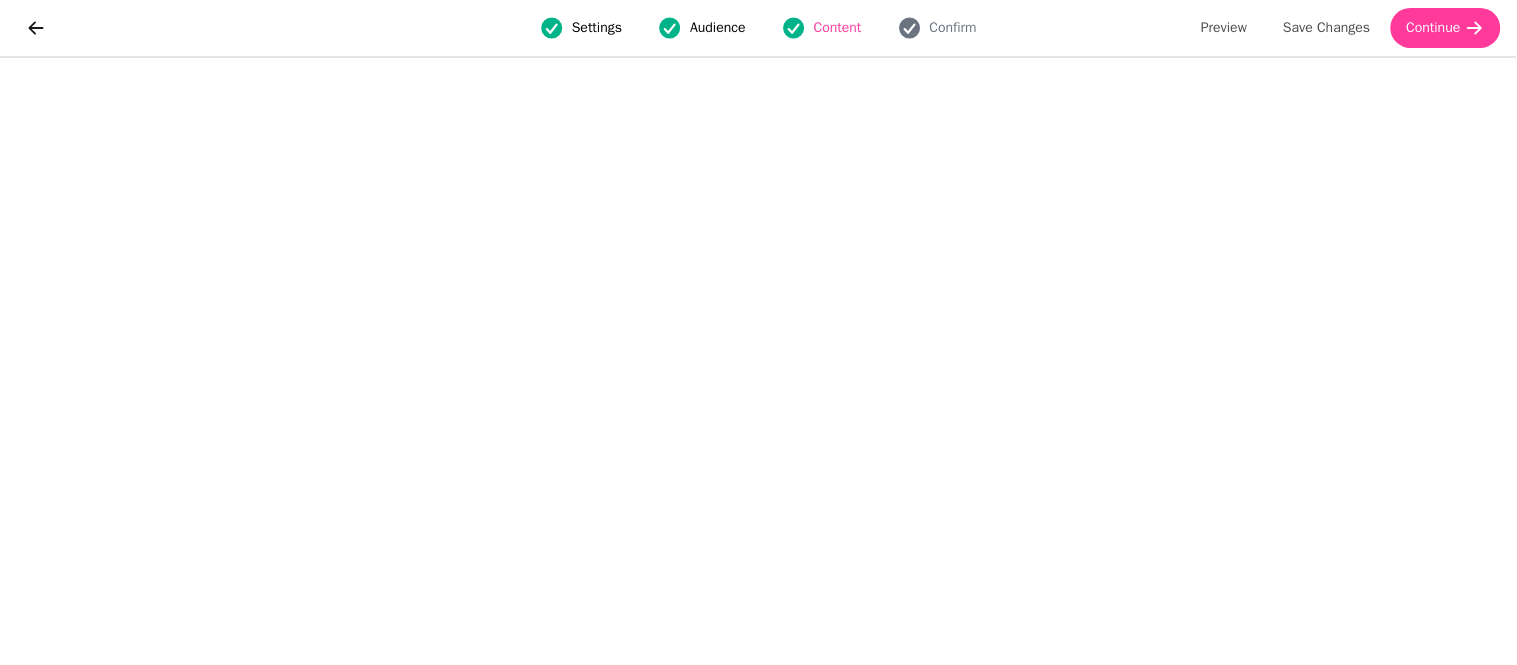 click on "Settings Audience Content Confirm" at bounding box center (758, 28) 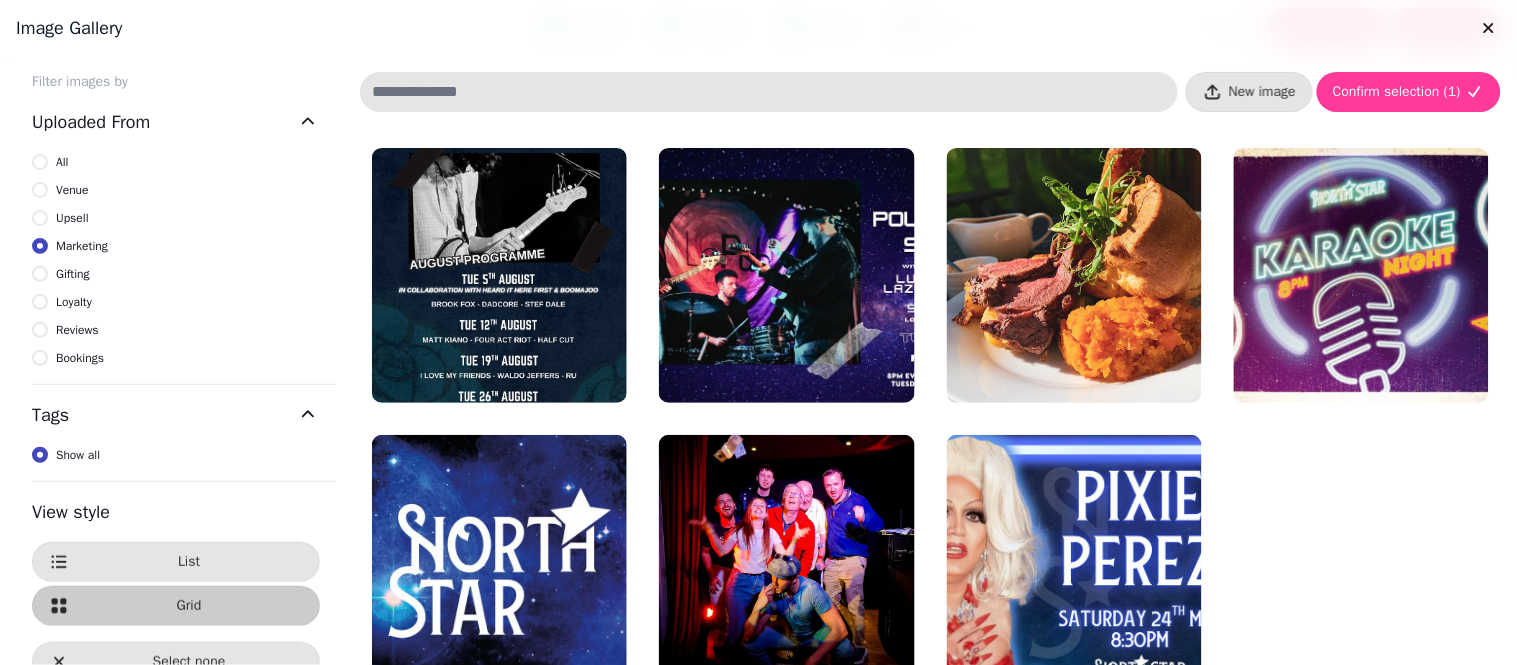 select on "**********" 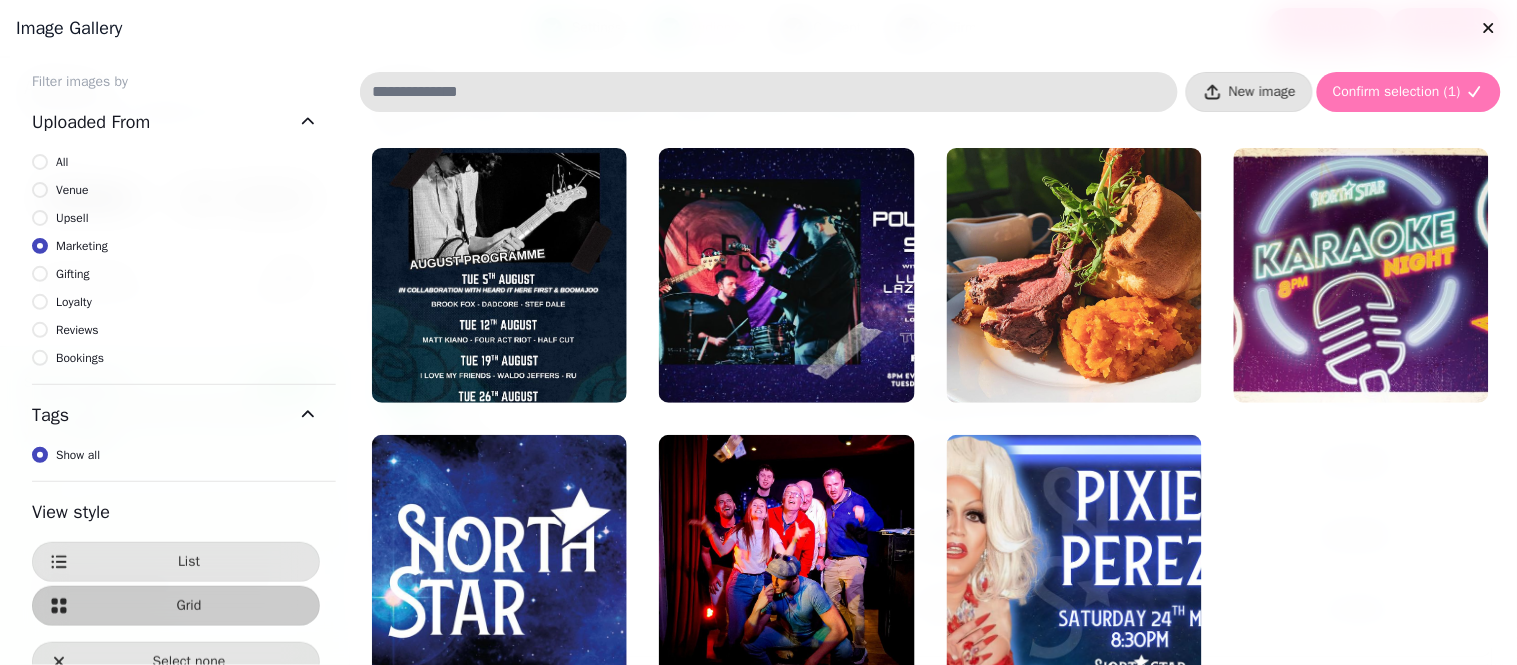 click on "Confirm selection ( 1 )" at bounding box center (1397, 92) 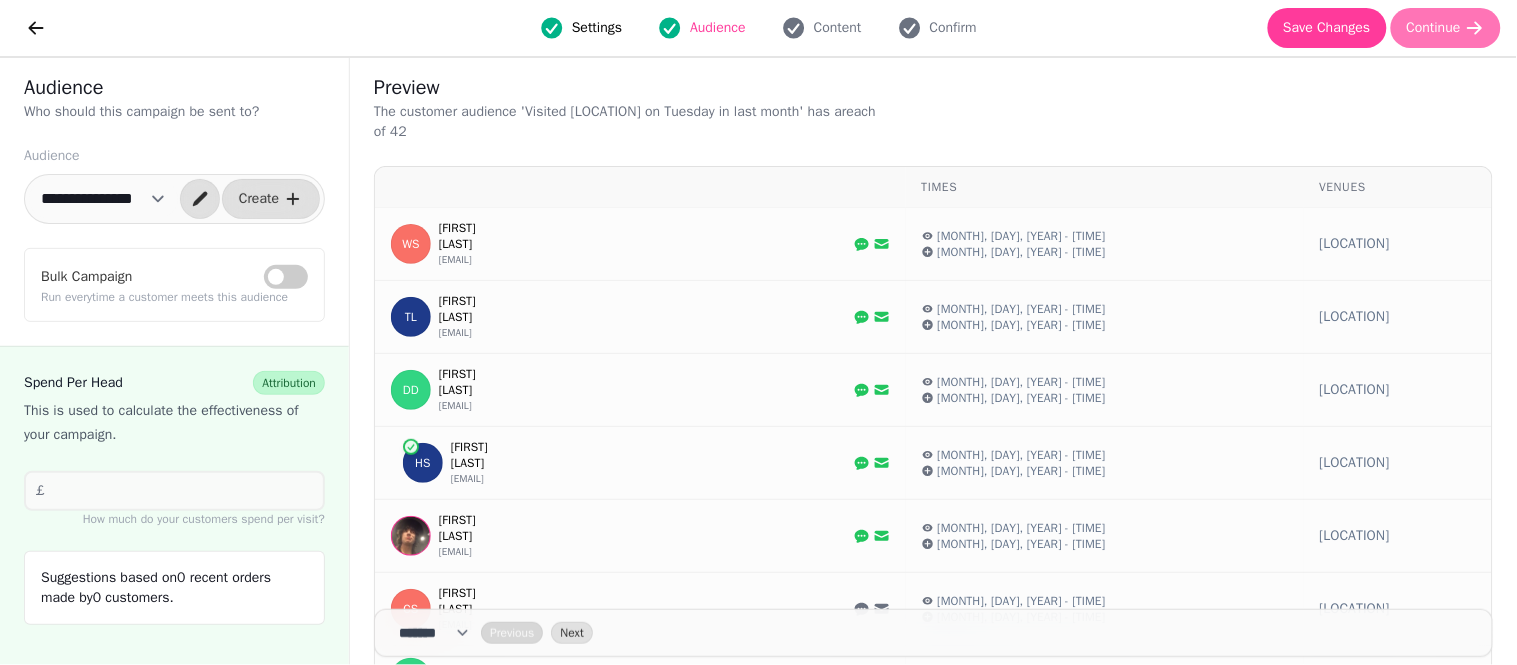 click on "Continue" at bounding box center (1446, 28) 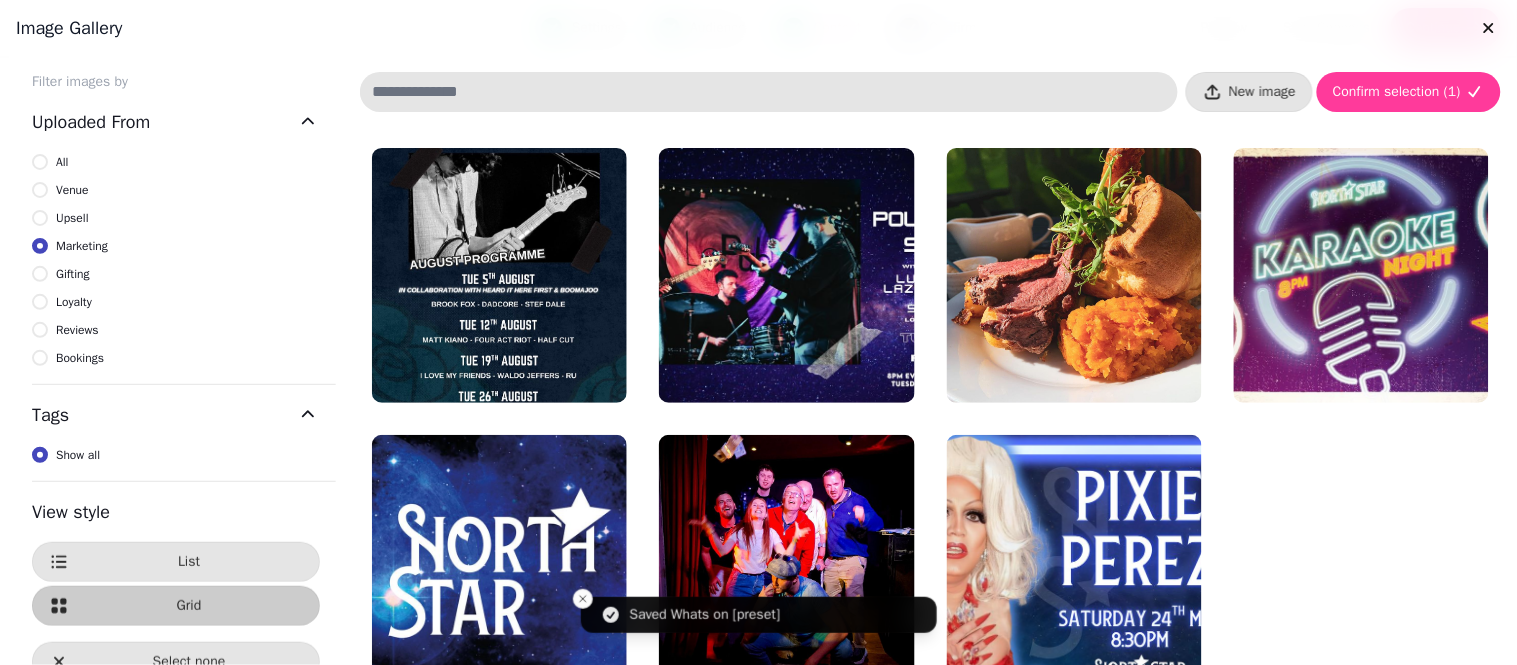 drag, startPoint x: 1516, startPoint y: 114, endPoint x: 1516, endPoint y: 320, distance: 206 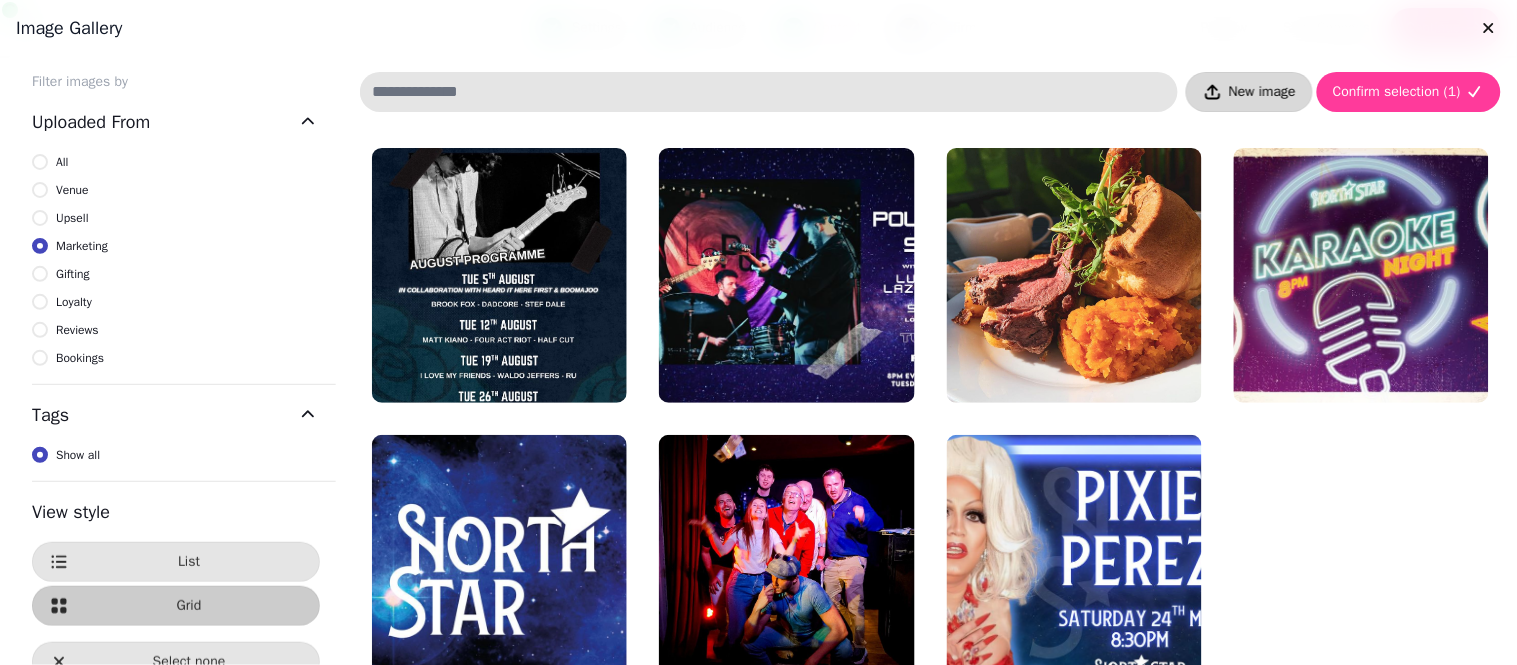 click on "New image" at bounding box center [1262, 92] 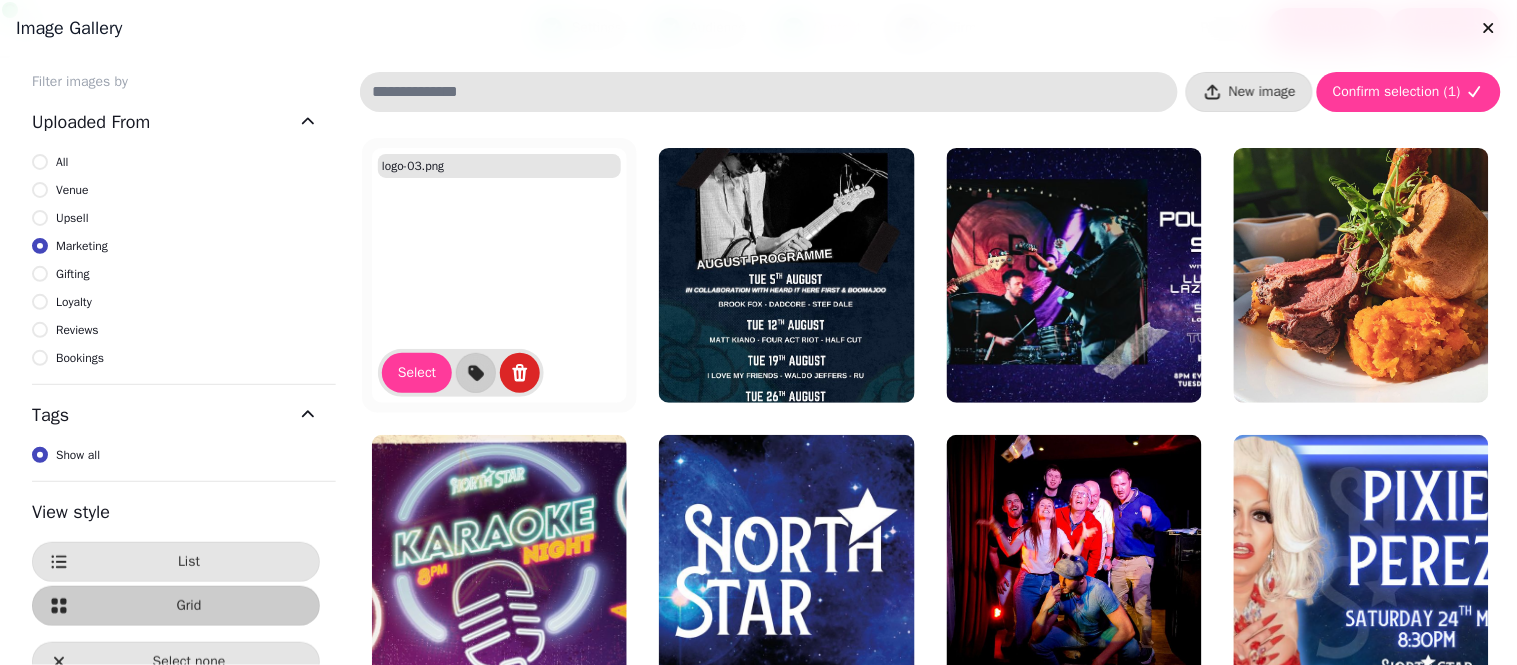 click at bounding box center [499, 275] 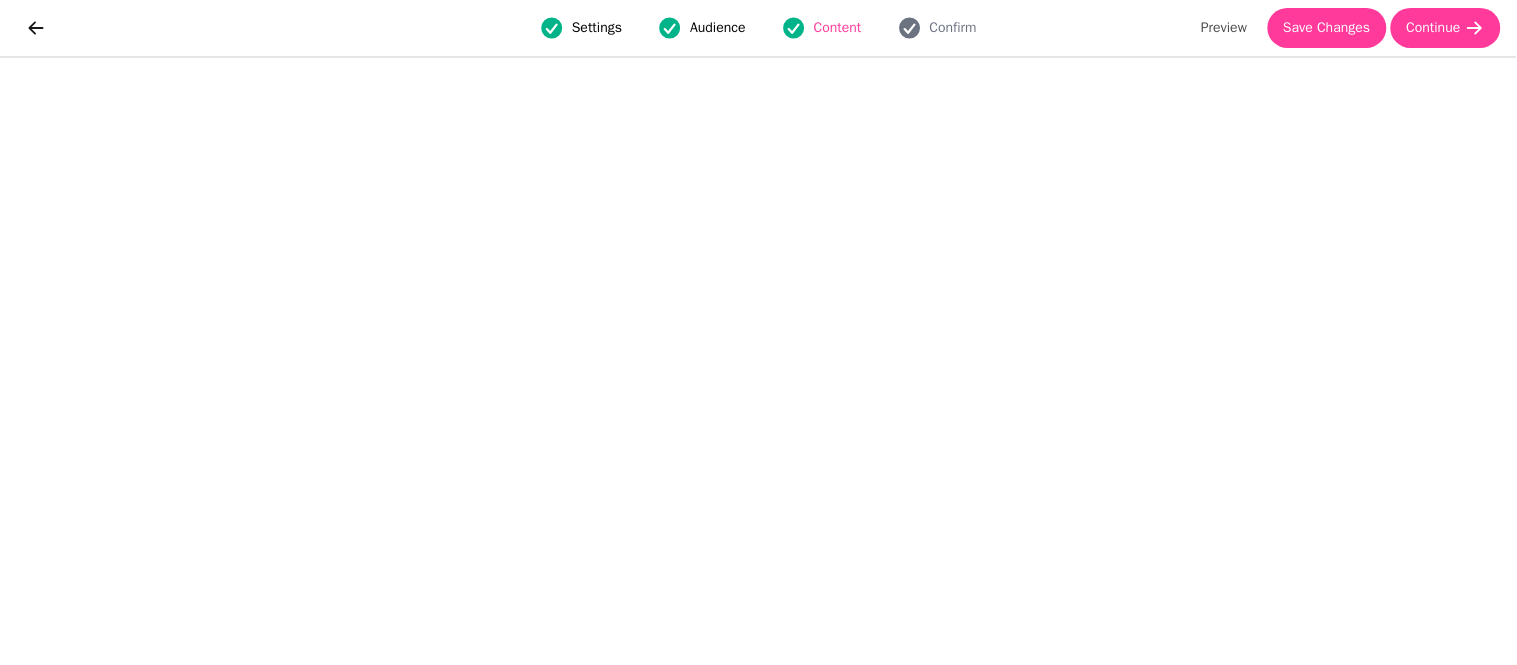 click on "Settings Audience Content Confirm" at bounding box center (758, 28) 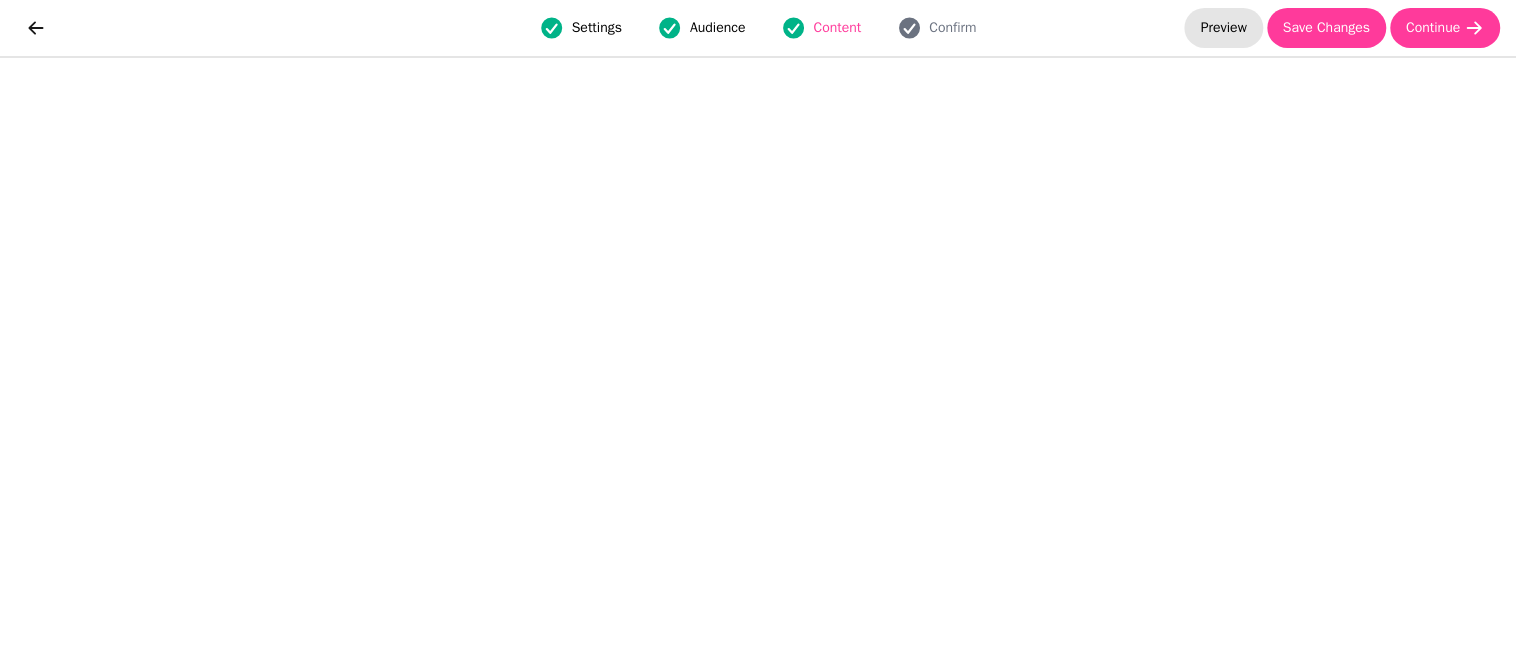 click on "Preview" at bounding box center [1224, 28] 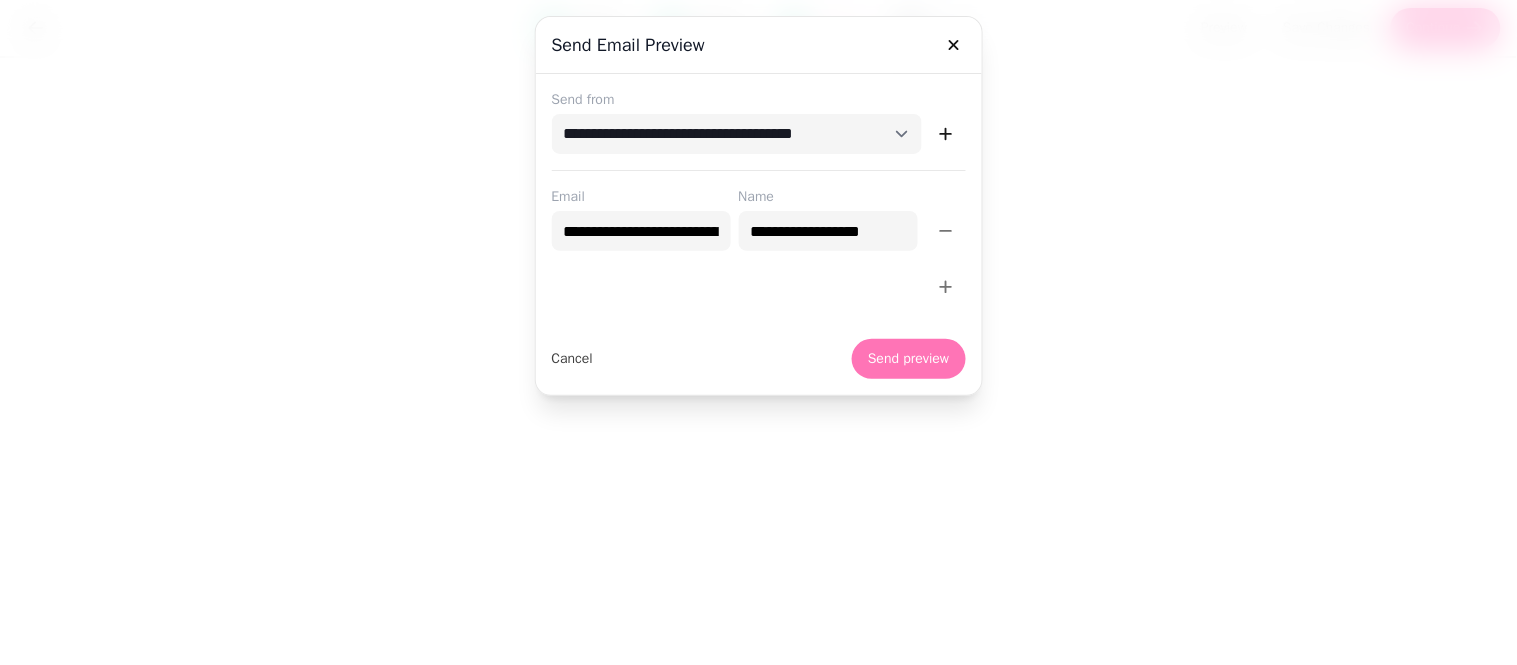 click on "Send preview" at bounding box center [908, 359] 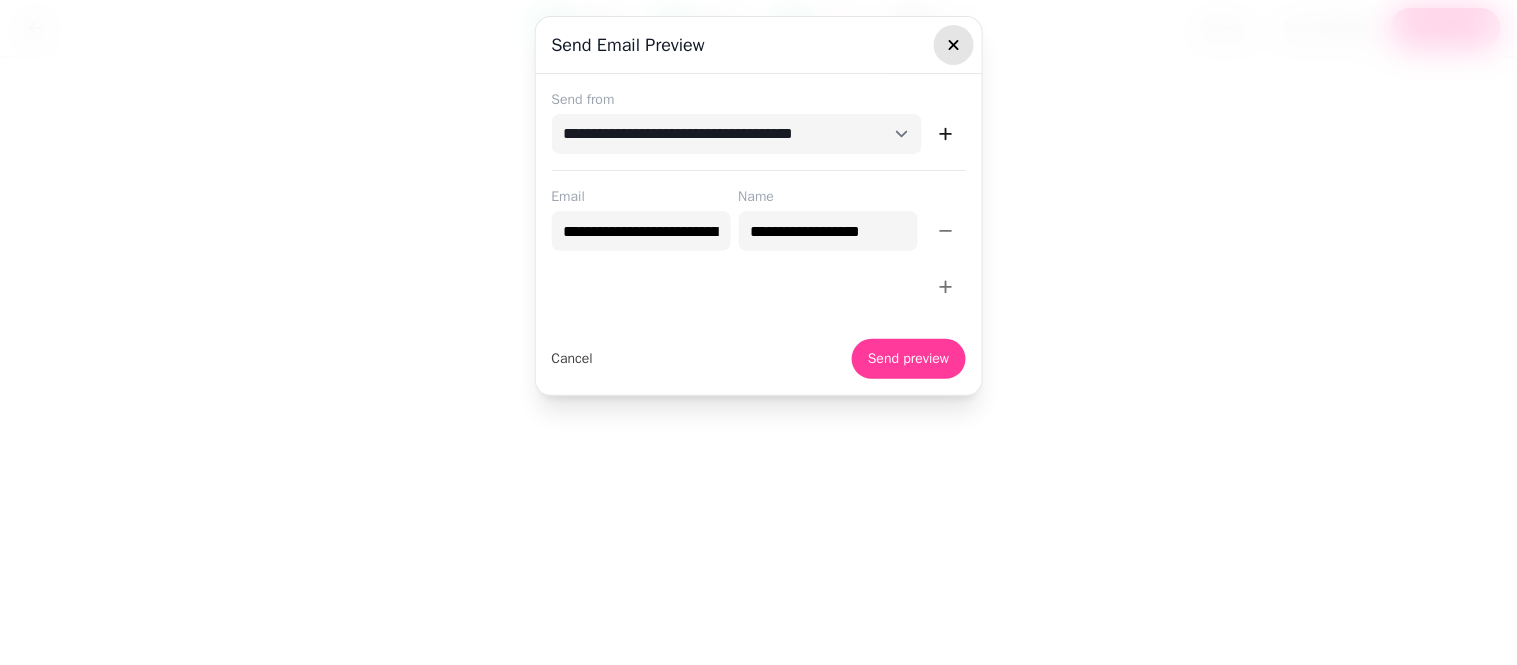 click at bounding box center [954, 45] 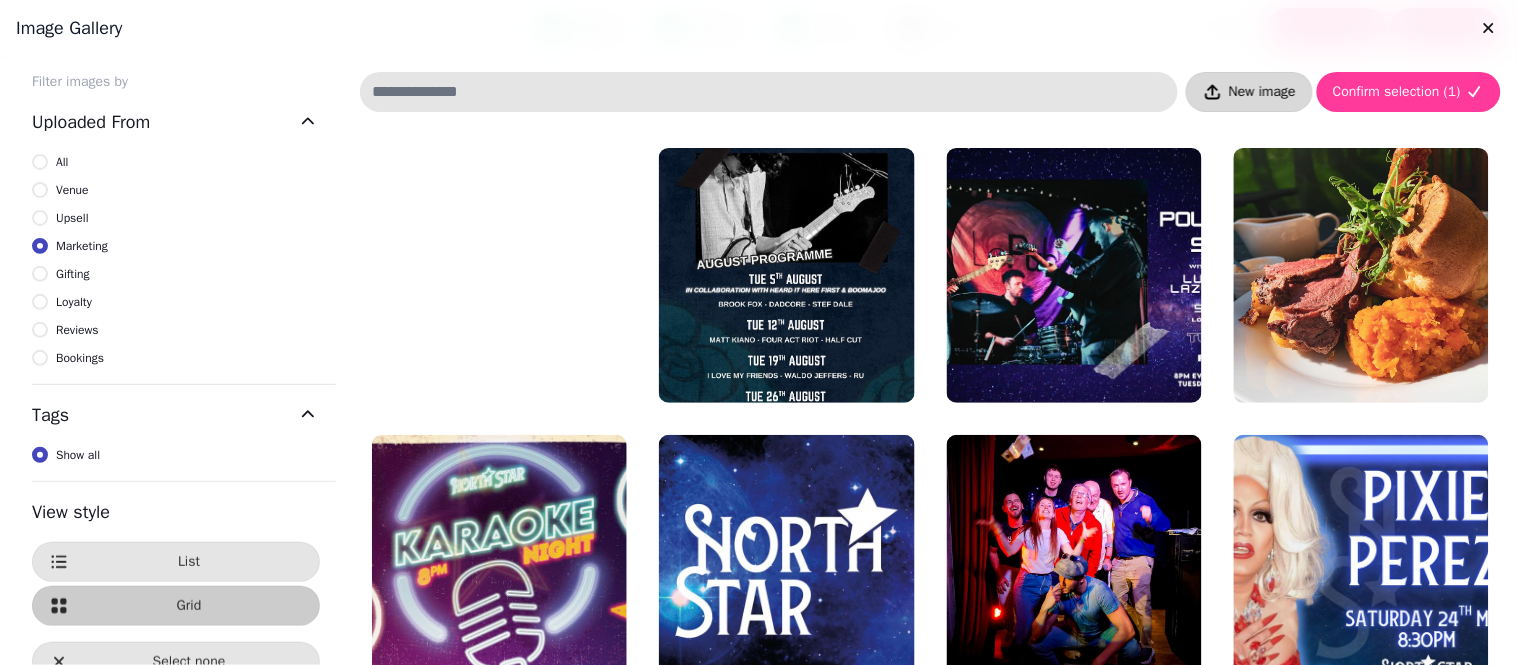 click on "New image" at bounding box center [1249, 92] 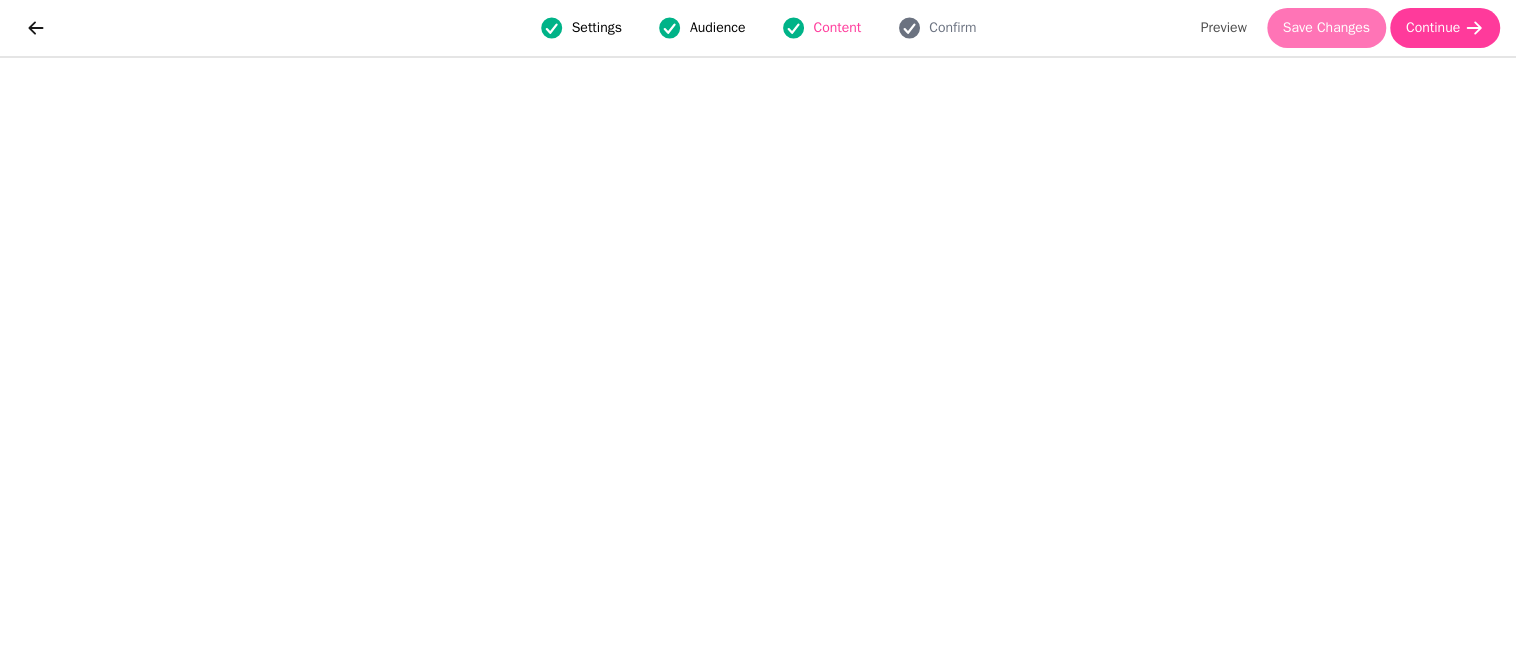 click on "Save Changes" at bounding box center [1327, 28] 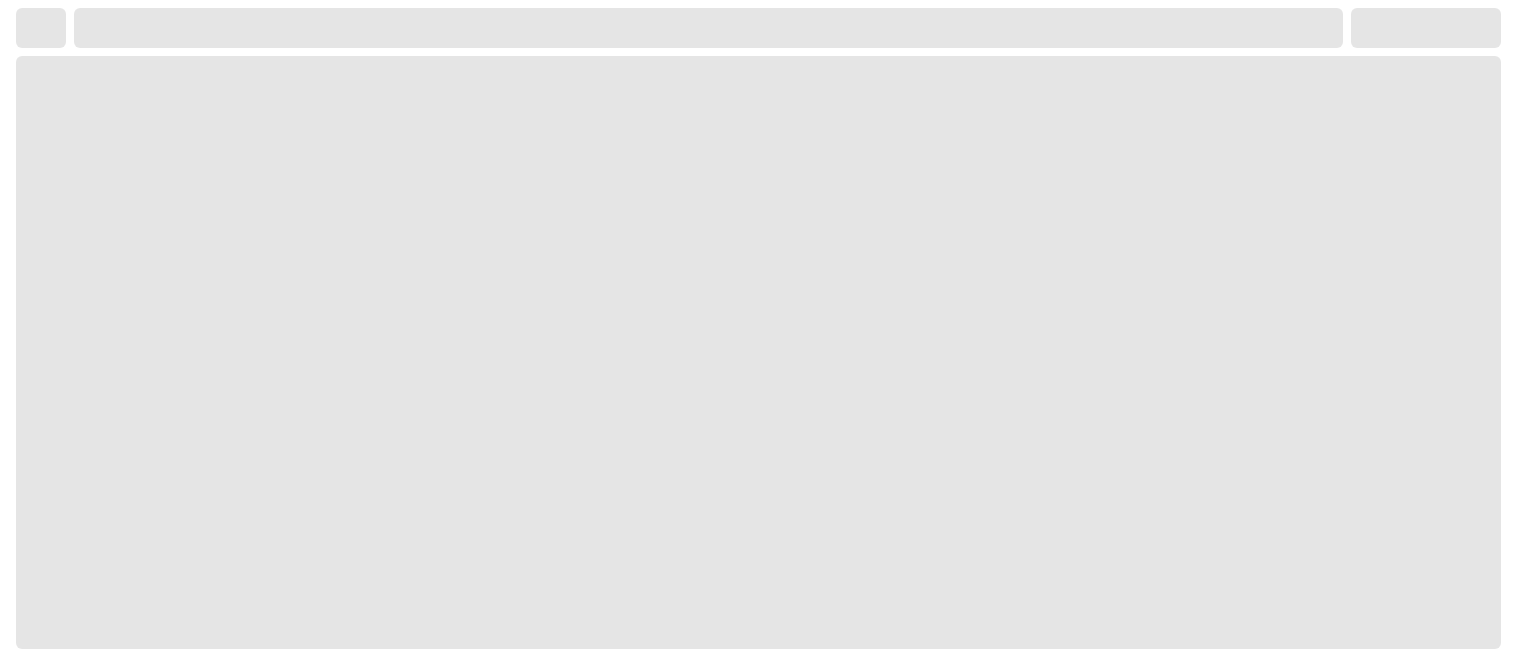 scroll, scrollTop: 0, scrollLeft: 0, axis: both 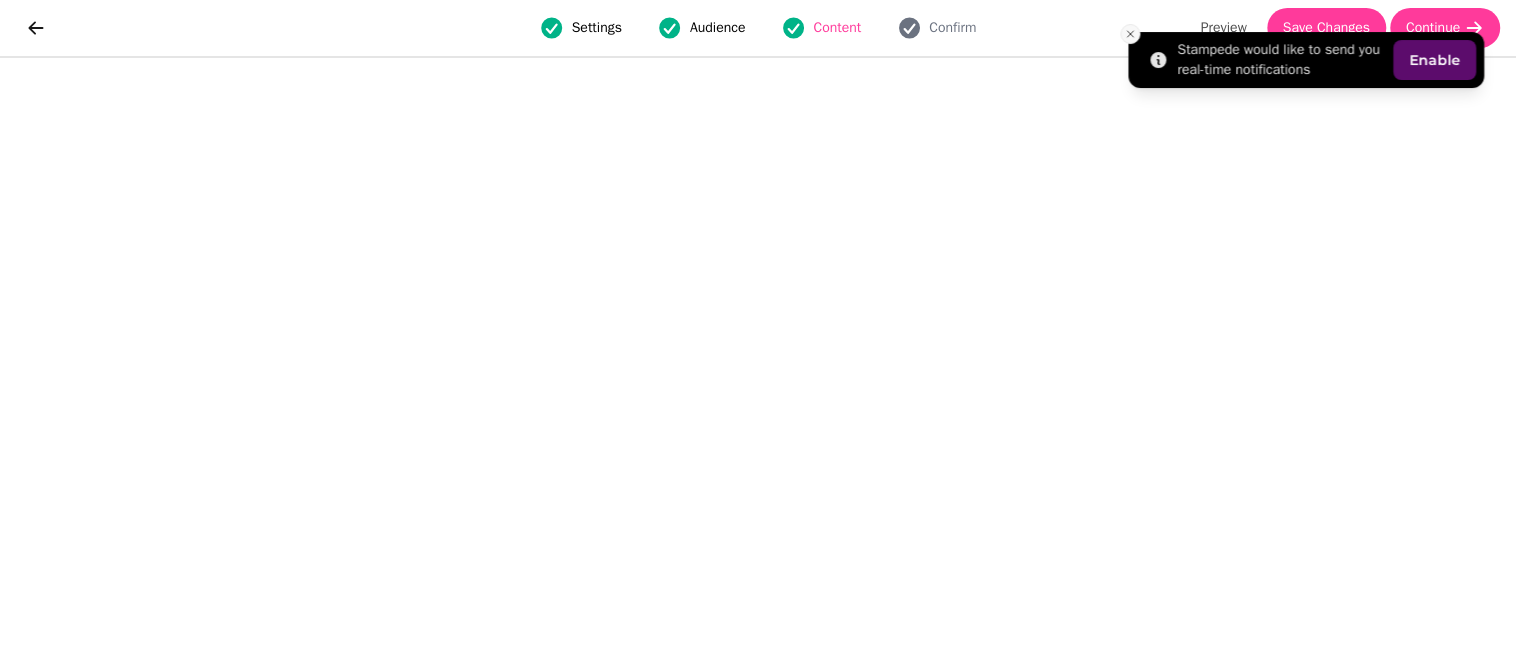 click 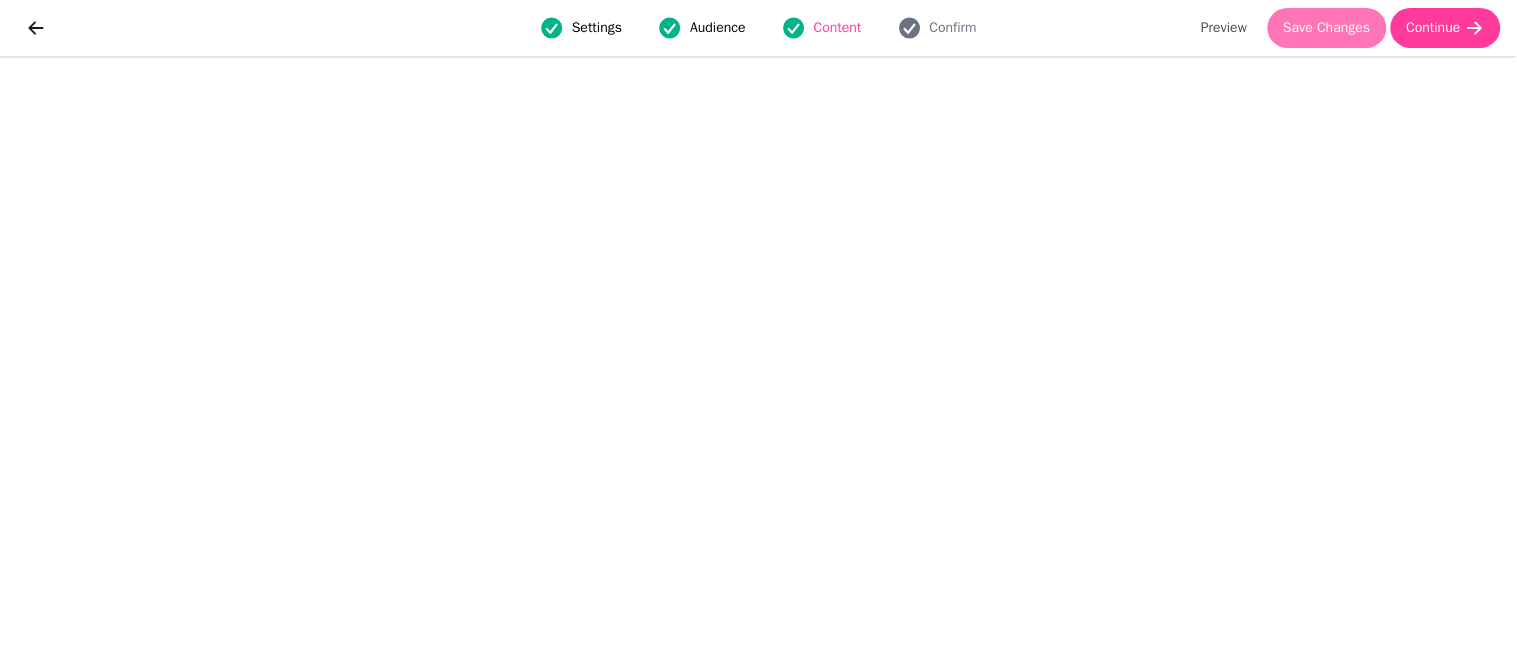 click on "Save Changes" at bounding box center [1327, 28] 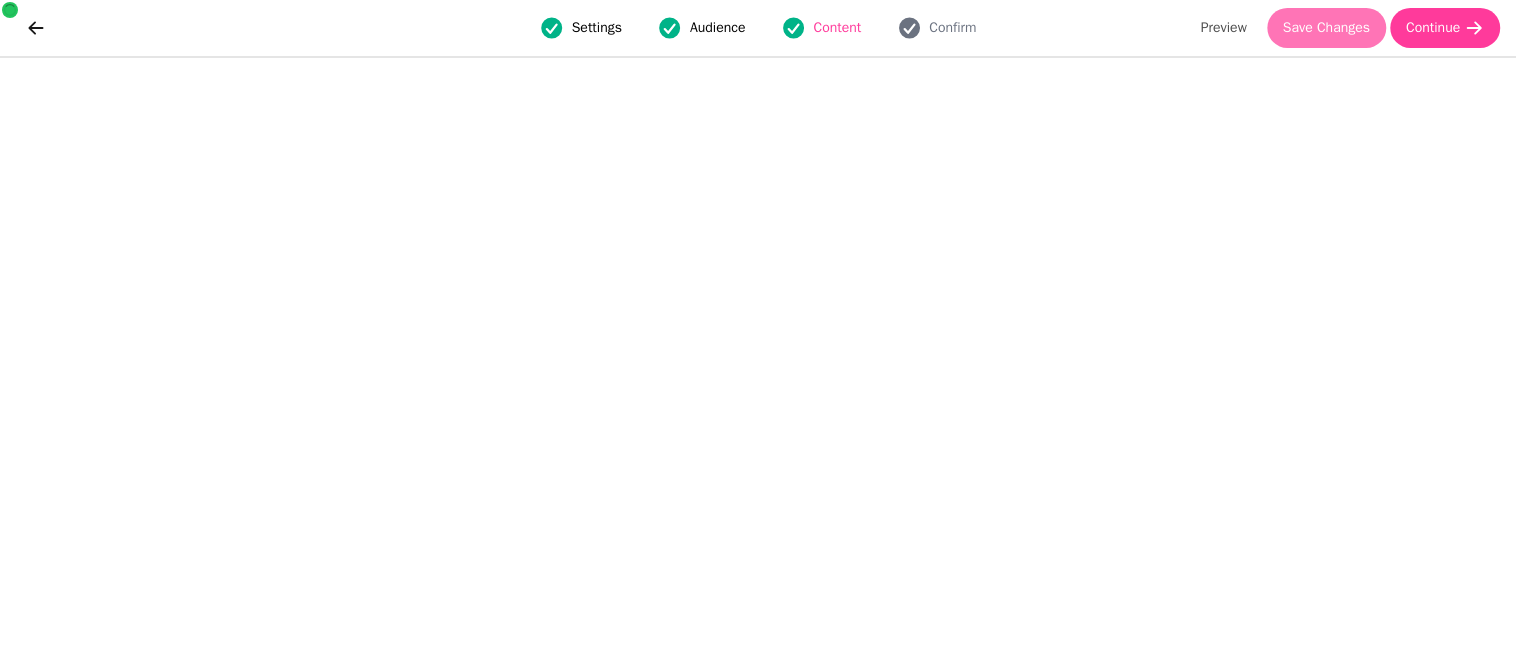 click on "Save Changes" at bounding box center (1327, 28) 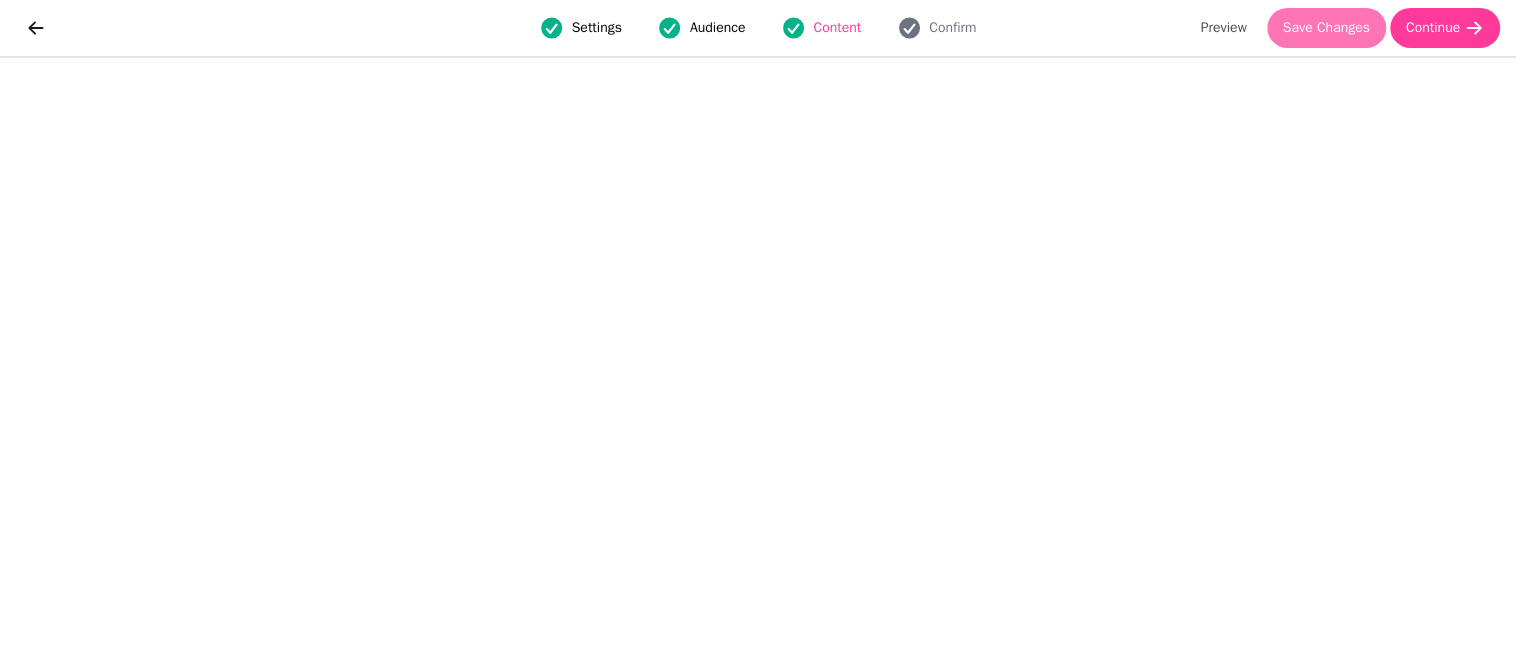 click on "Save Changes" at bounding box center (1327, 28) 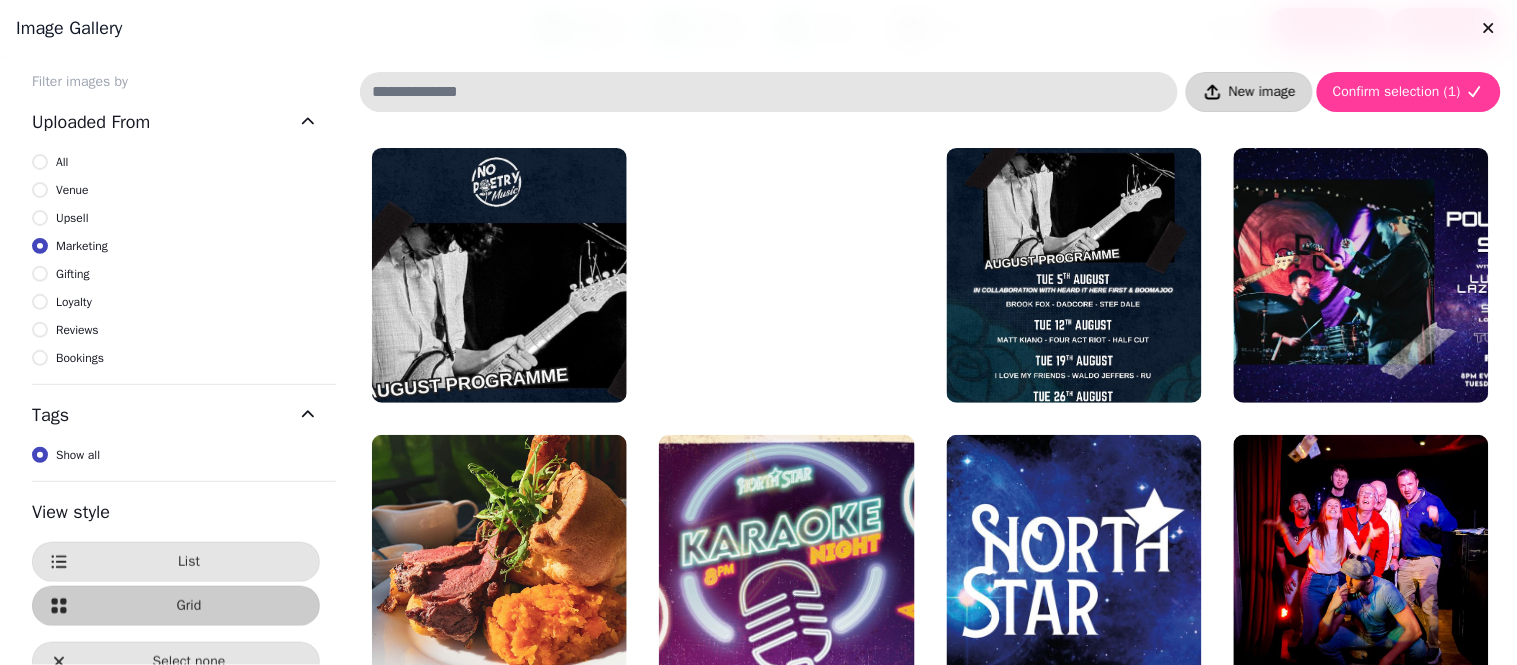 click on "New image" at bounding box center [1262, 92] 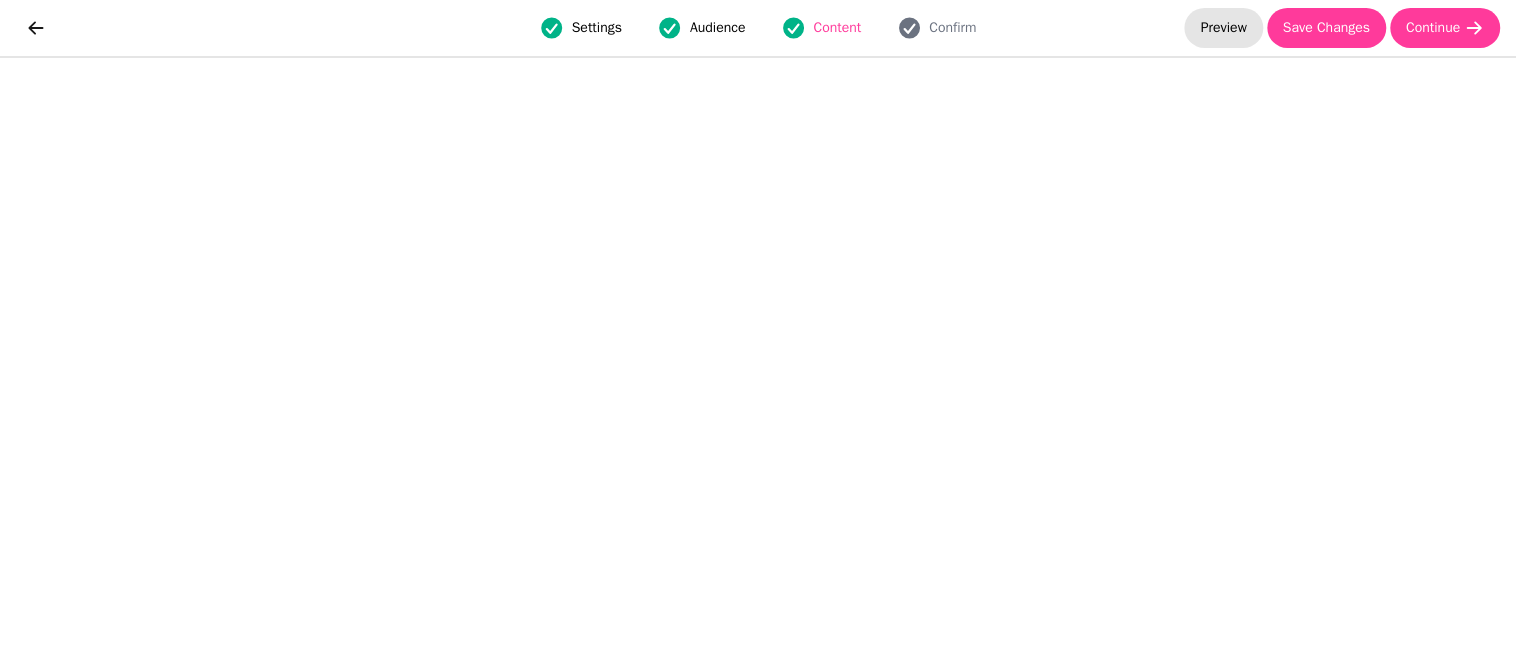 click on "Preview" at bounding box center [1224, 28] 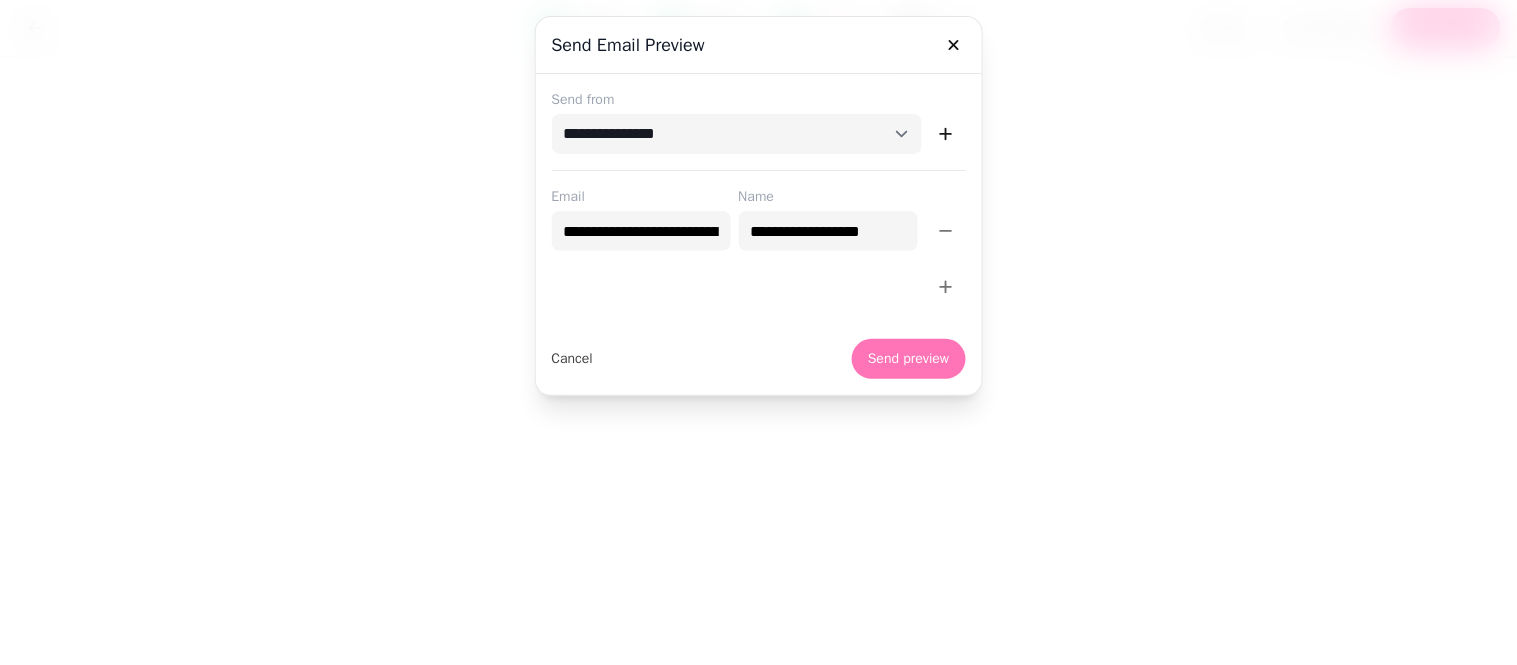 click on "Send preview" at bounding box center [908, 359] 